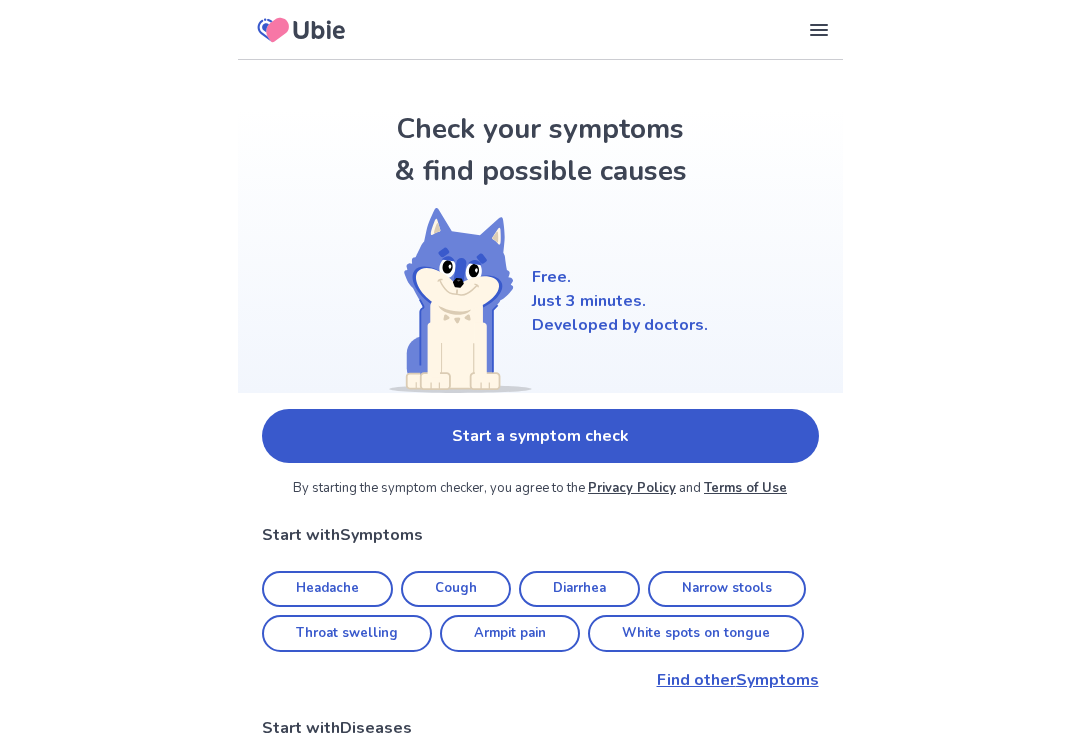 scroll, scrollTop: 0, scrollLeft: 0, axis: both 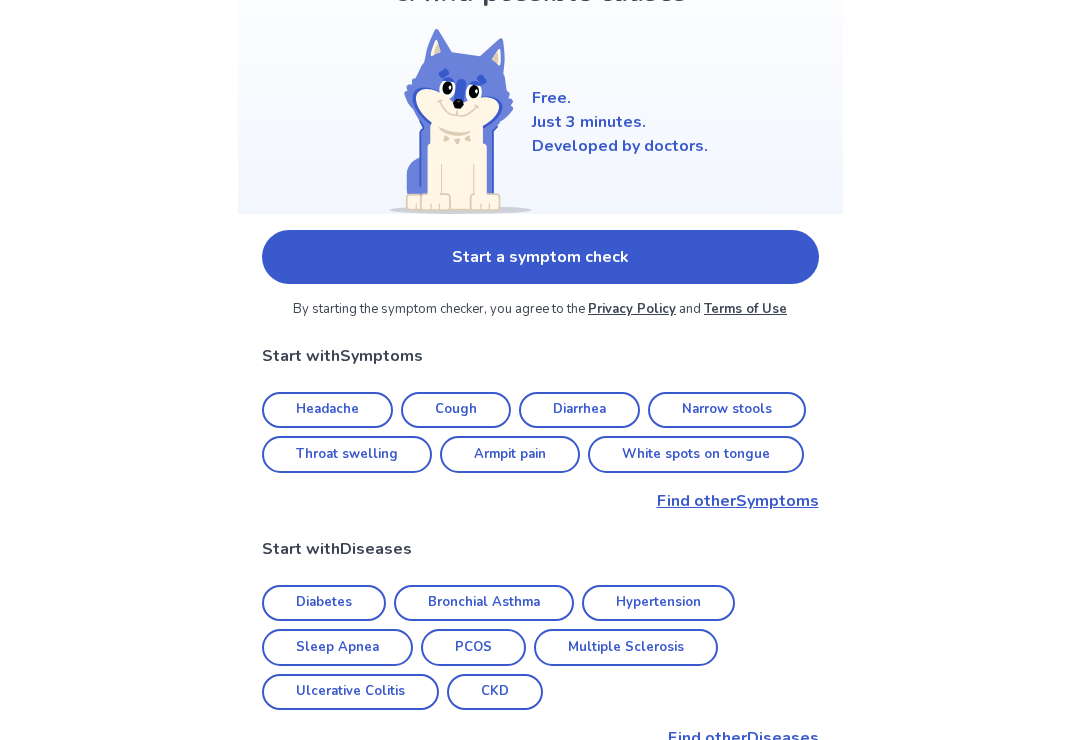 click on "Find other  Symptoms" at bounding box center (540, 501) 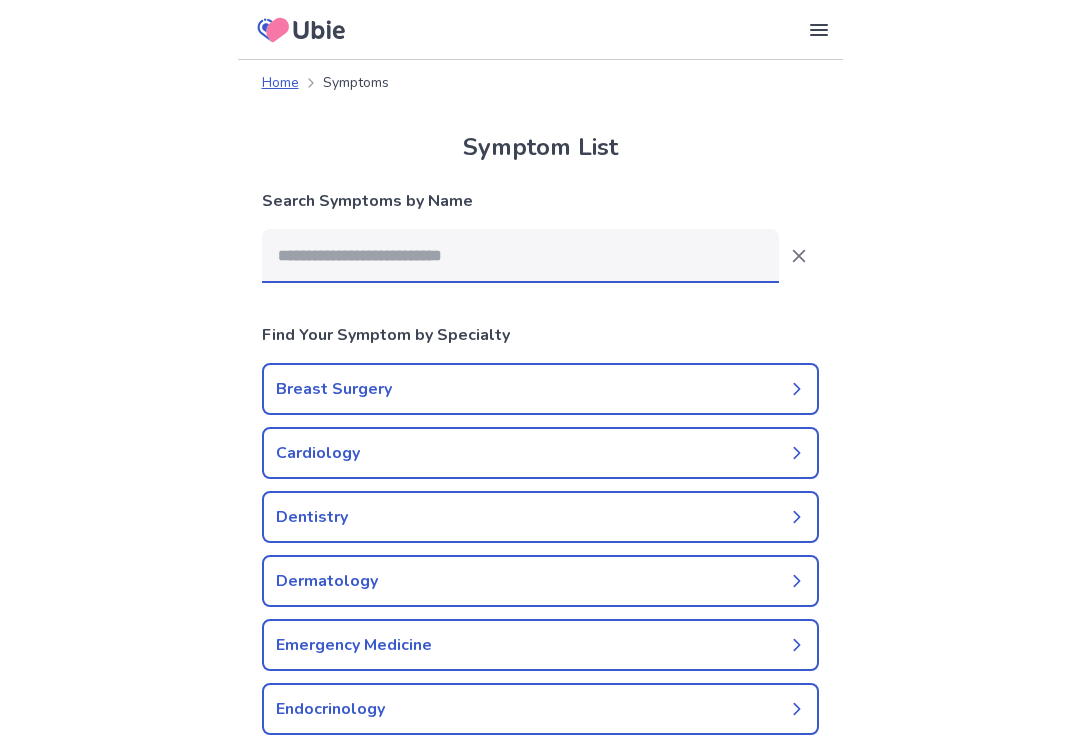 click at bounding box center [520, 256] 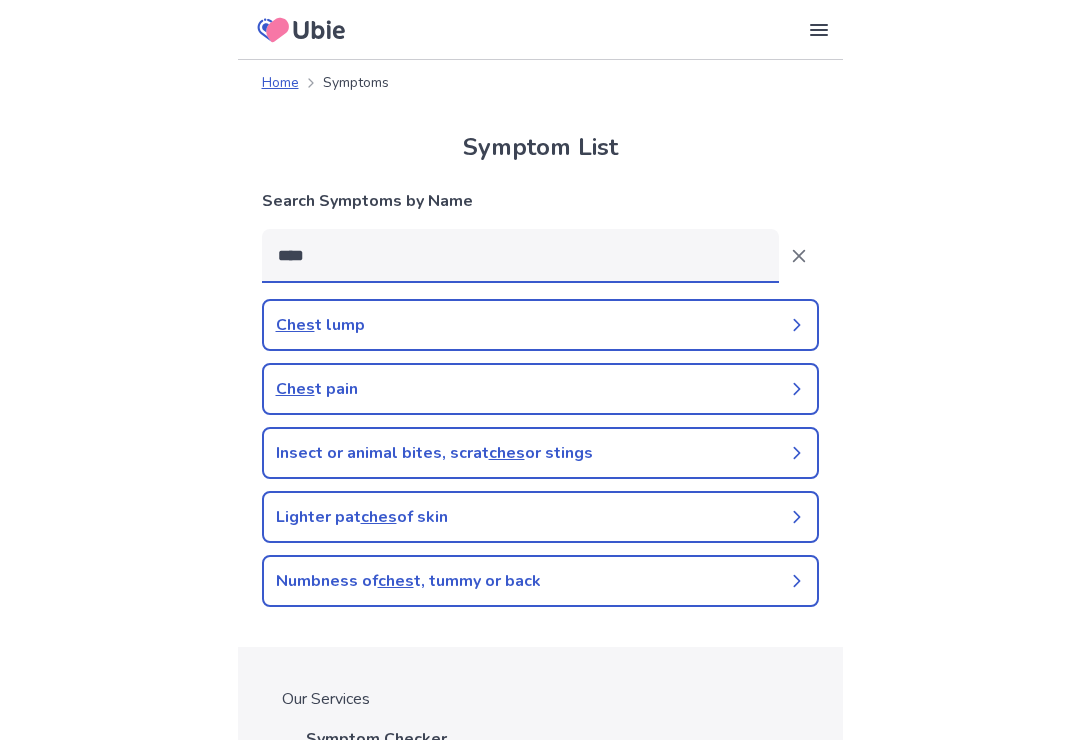 type on "*****" 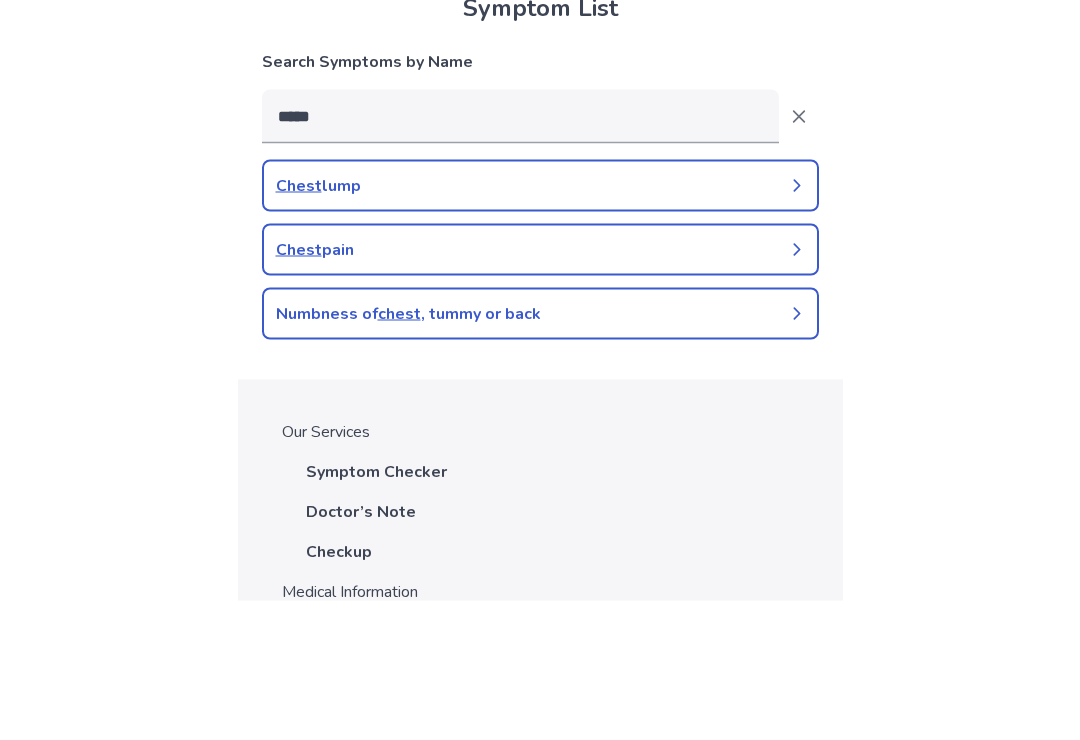 click on "Chest  pain" at bounding box center (540, 389) 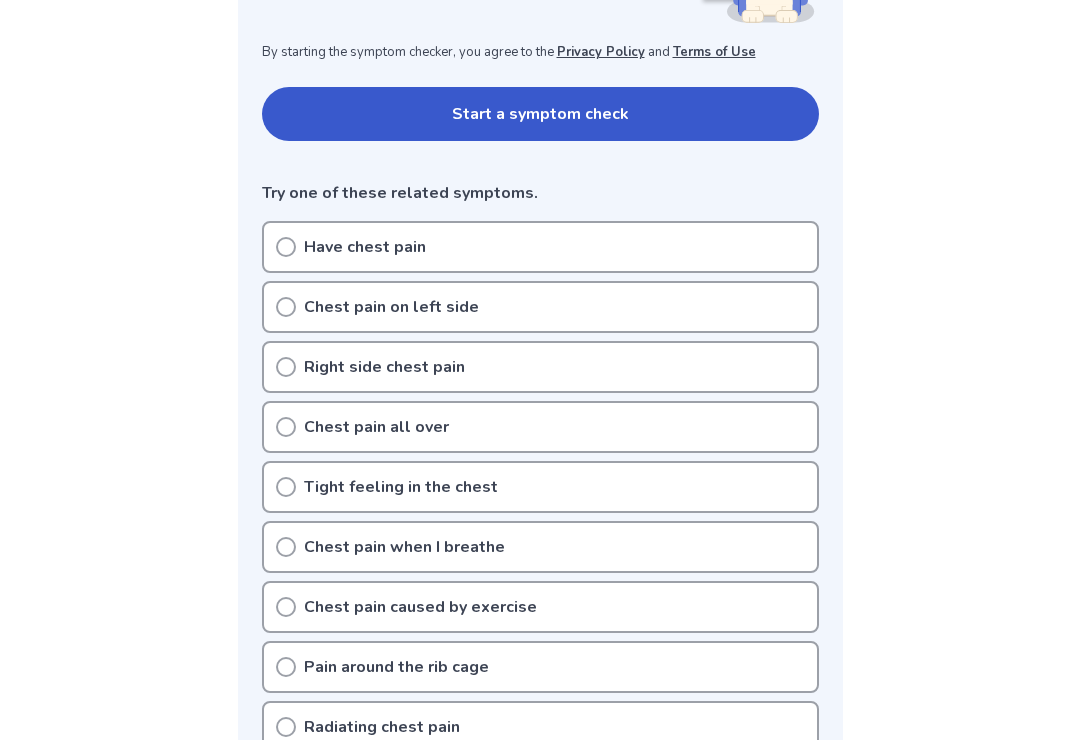 scroll, scrollTop: 379, scrollLeft: 0, axis: vertical 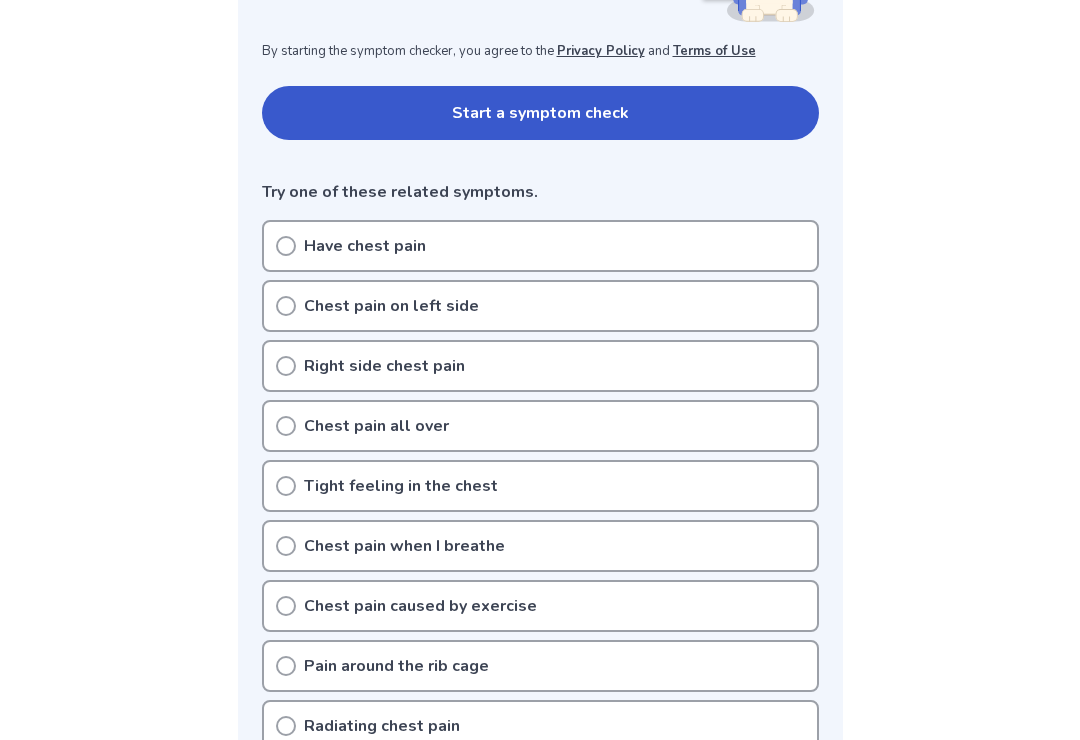 click on "Chest pain all over" at bounding box center [540, 426] 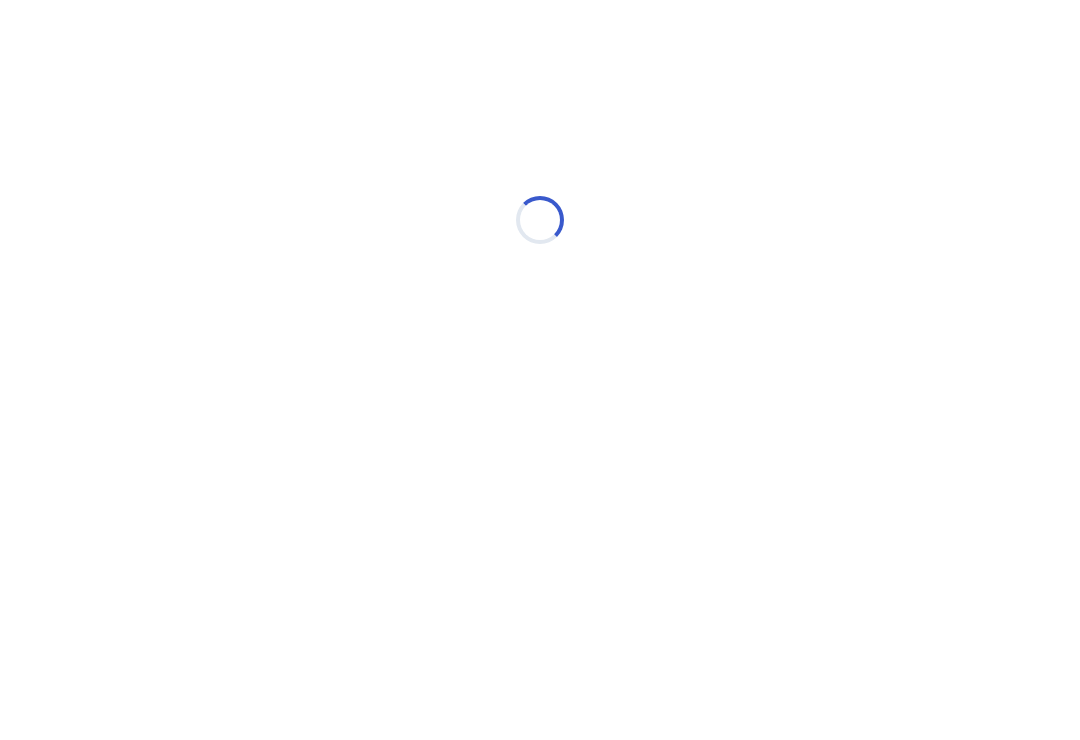 scroll, scrollTop: 0, scrollLeft: 0, axis: both 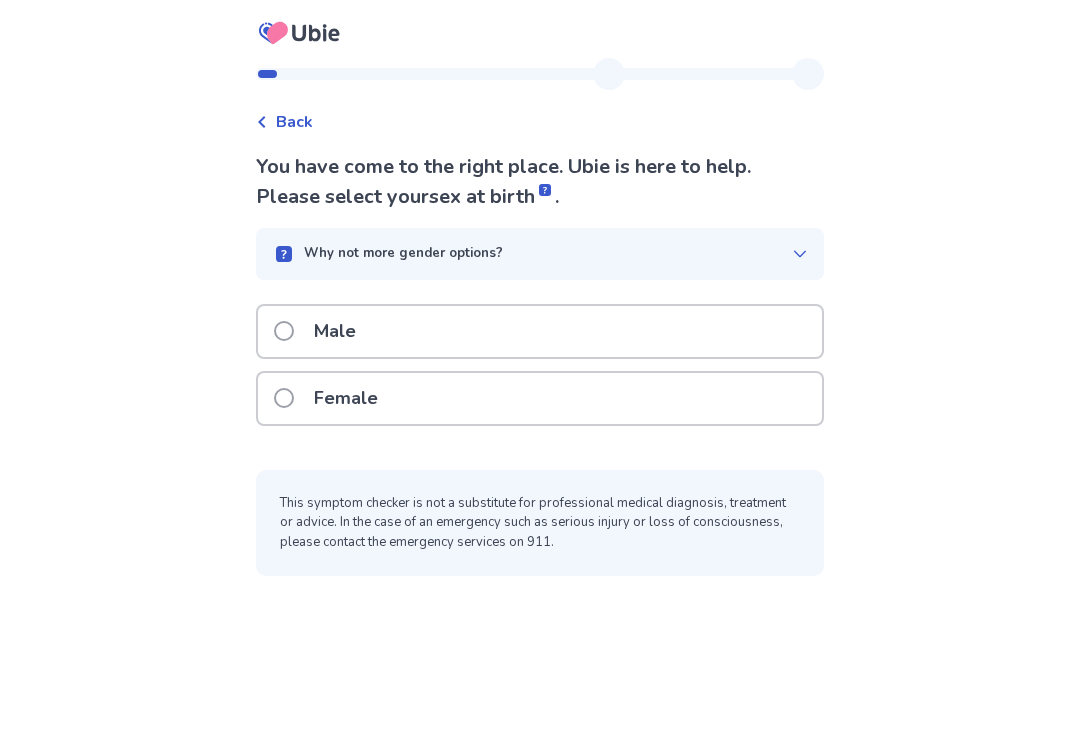 click on "Female" at bounding box center (540, 398) 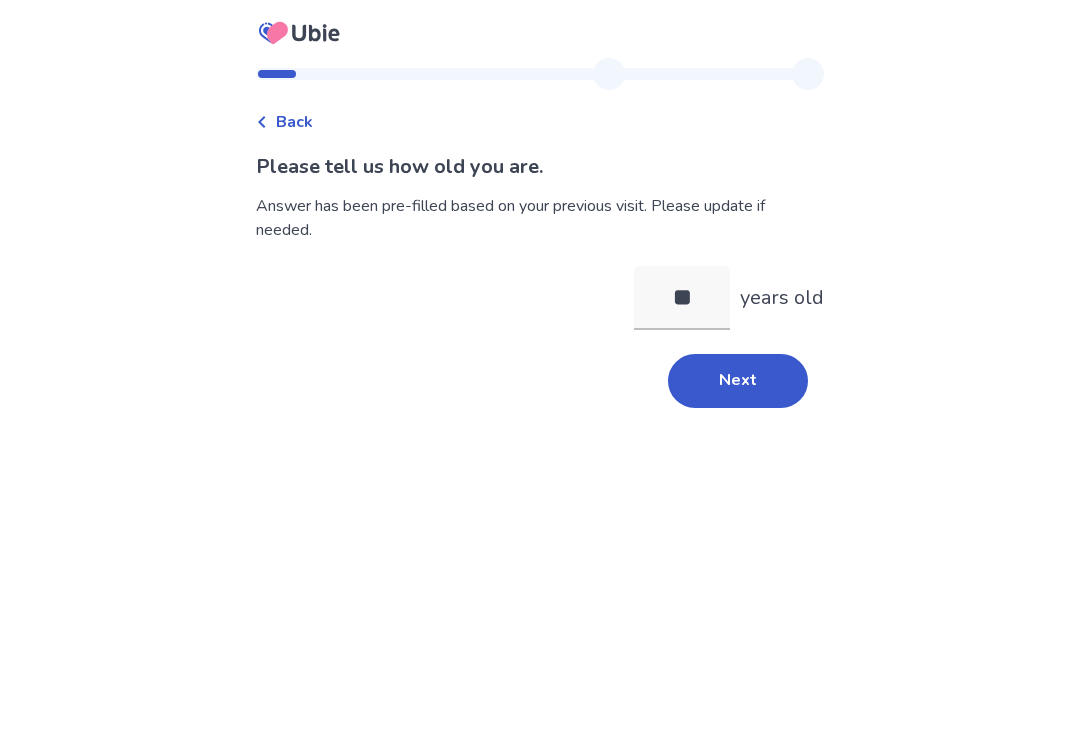 click on "Next" at bounding box center (738, 381) 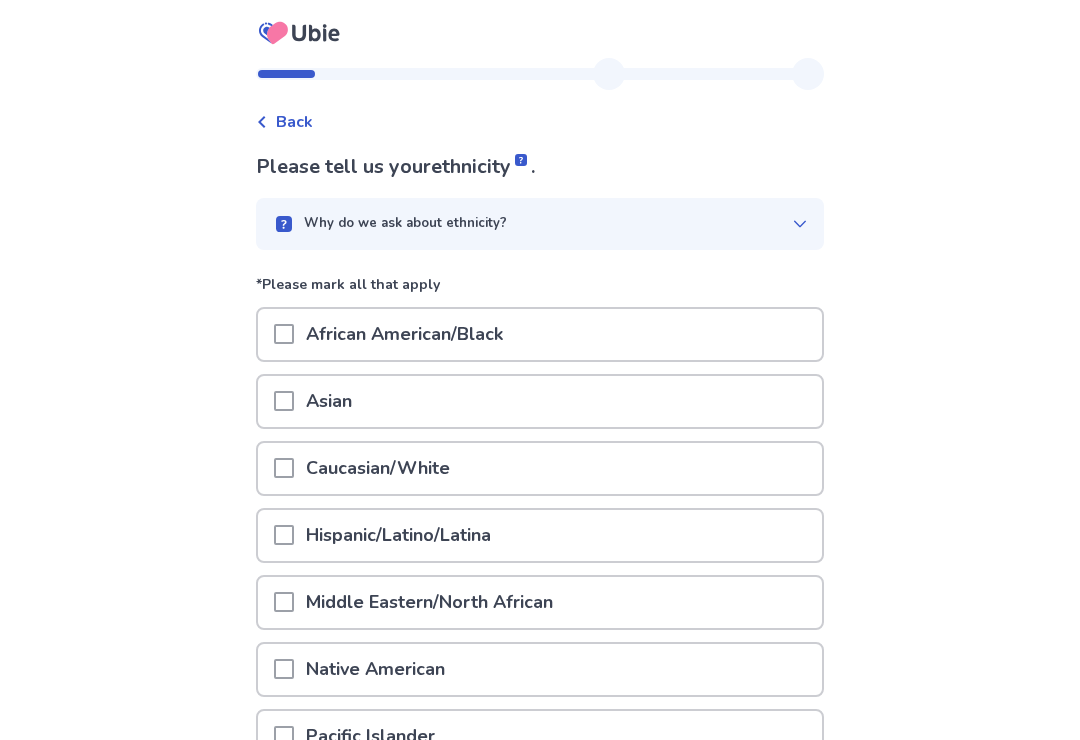 click on "Caucasian/White" at bounding box center [540, 468] 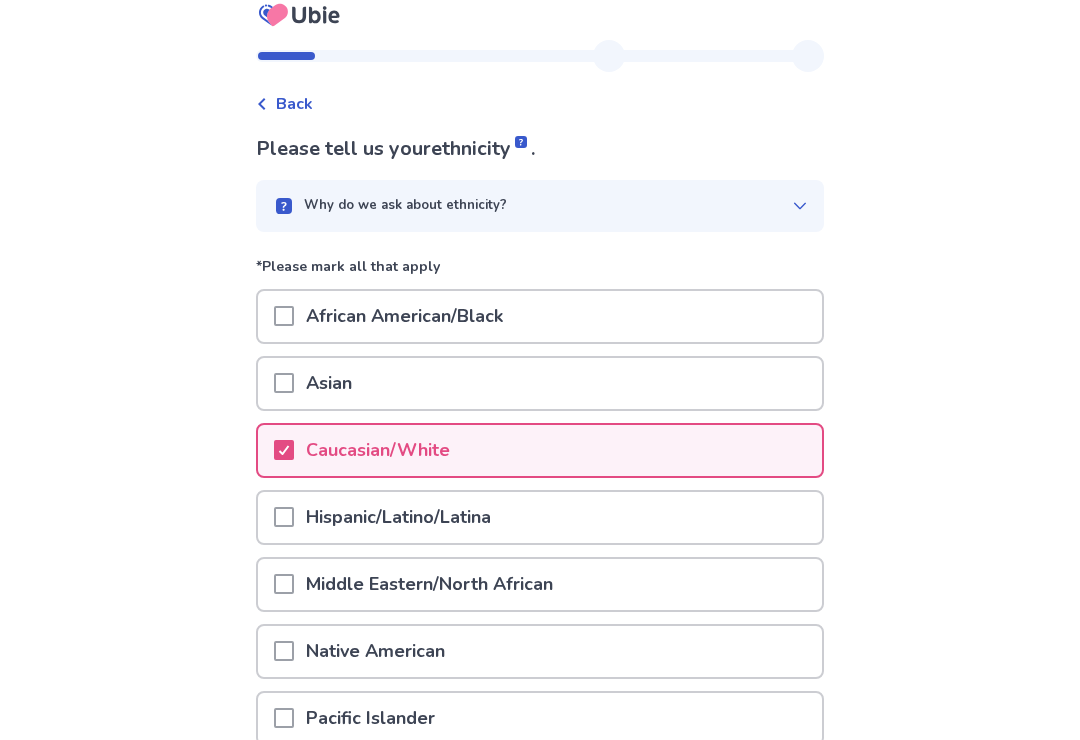 scroll, scrollTop: 237, scrollLeft: 0, axis: vertical 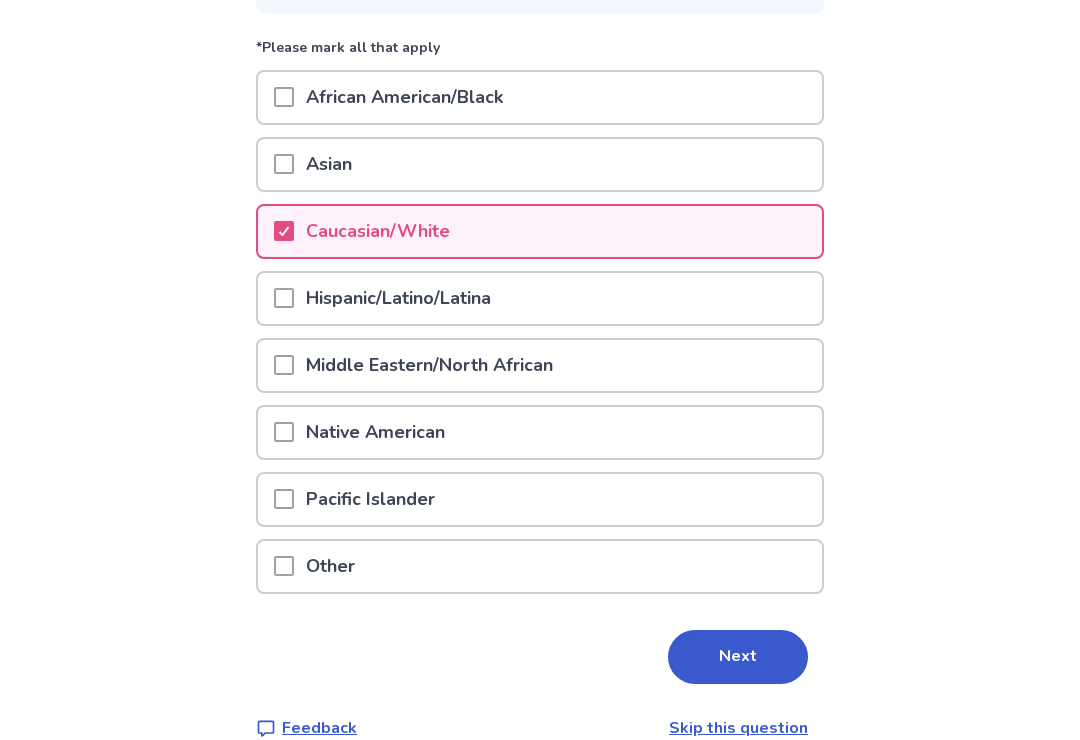 click on "Next" at bounding box center [738, 657] 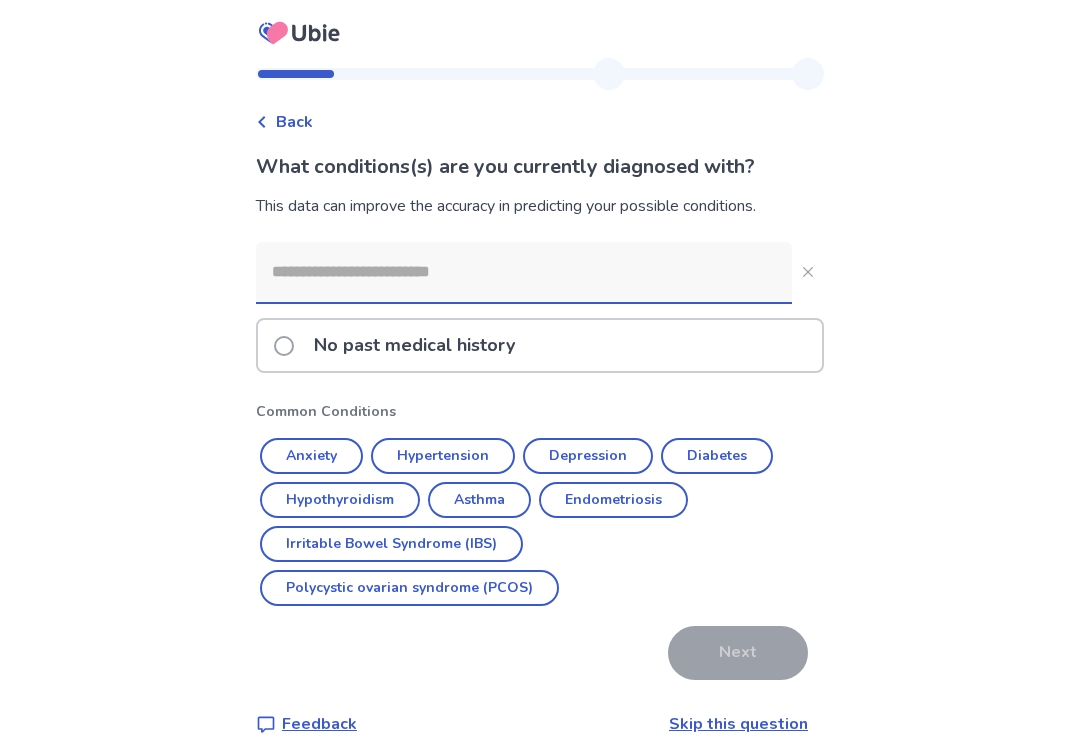 click on "Anxiety" at bounding box center [311, 456] 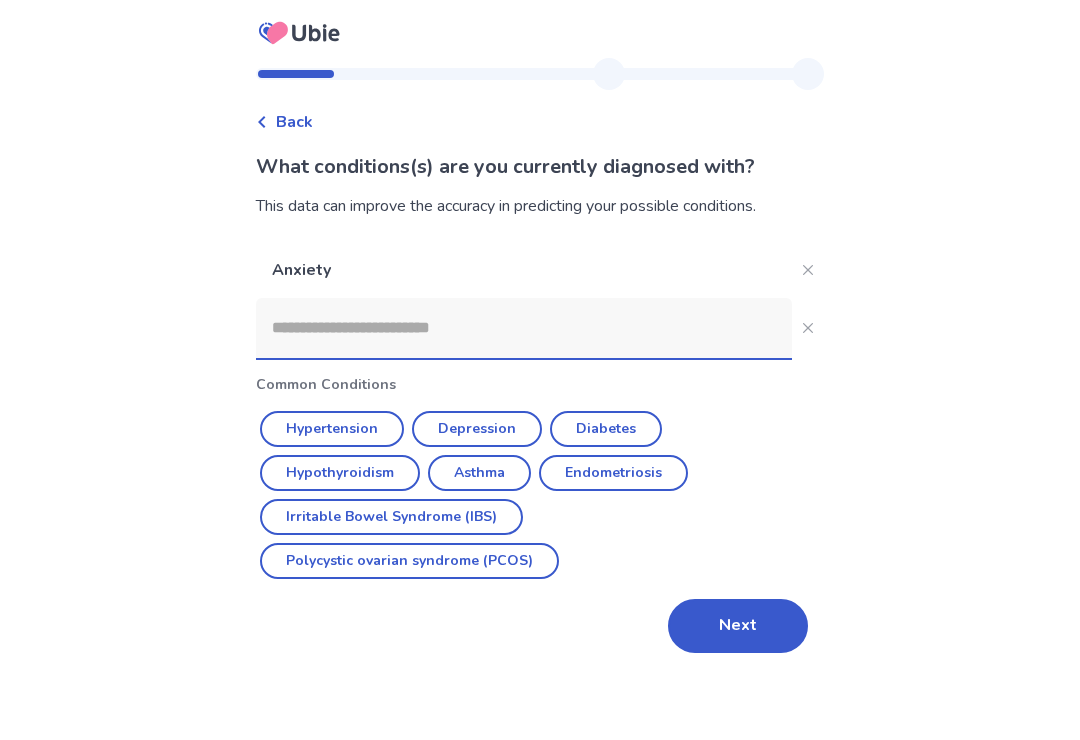 click on "Next" at bounding box center [738, 626] 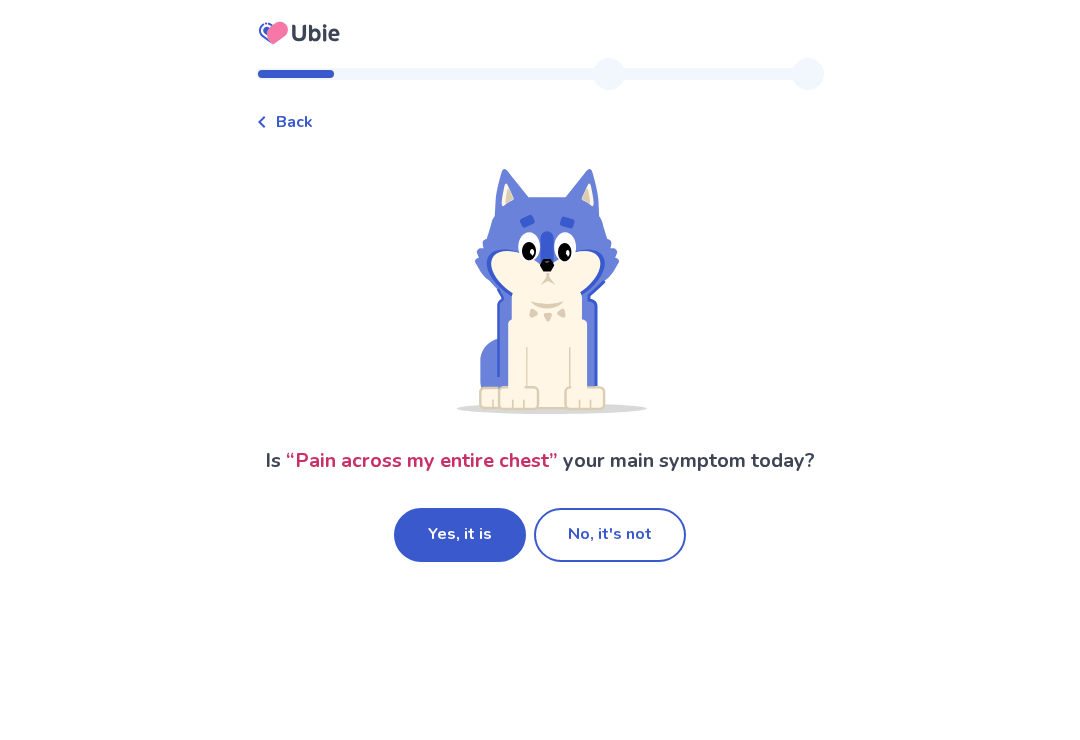 click on "Yes, it is" at bounding box center (460, 535) 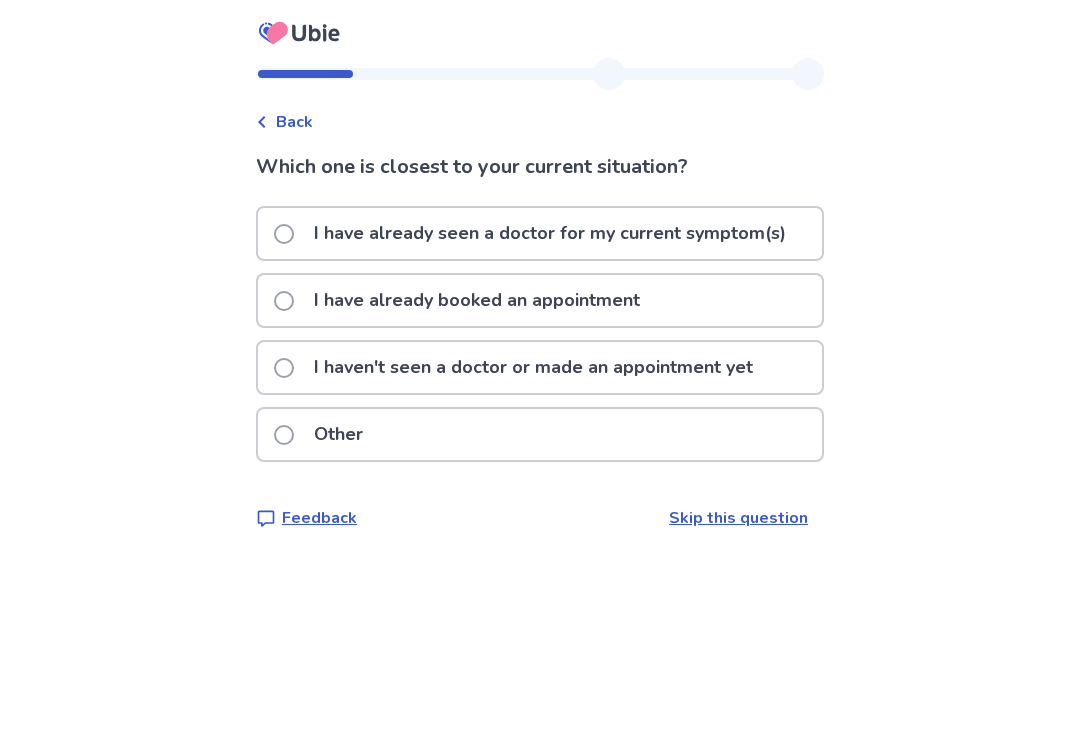 click on "I haven't seen a doctor or made an appointment yet" at bounding box center [533, 367] 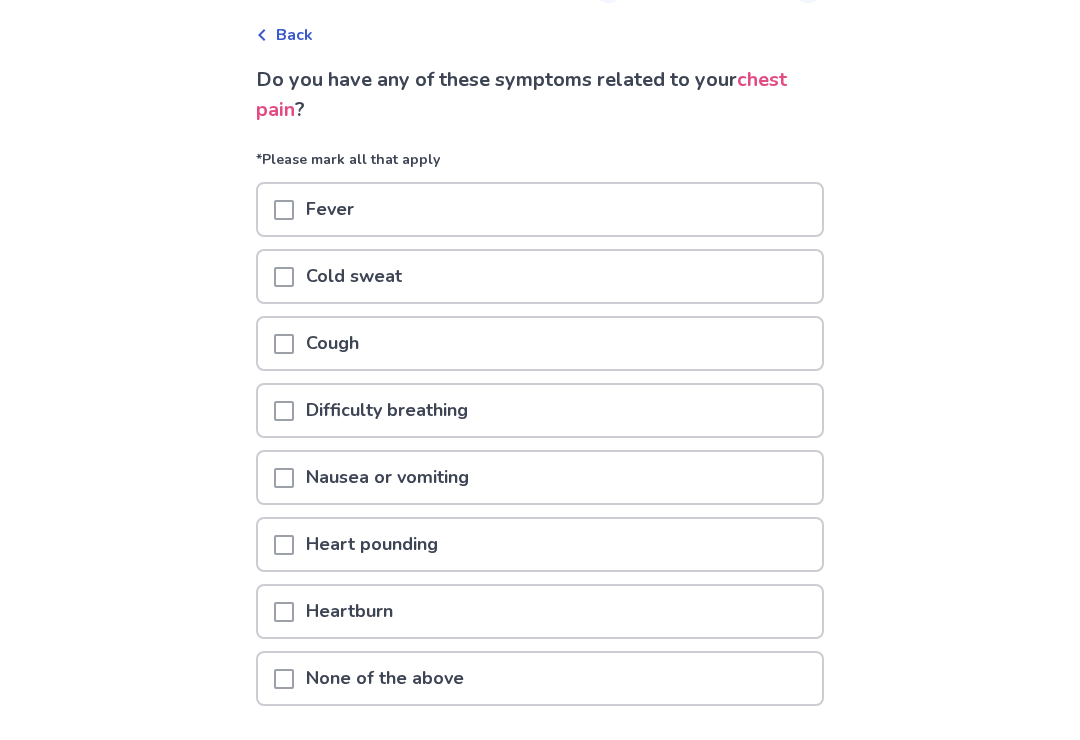 scroll, scrollTop: 94, scrollLeft: 0, axis: vertical 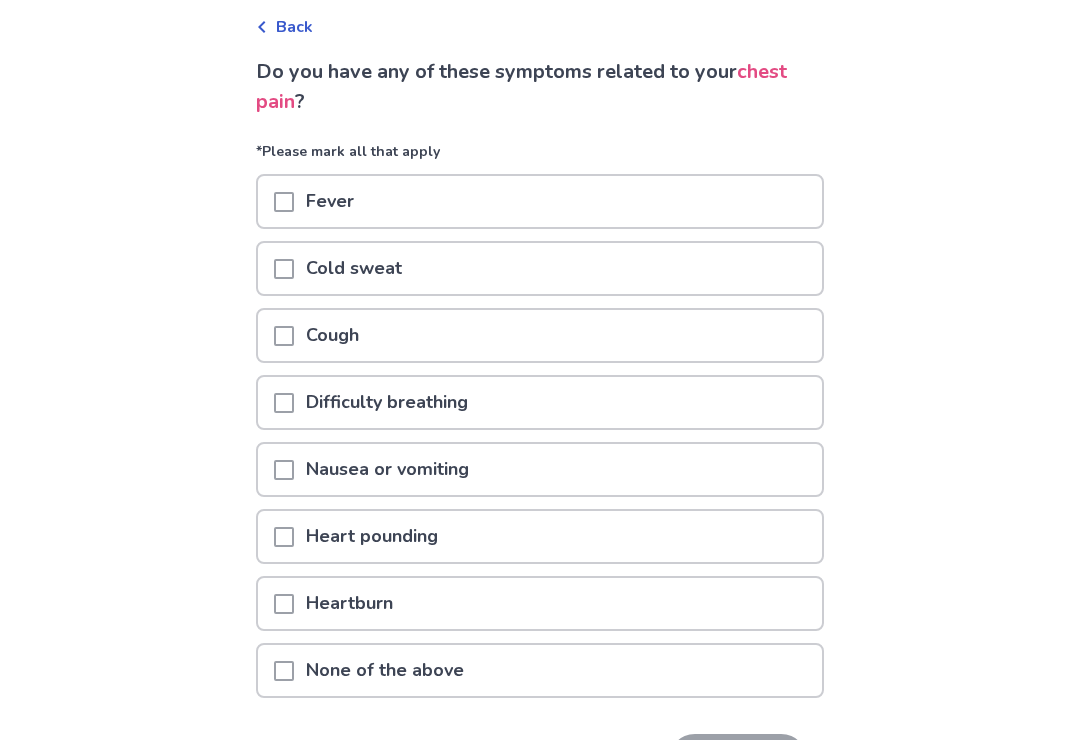 click at bounding box center (284, 470) 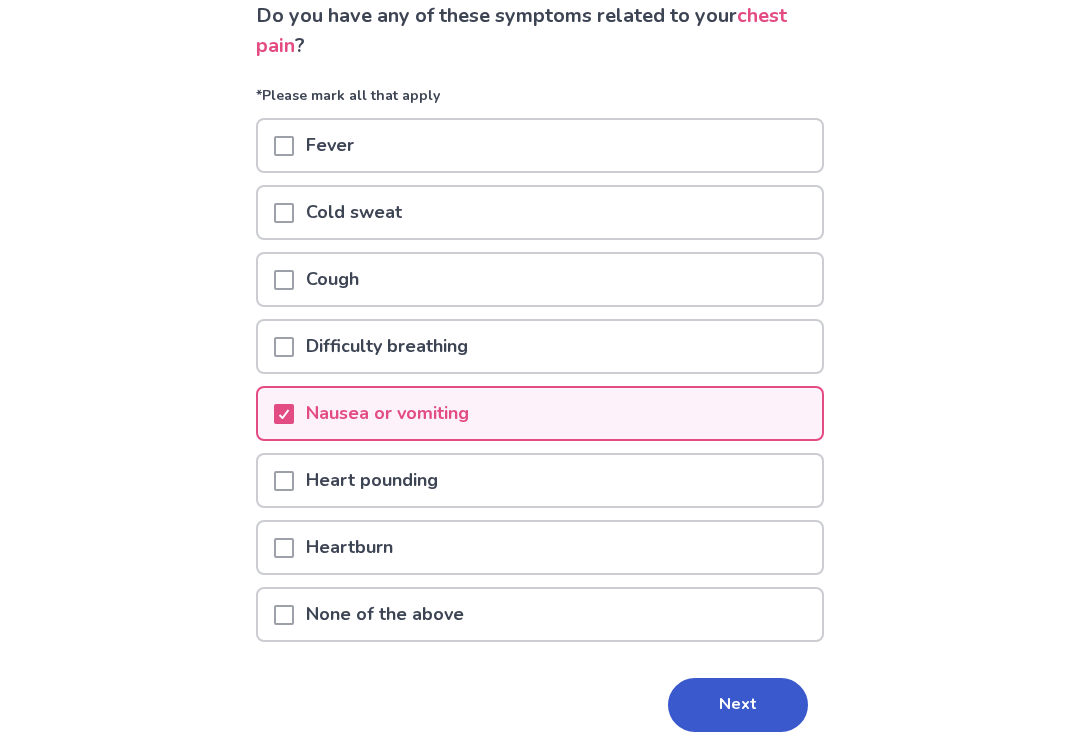 scroll, scrollTop: 178, scrollLeft: 0, axis: vertical 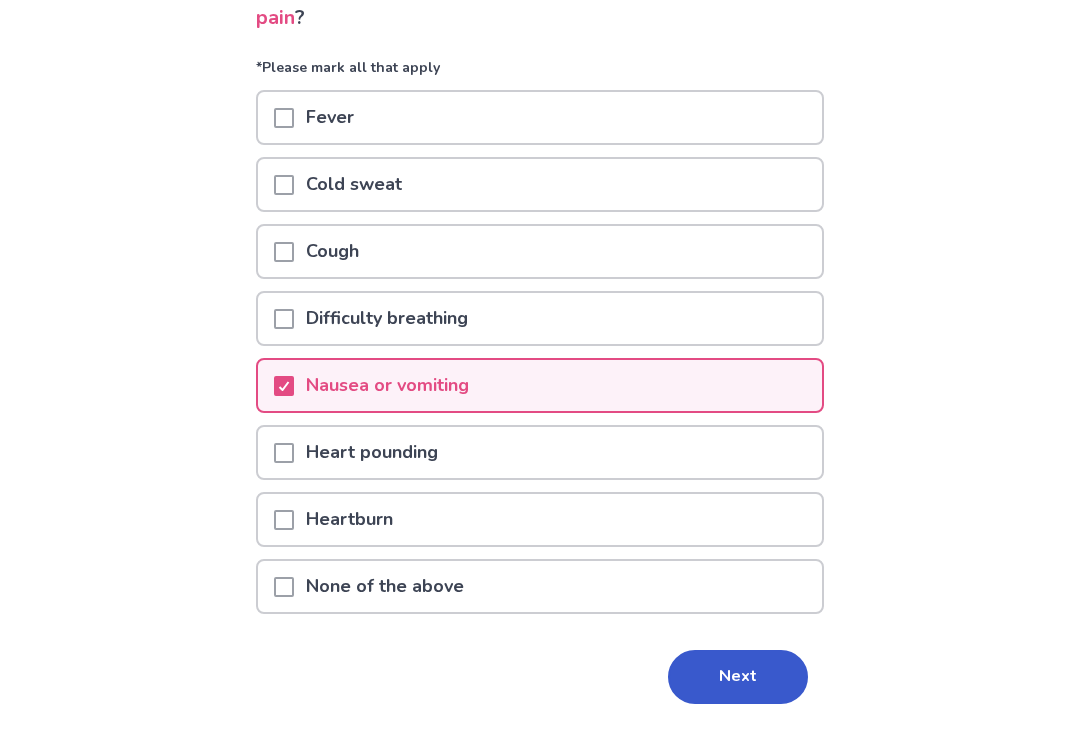 click on "Nausea or vomiting" at bounding box center [387, 386] 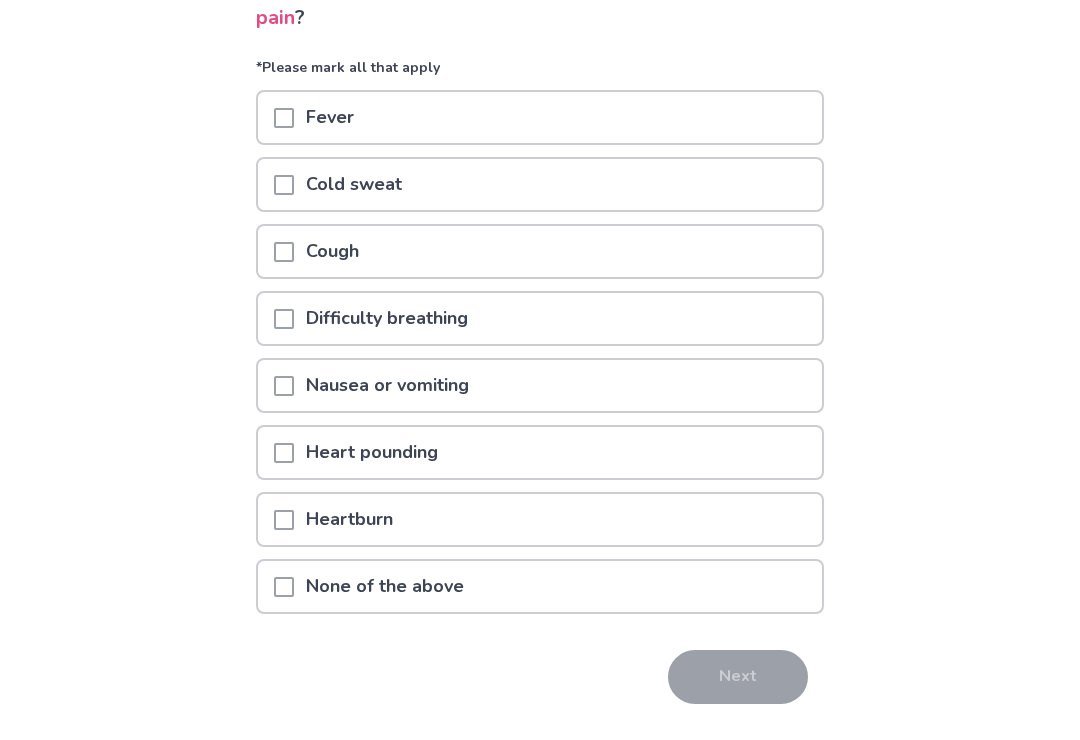 scroll, scrollTop: 179, scrollLeft: 0, axis: vertical 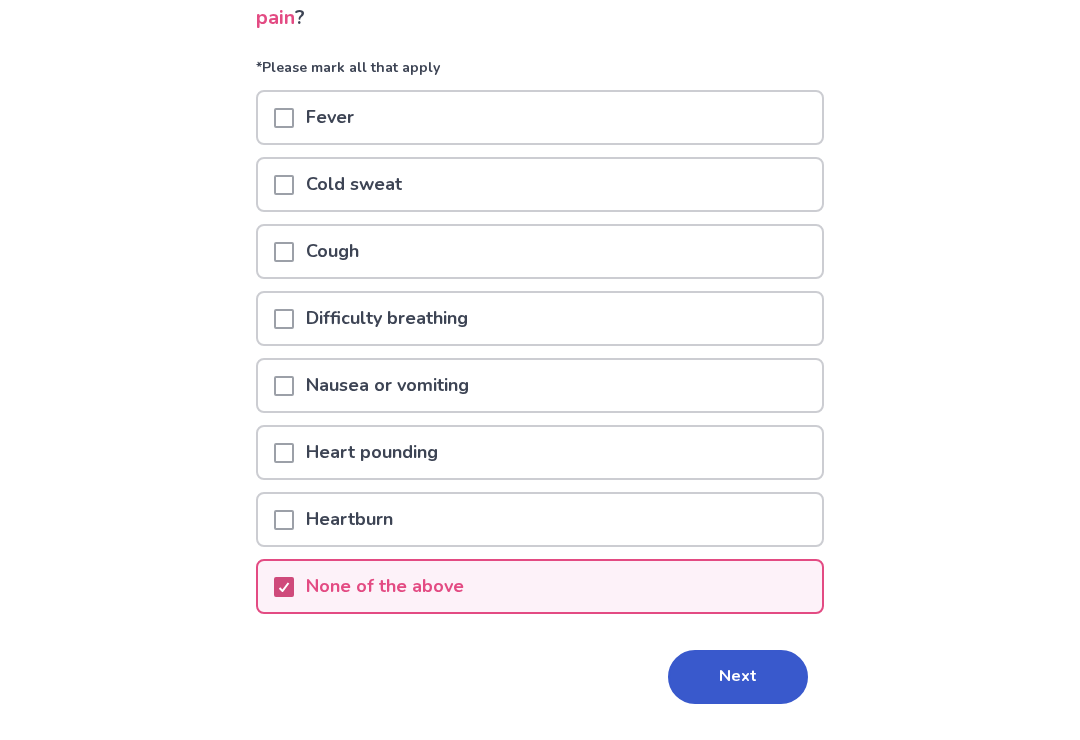 click on "Next" at bounding box center (738, 677) 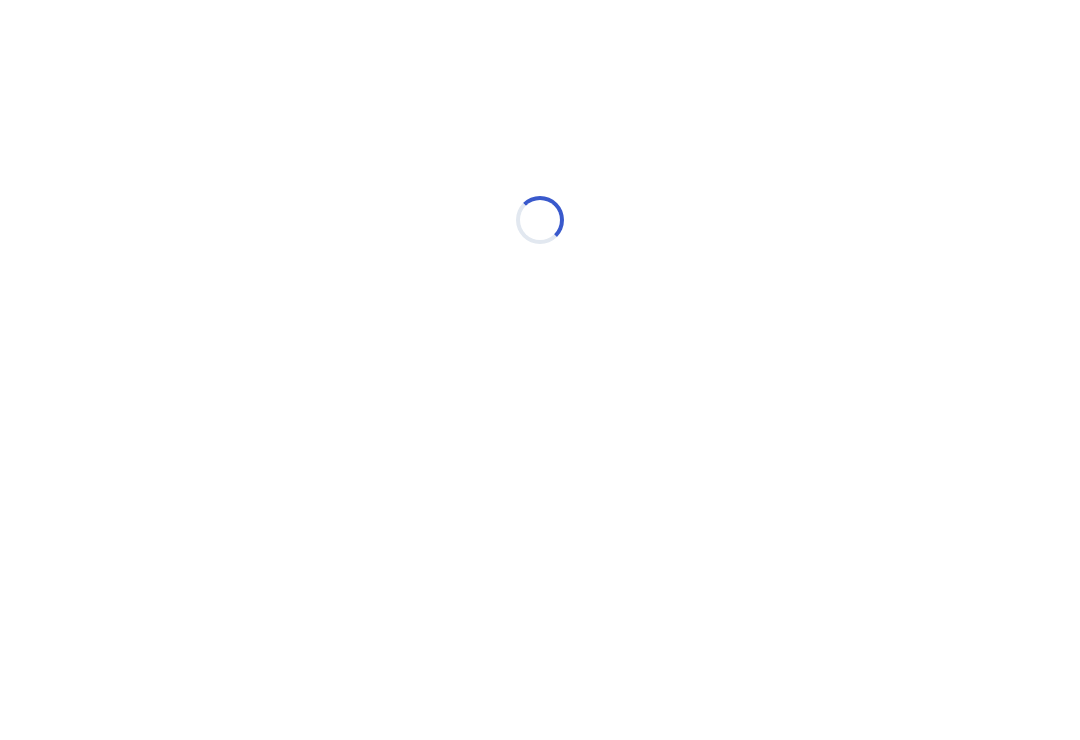 select on "*" 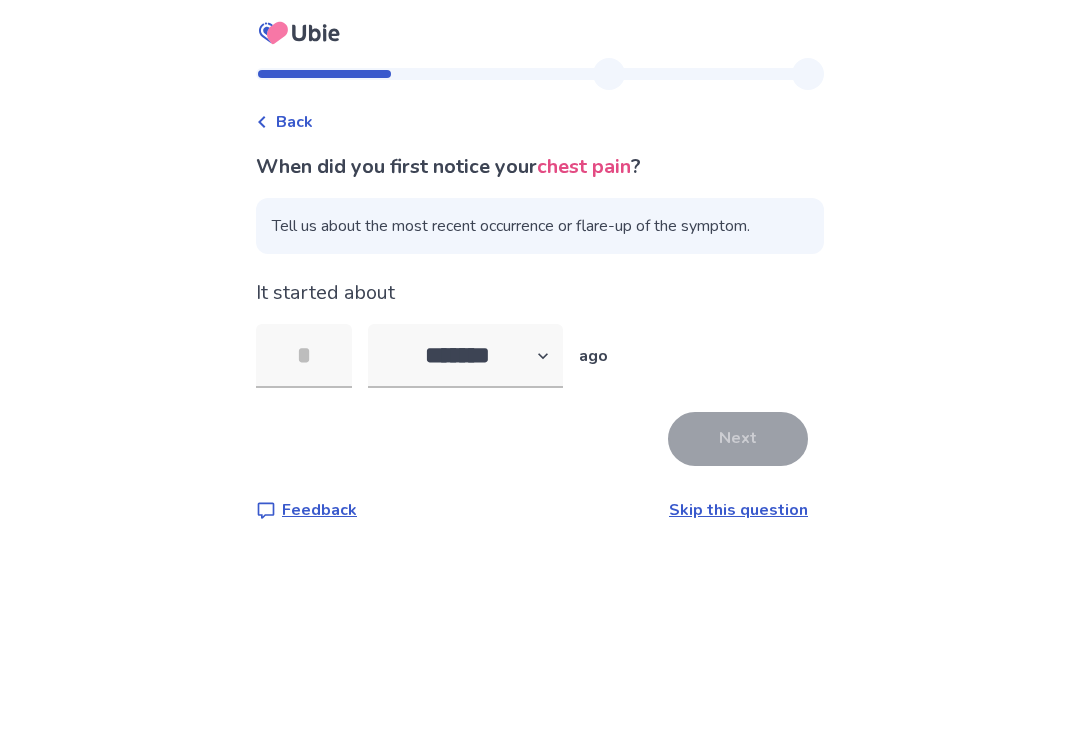 click at bounding box center (304, 356) 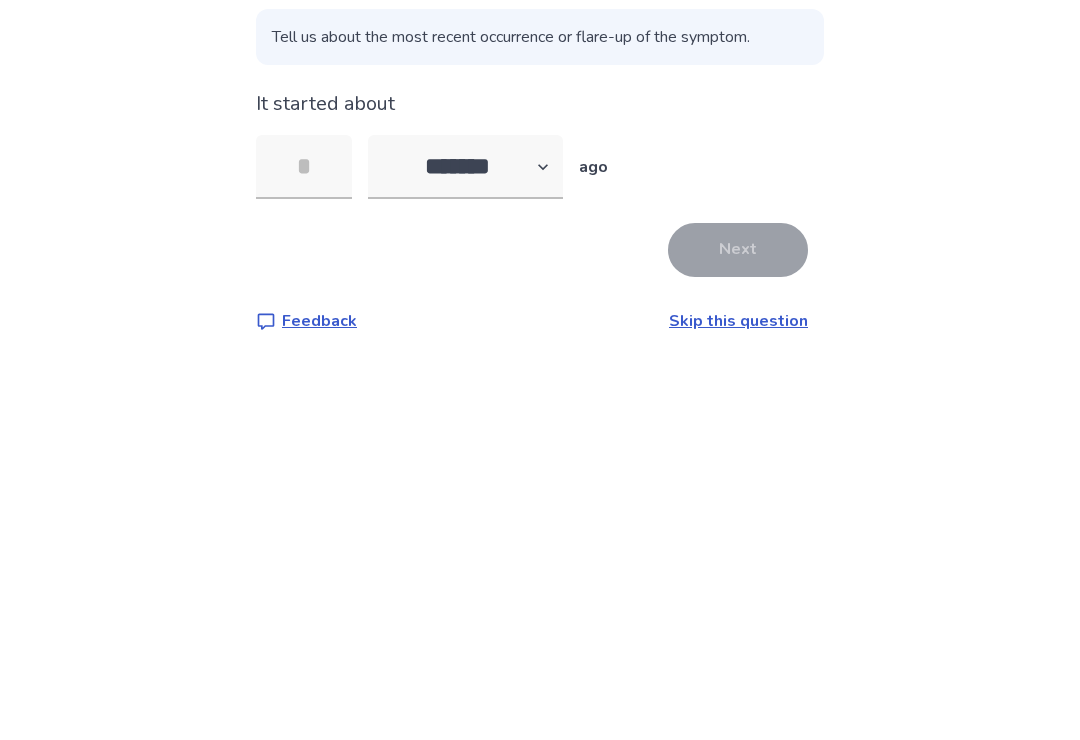type on "*" 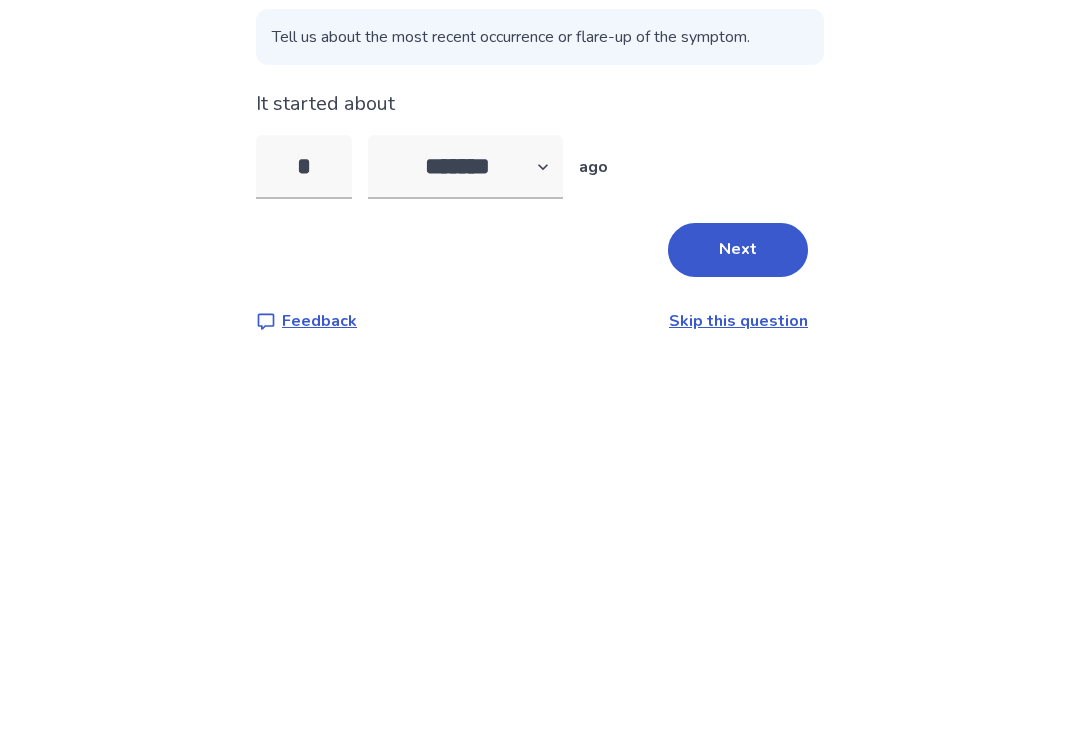 click on "Next" at bounding box center (738, 439) 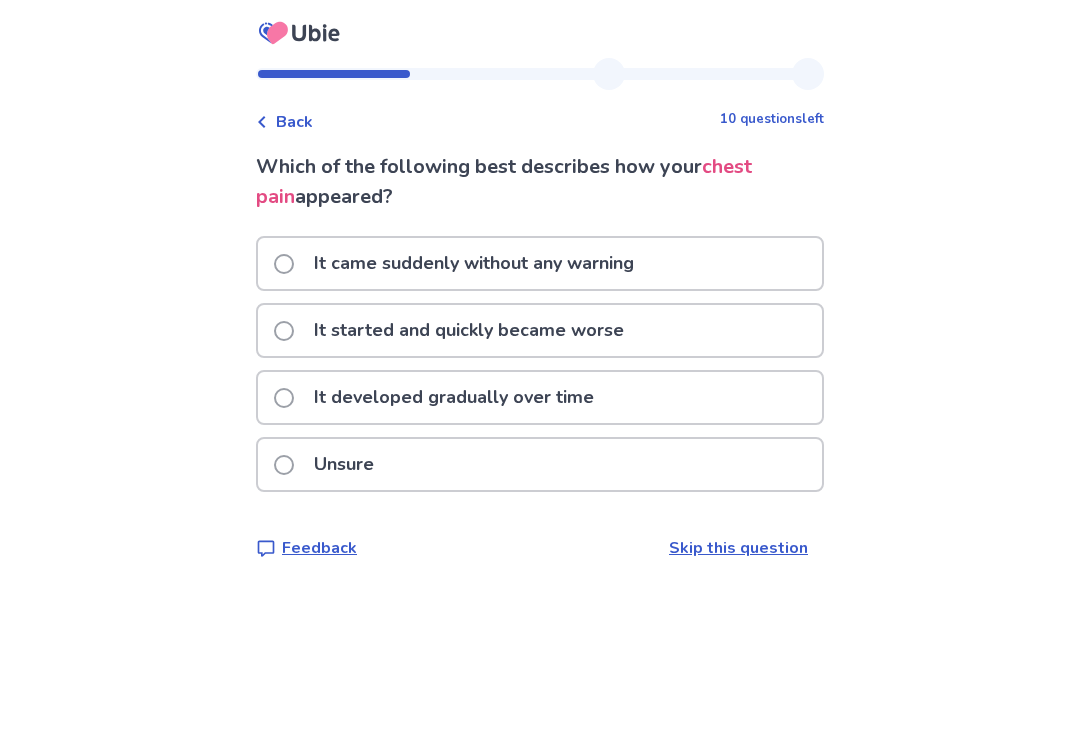 click on "It developed gradually over time" at bounding box center [454, 397] 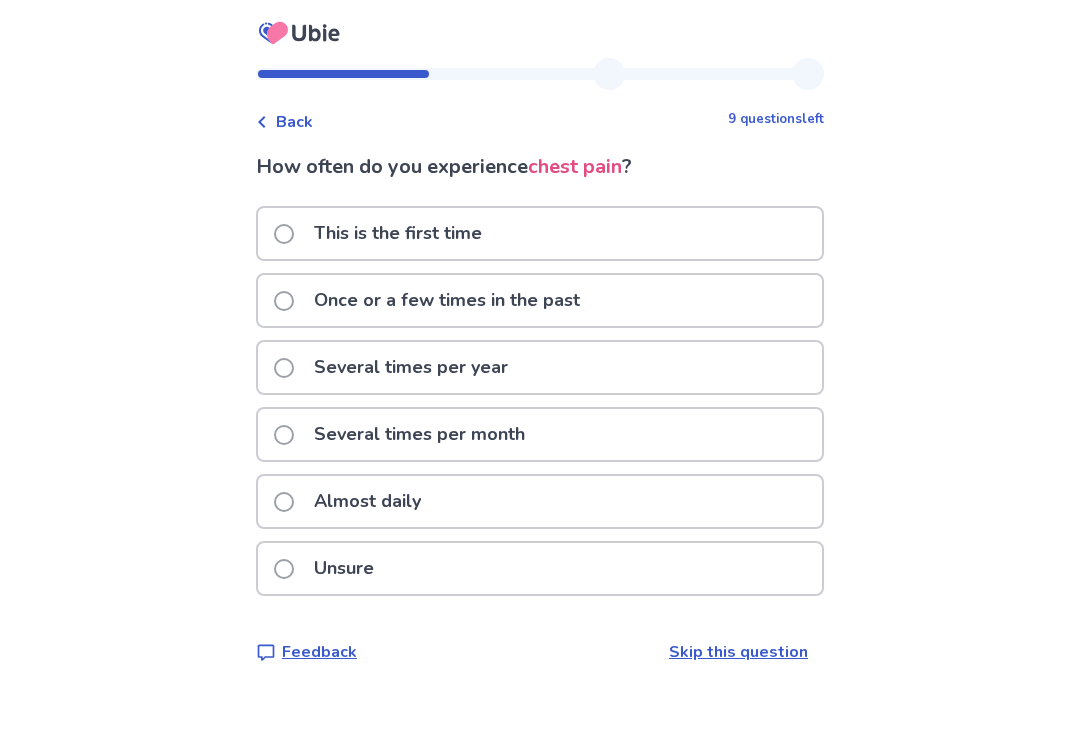 click on "Once or a few times in the past" at bounding box center (447, 300) 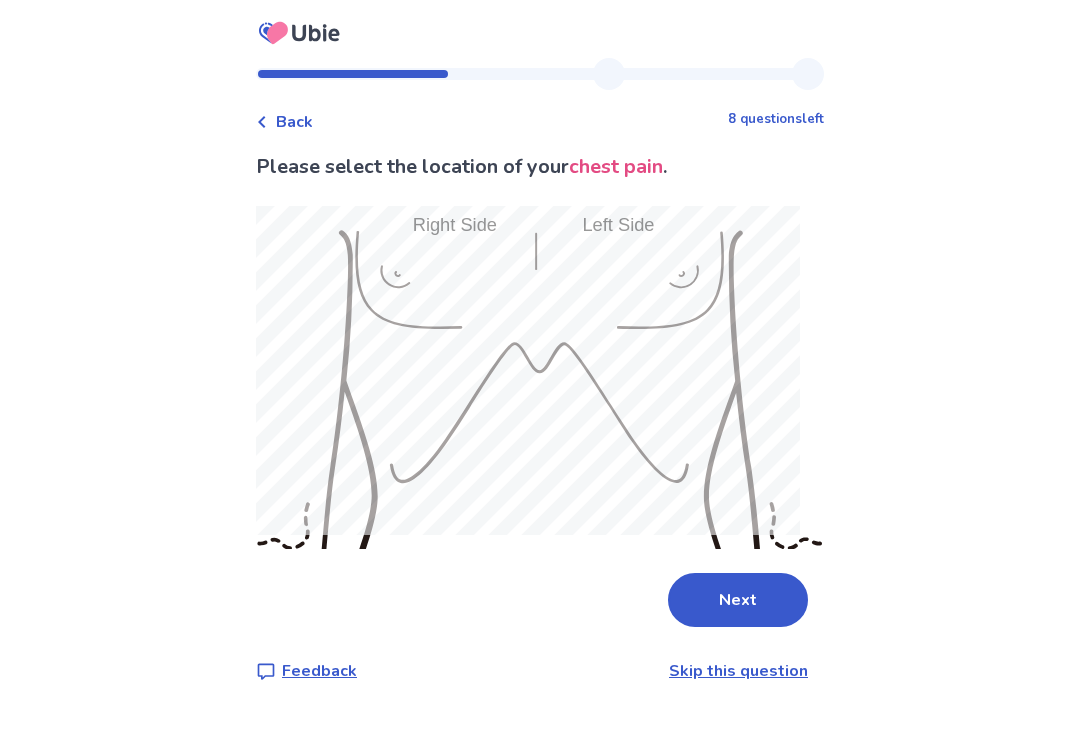 click on "Next" at bounding box center (738, 600) 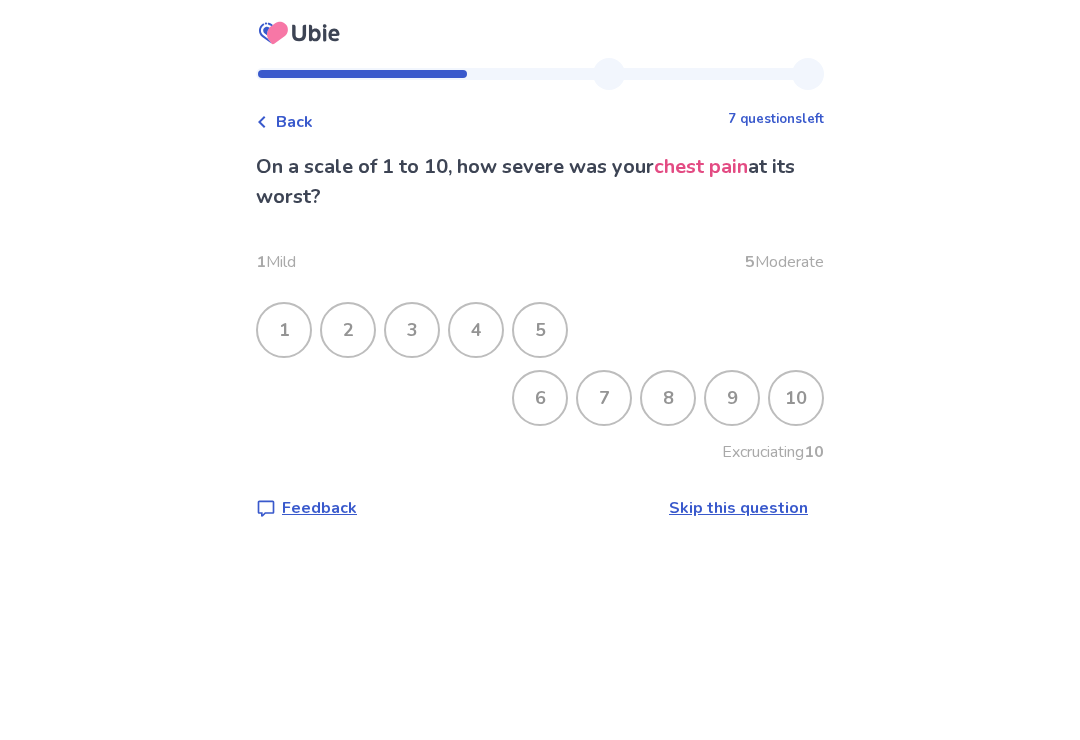 click on "4" at bounding box center (476, 330) 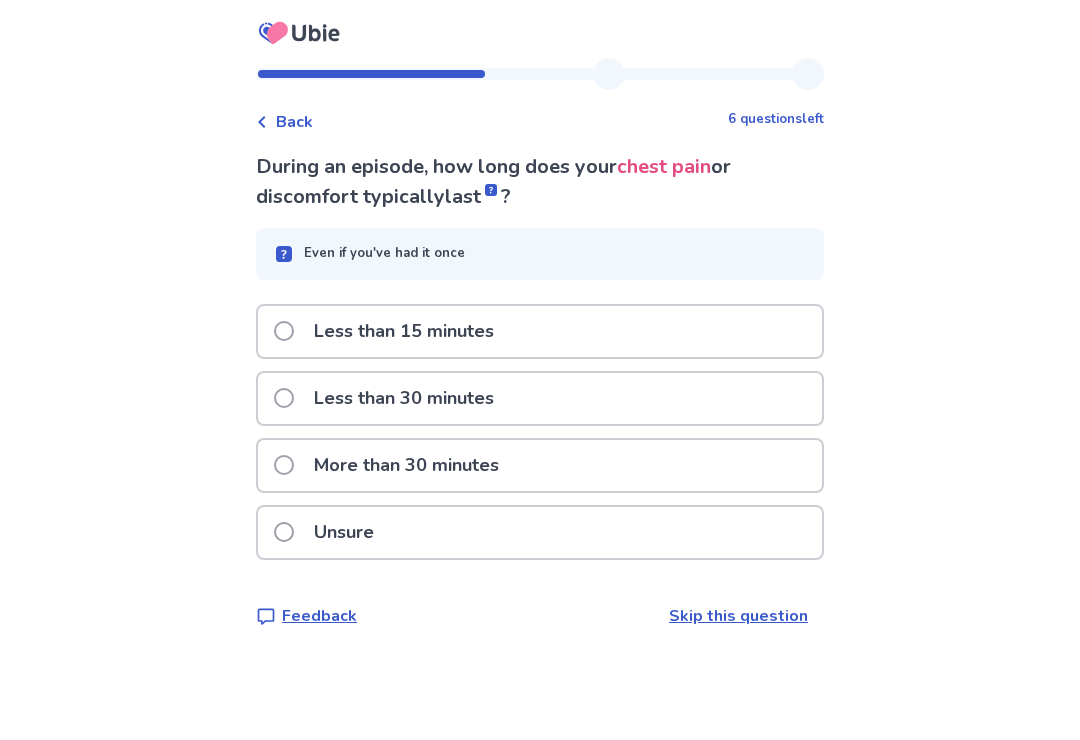 click on "More than 30 minutes" at bounding box center [540, 465] 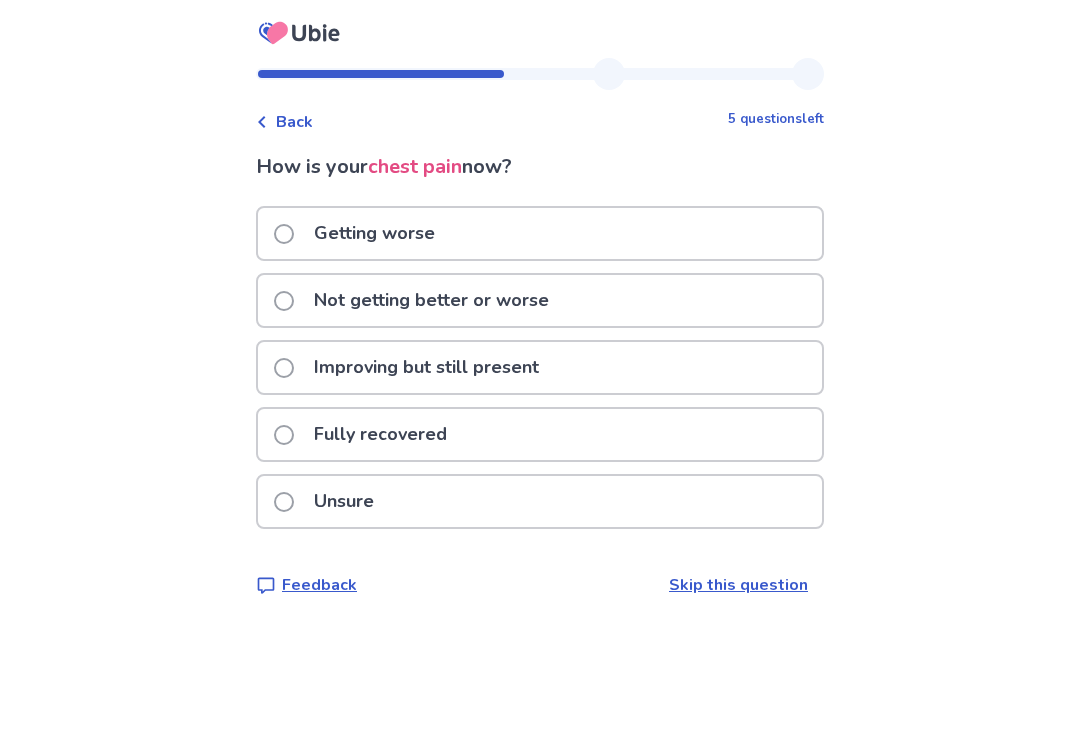 click on "Not getting better or worse" at bounding box center (540, 300) 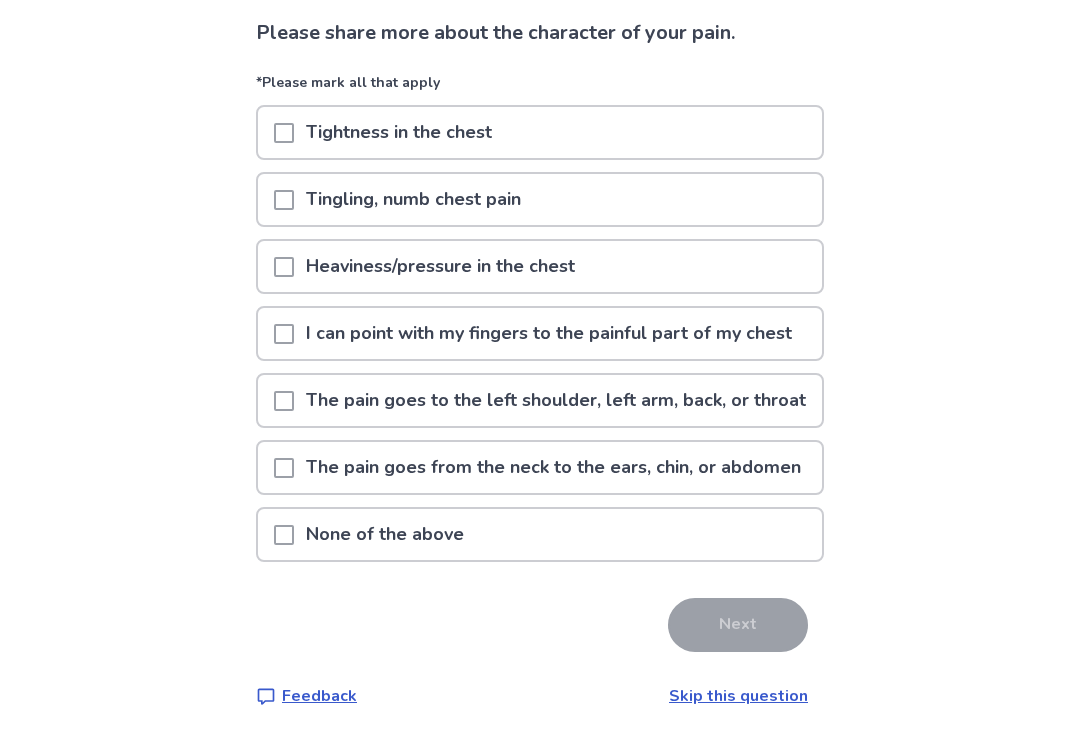 scroll, scrollTop: 98, scrollLeft: 0, axis: vertical 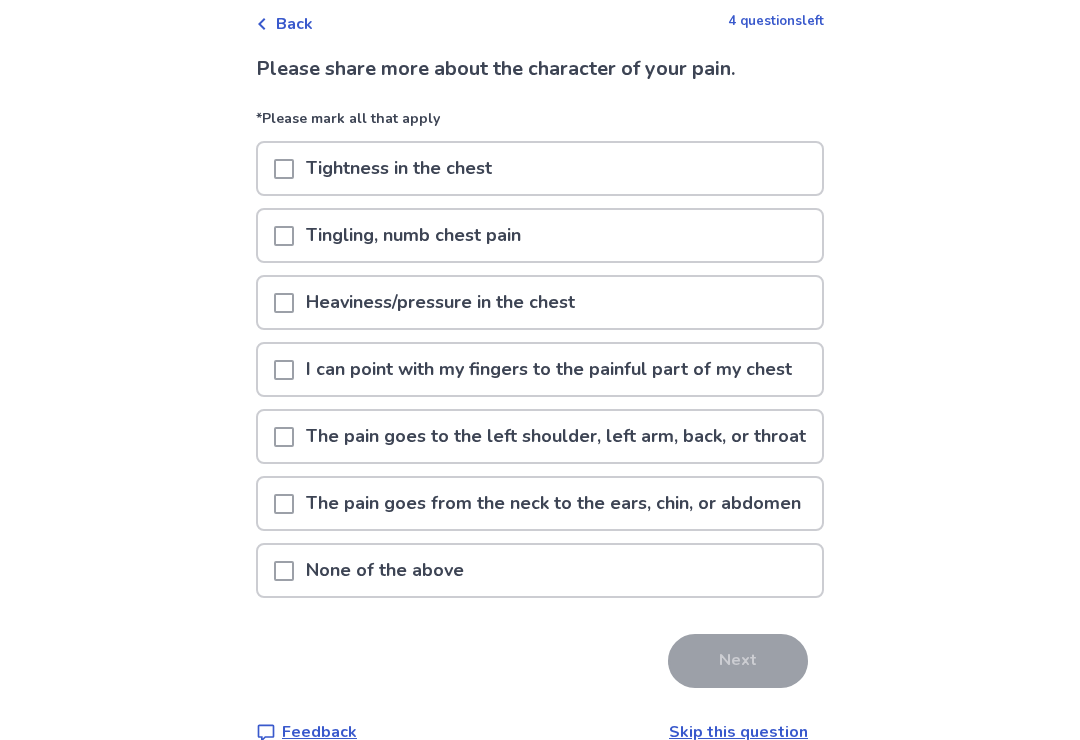 click at bounding box center (284, 571) 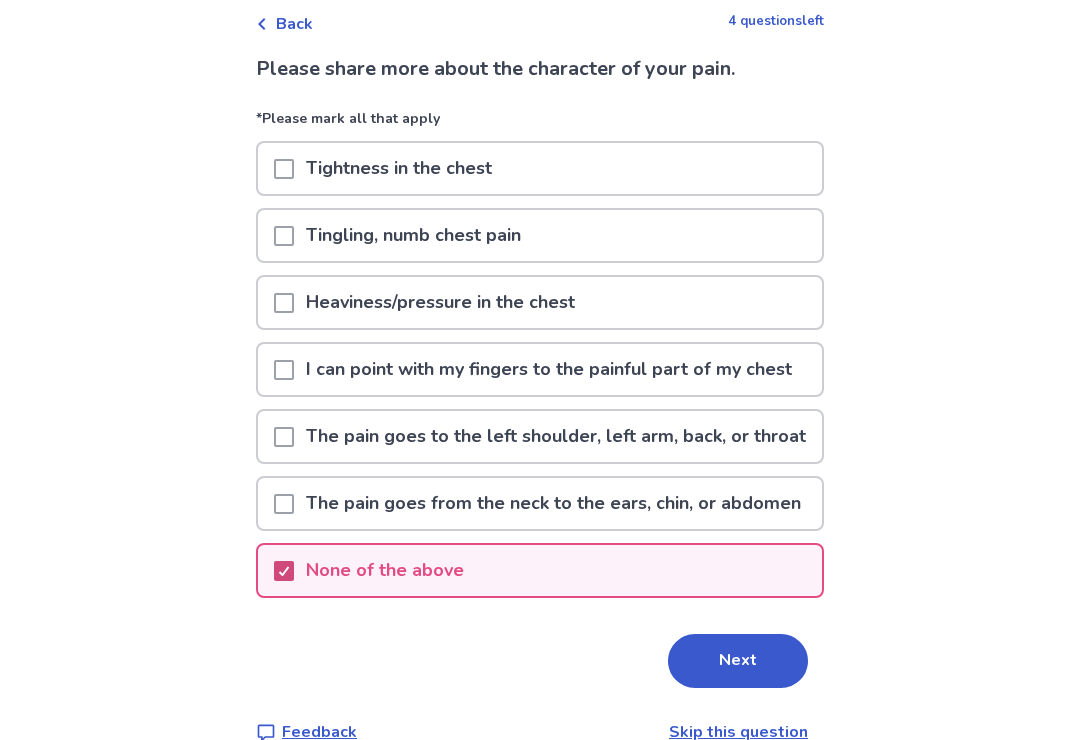 scroll, scrollTop: 184, scrollLeft: 0, axis: vertical 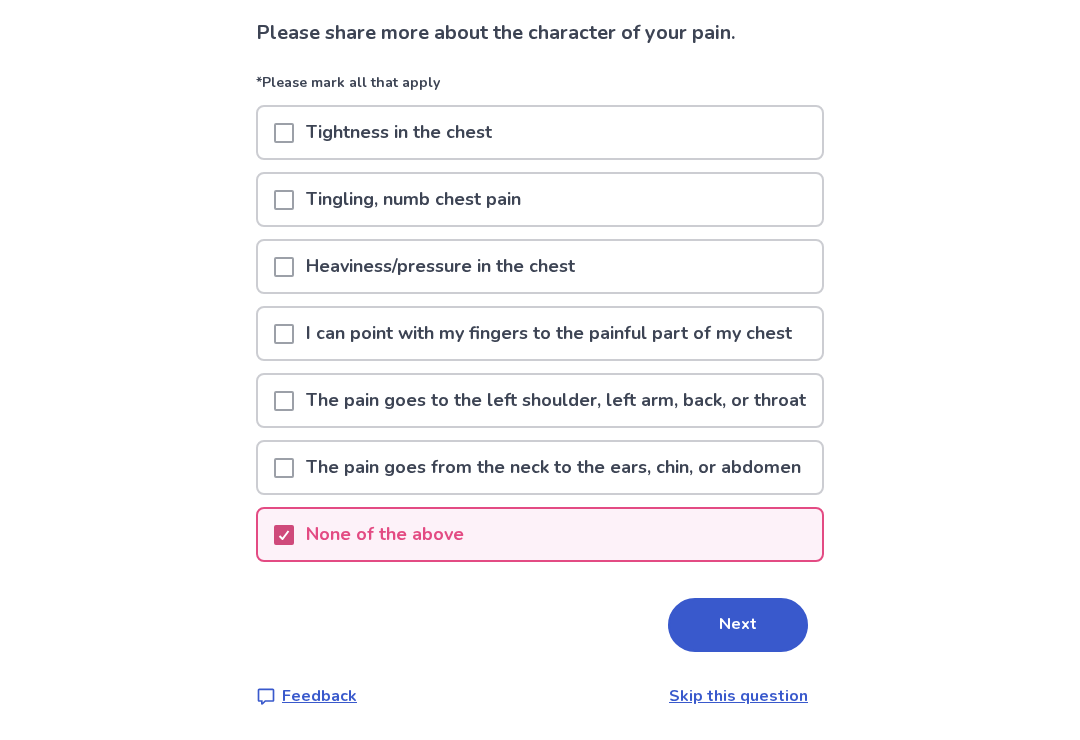 click on "Next" at bounding box center [738, 625] 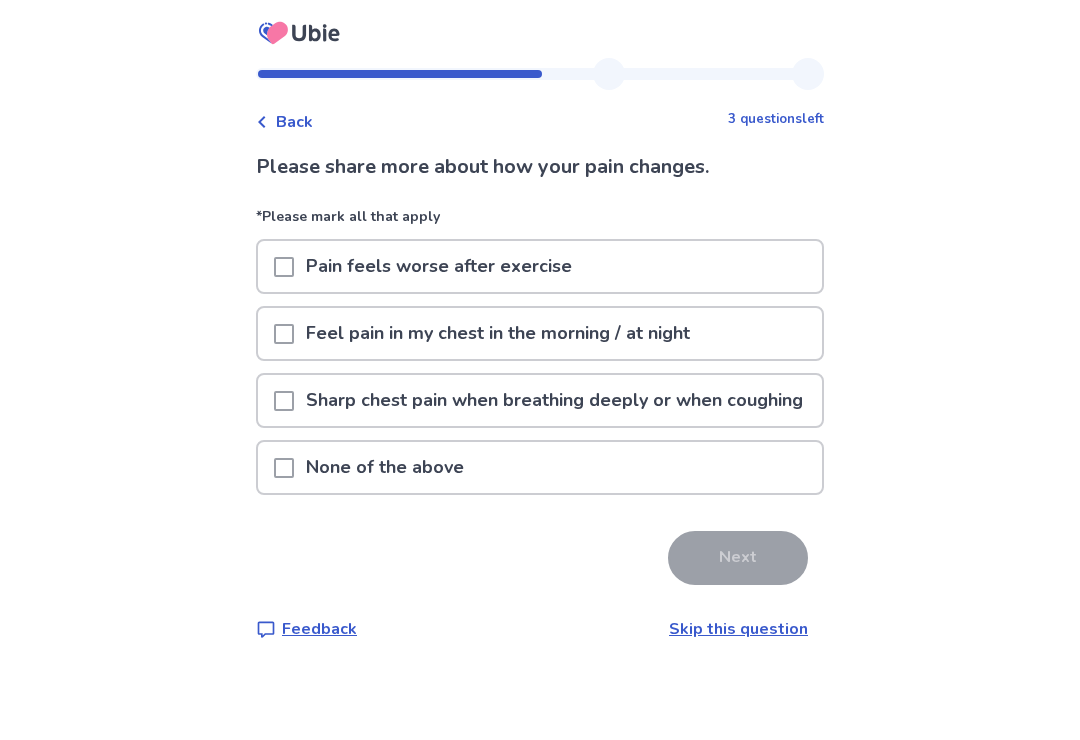 click on "None of the above" at bounding box center (385, 467) 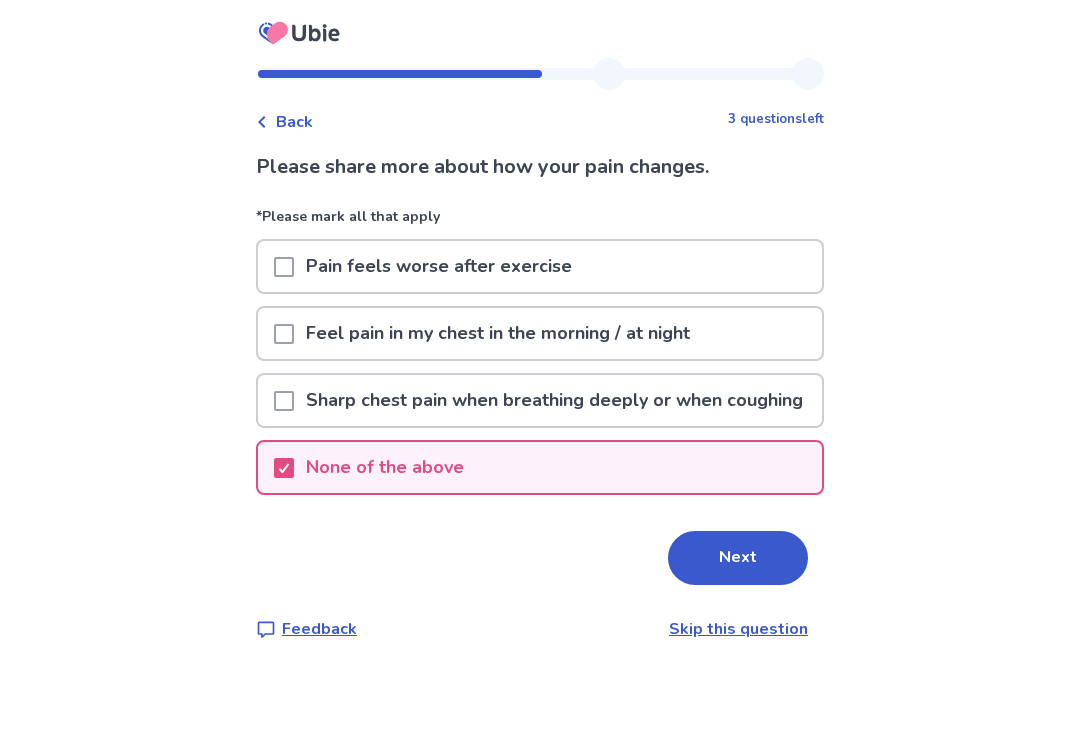 click on "Next" at bounding box center (738, 558) 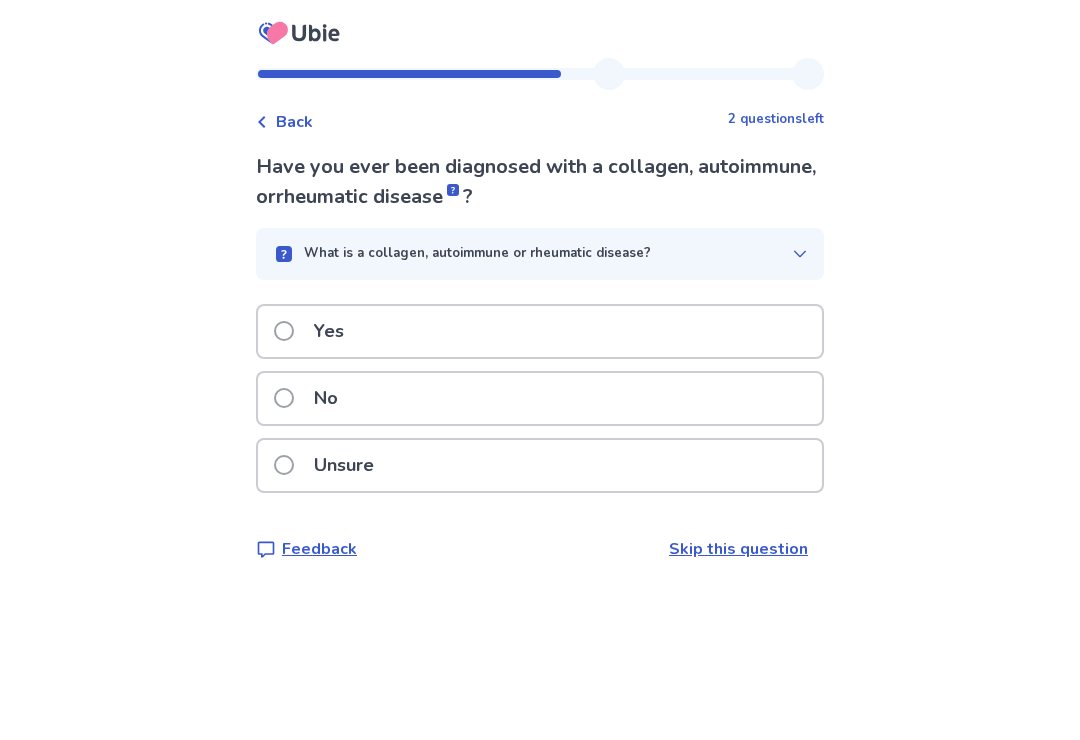 click on "No" at bounding box center (540, 398) 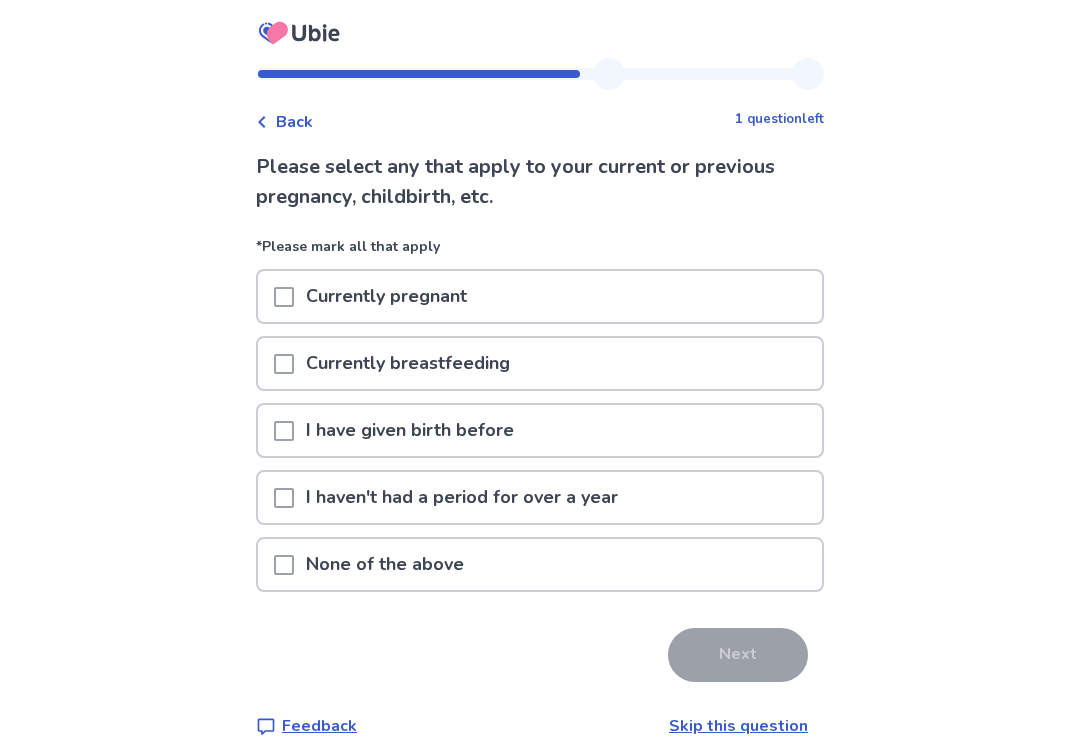 click on "None of the above" at bounding box center [385, 564] 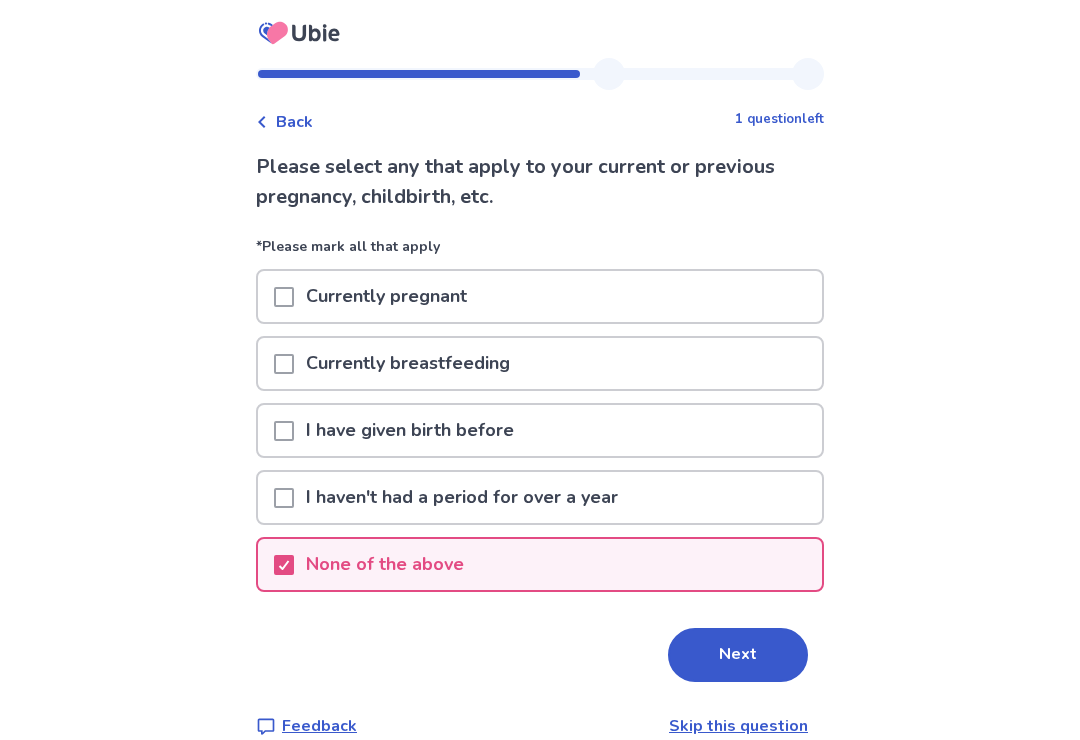 click on "Next" at bounding box center (738, 655) 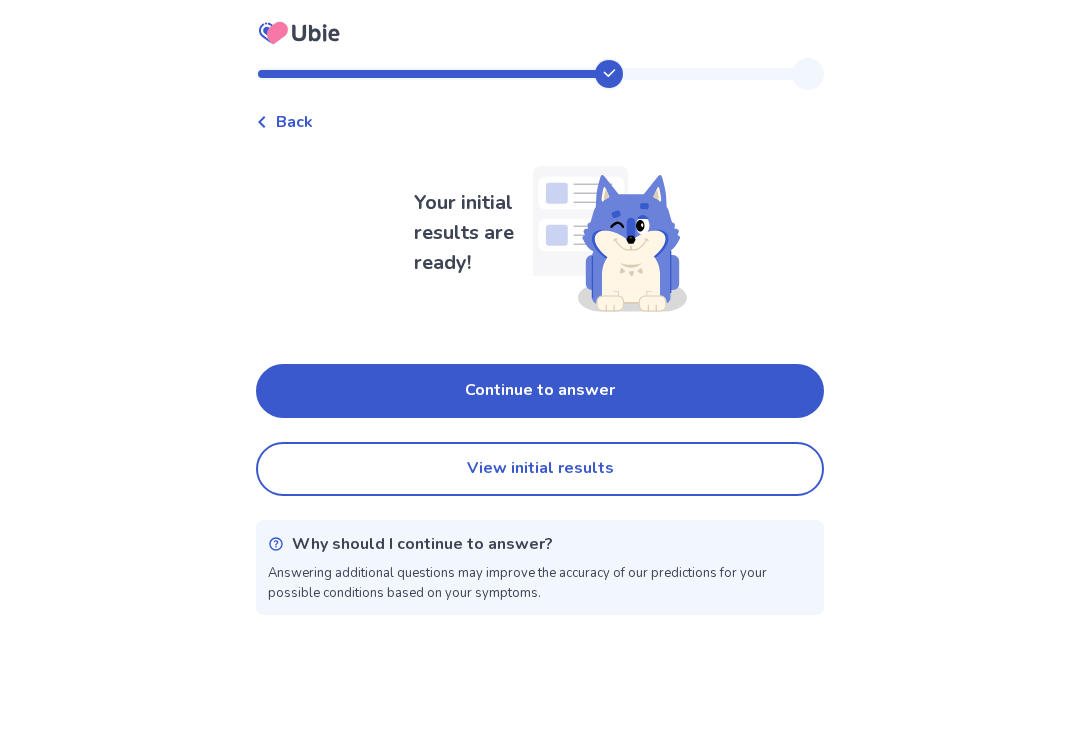 click on "Continue to answer" at bounding box center [540, 391] 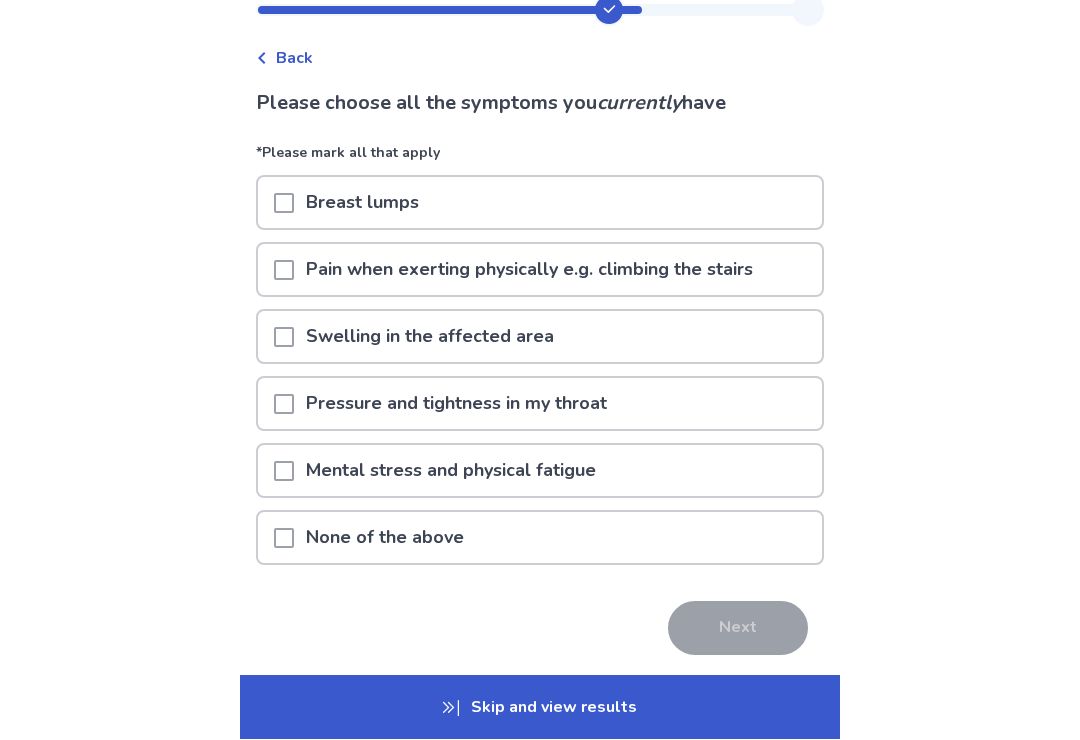 scroll, scrollTop: 67, scrollLeft: 0, axis: vertical 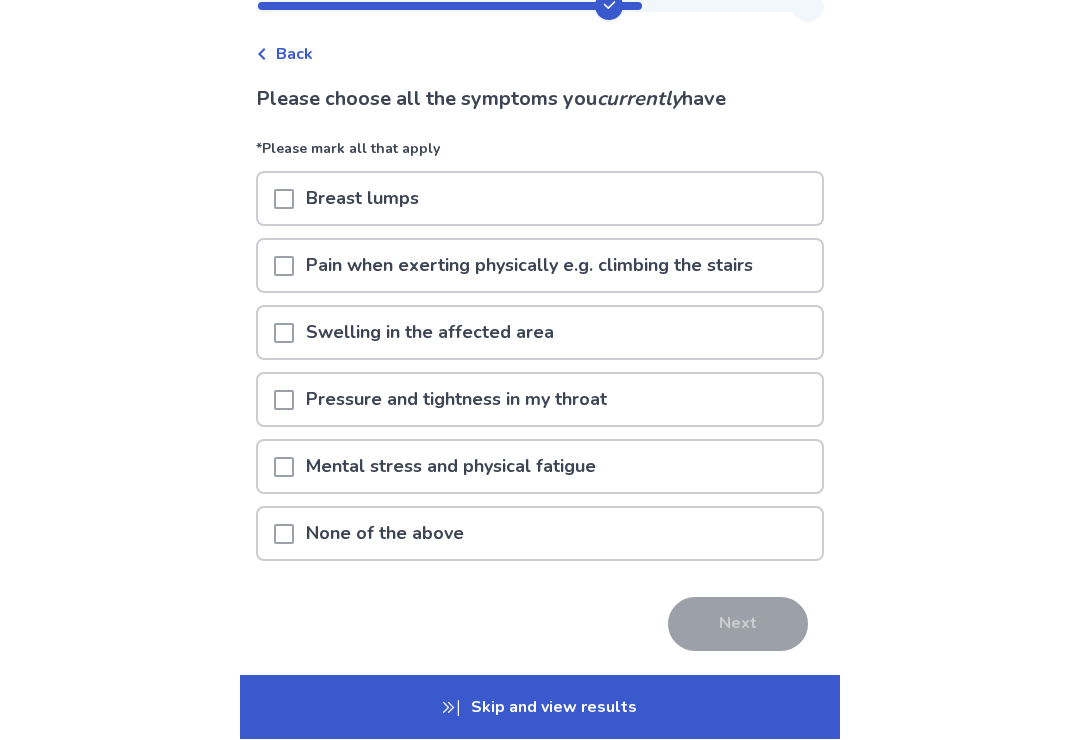 click at bounding box center [284, 468] 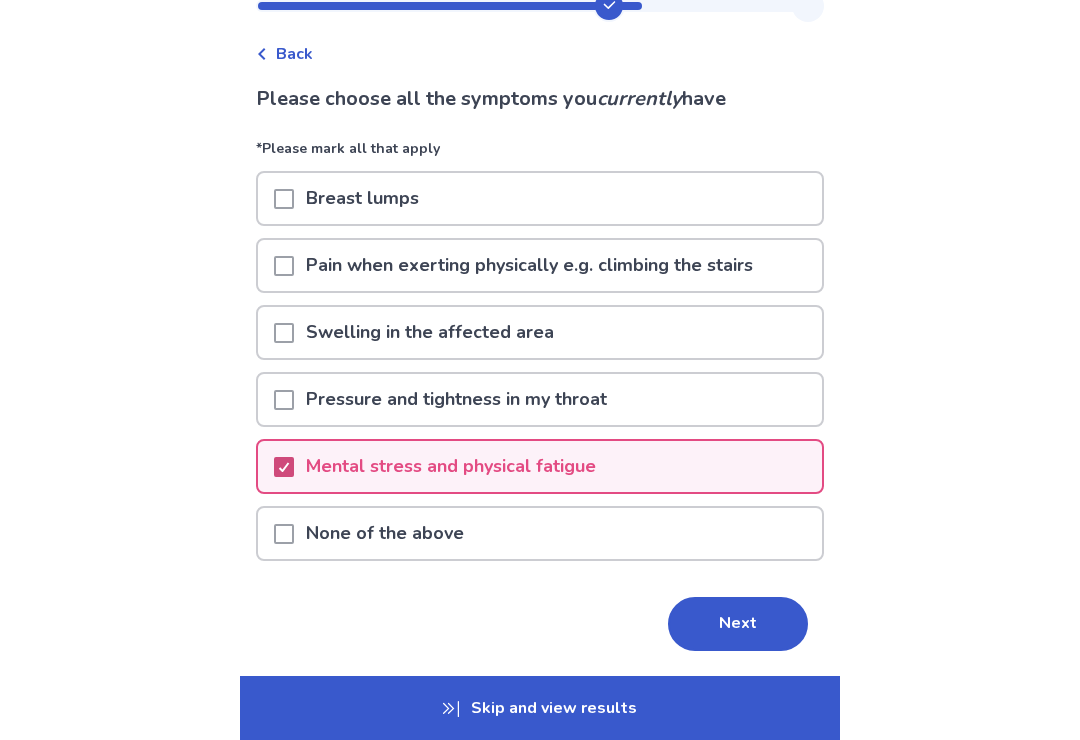 click on "Next" at bounding box center [738, 624] 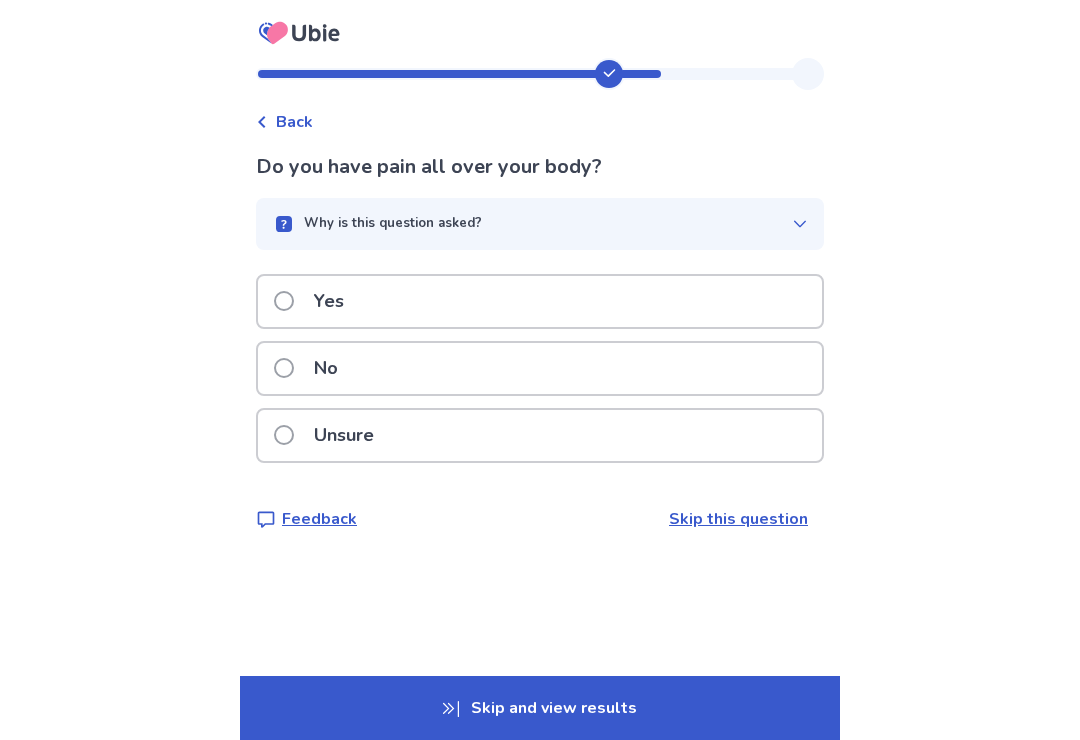 click at bounding box center [284, 368] 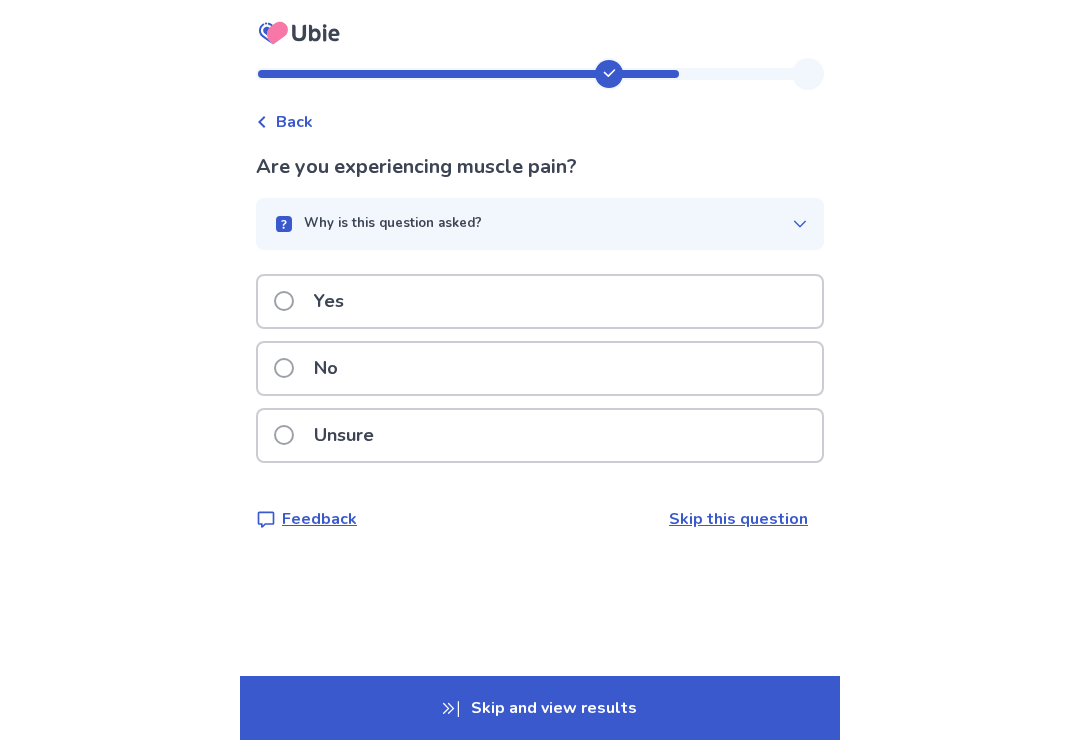 click on "Yes" at bounding box center (540, 301) 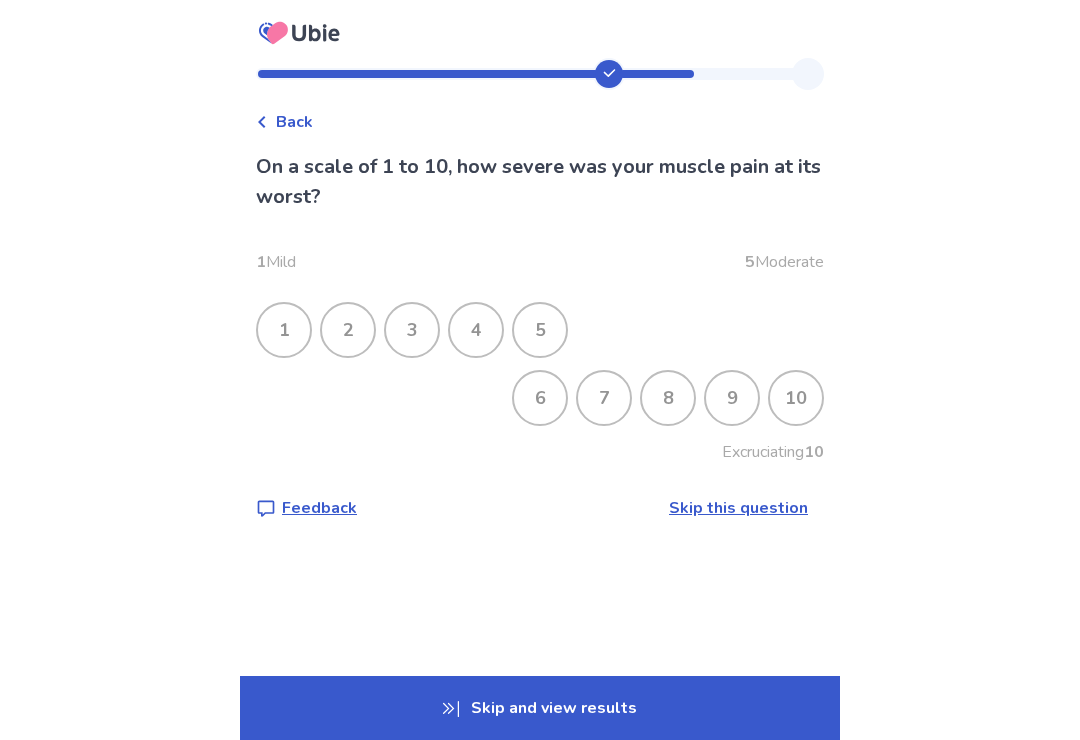 click on "4" at bounding box center [476, 330] 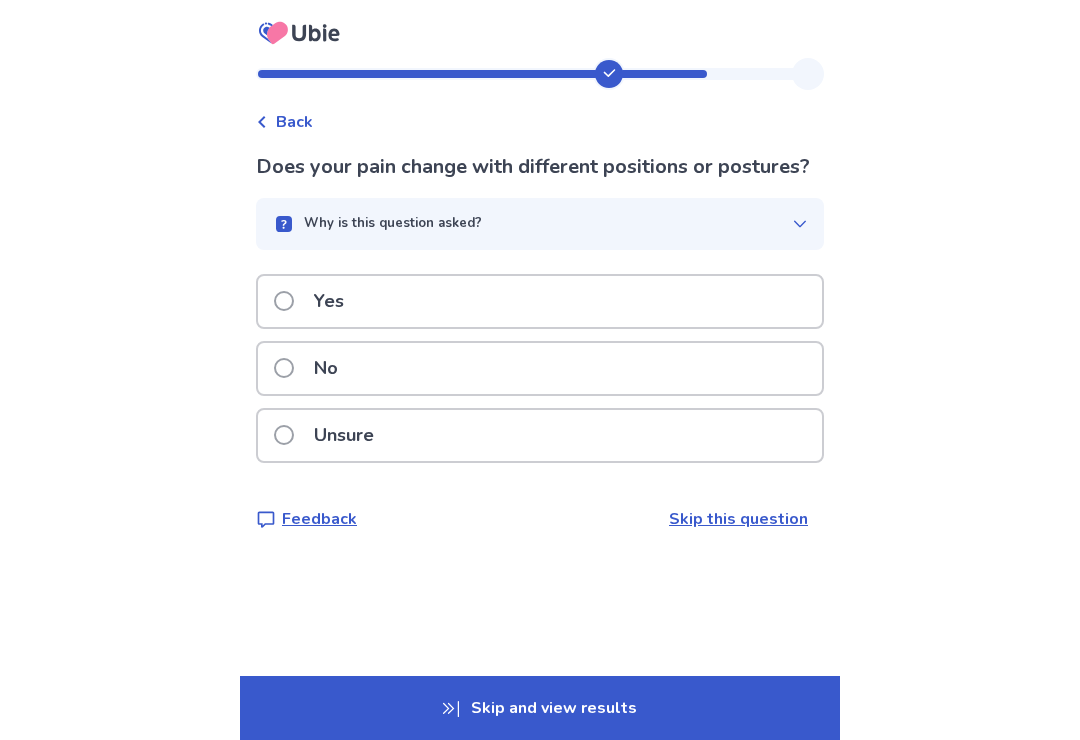 click on "No" at bounding box center [540, 368] 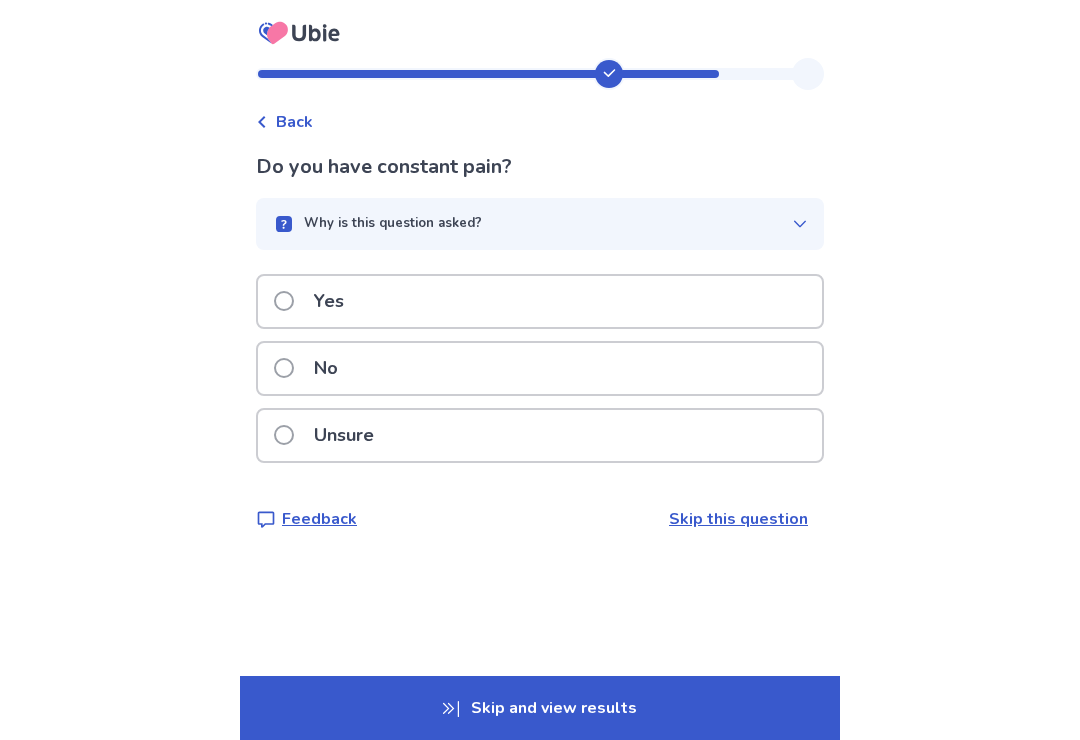 click on "No" at bounding box center [540, 368] 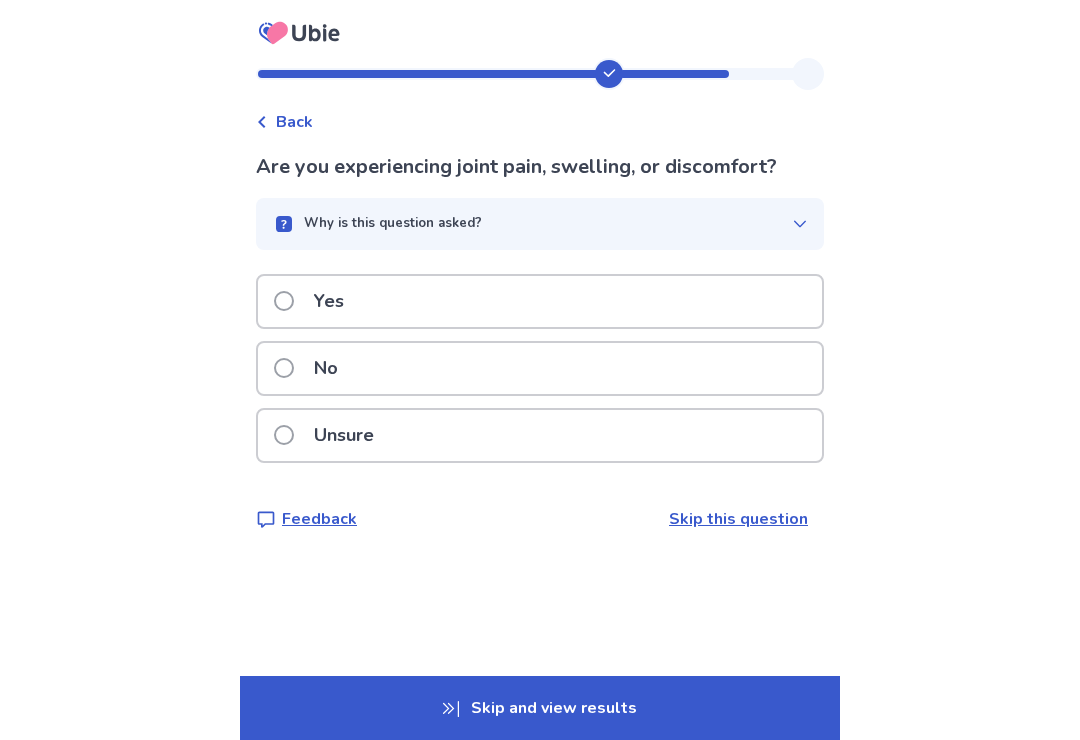 click on "No" at bounding box center (540, 368) 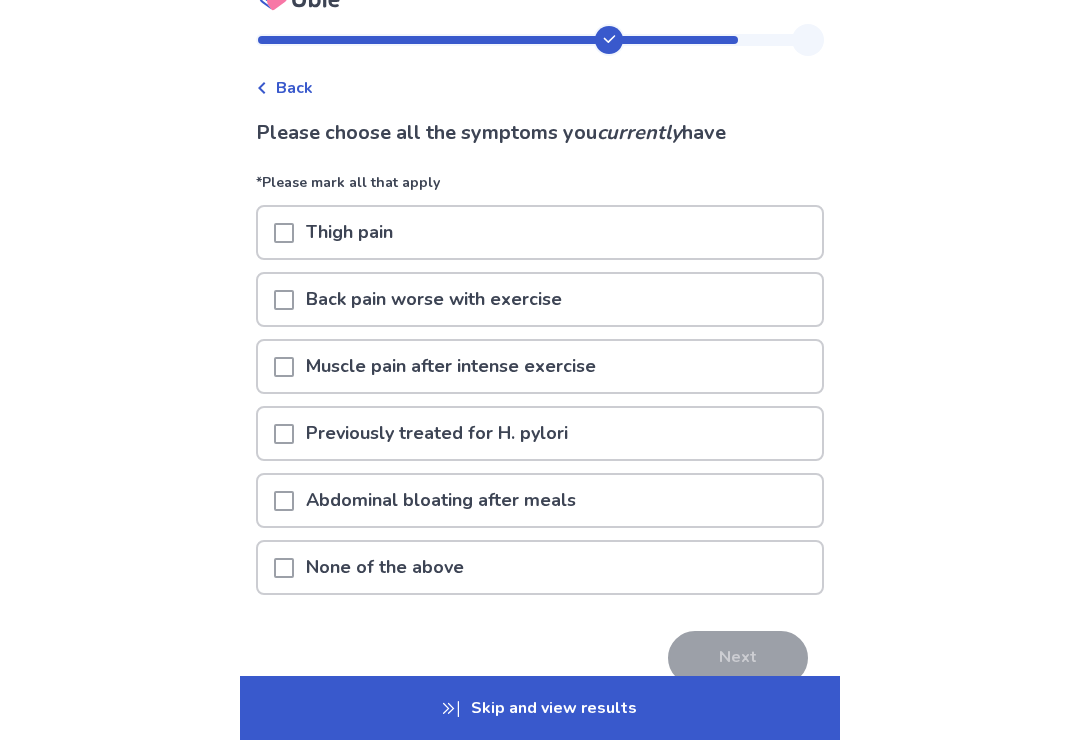 scroll, scrollTop: 48, scrollLeft: 0, axis: vertical 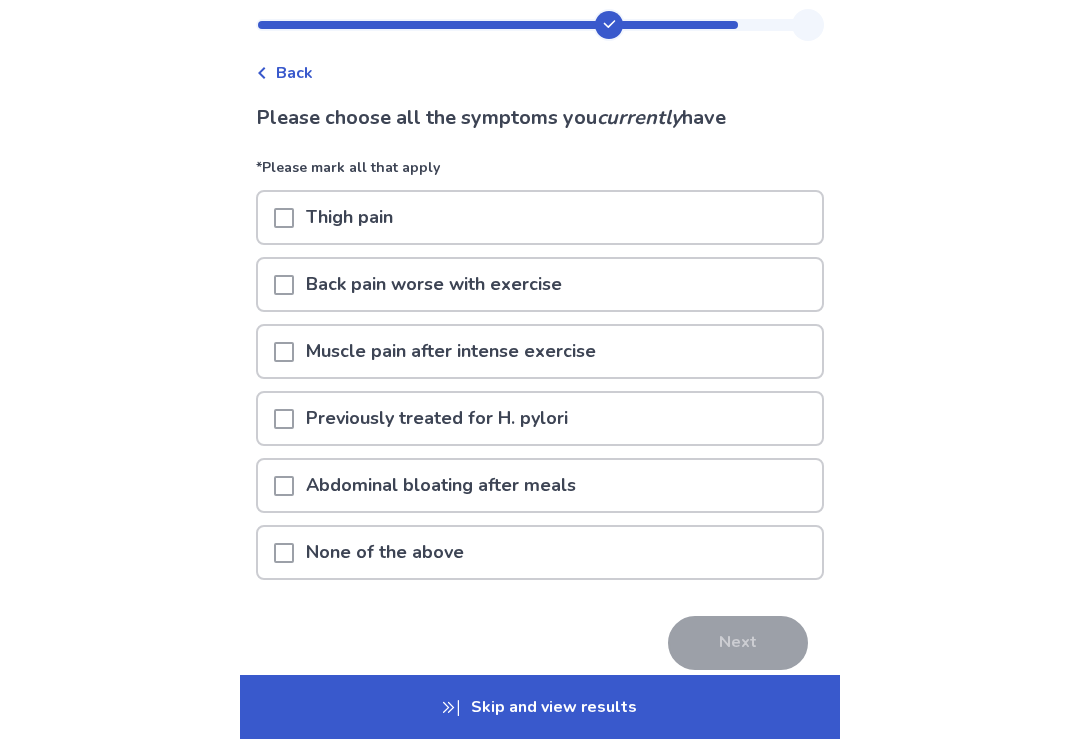 click on "Muscle pain after intense exercise" at bounding box center (451, 352) 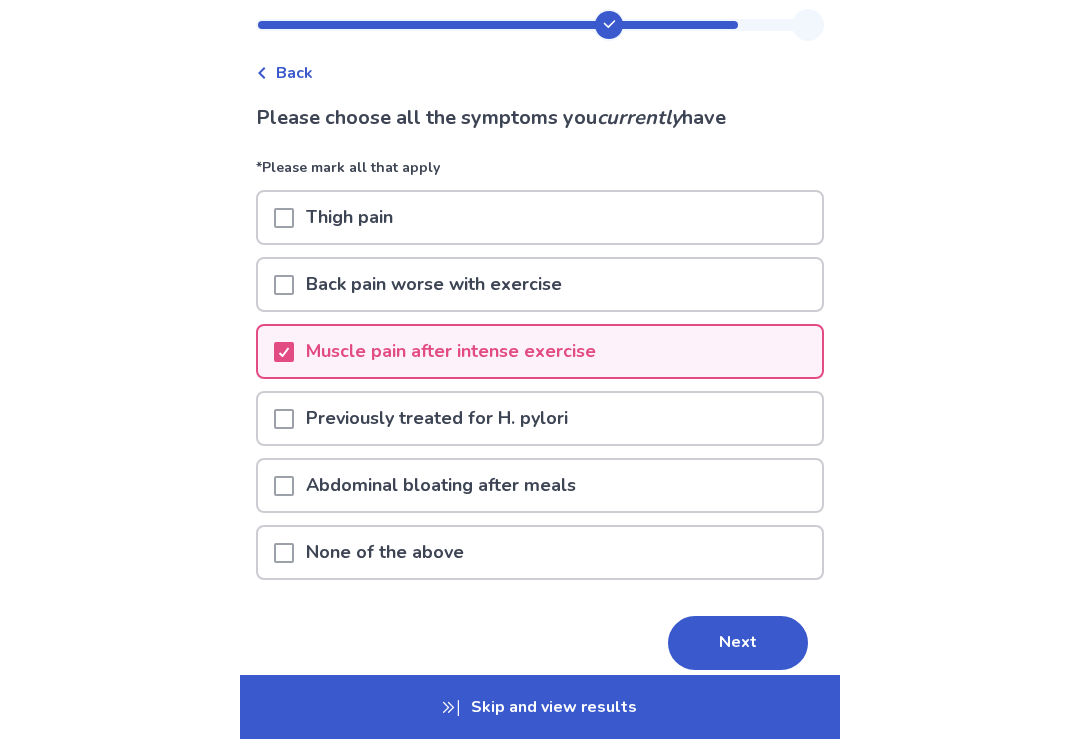 scroll, scrollTop: 49, scrollLeft: 0, axis: vertical 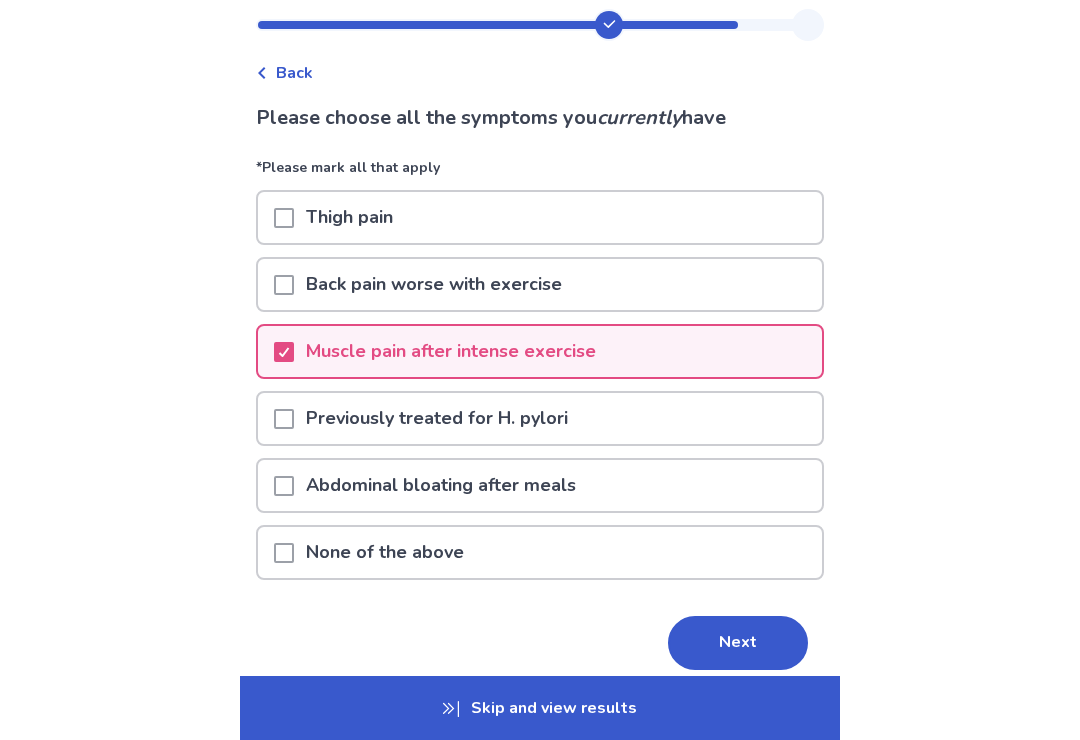 click on "Next" at bounding box center (738, 643) 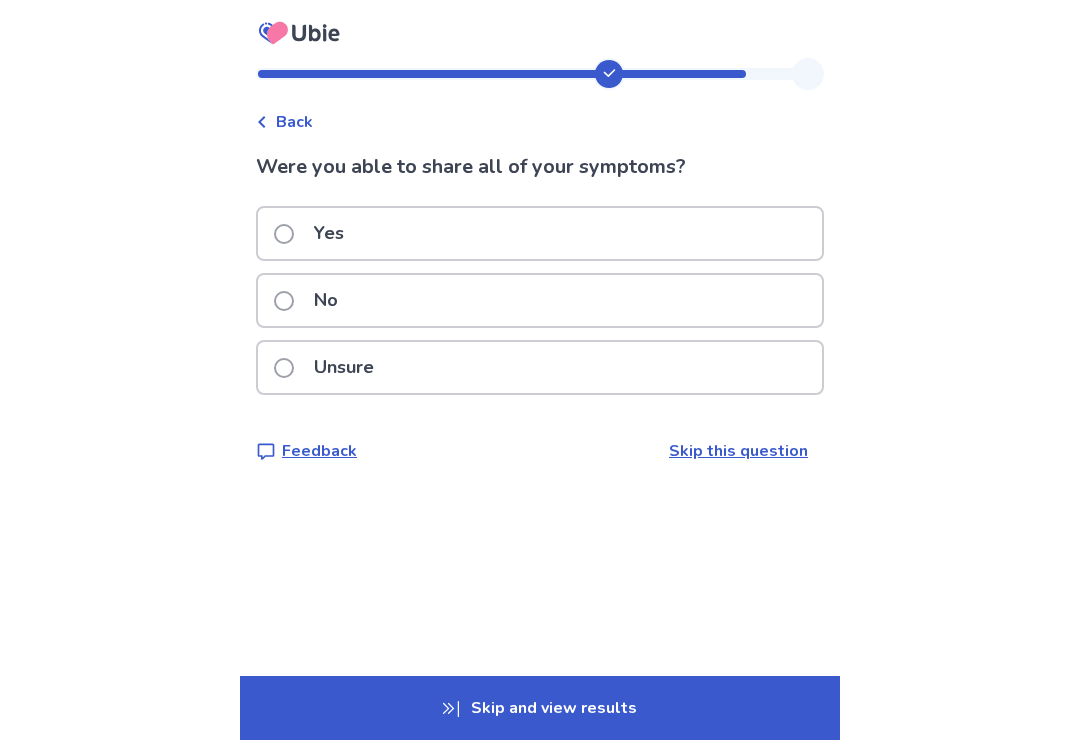 click on "Unsure" at bounding box center [540, 367] 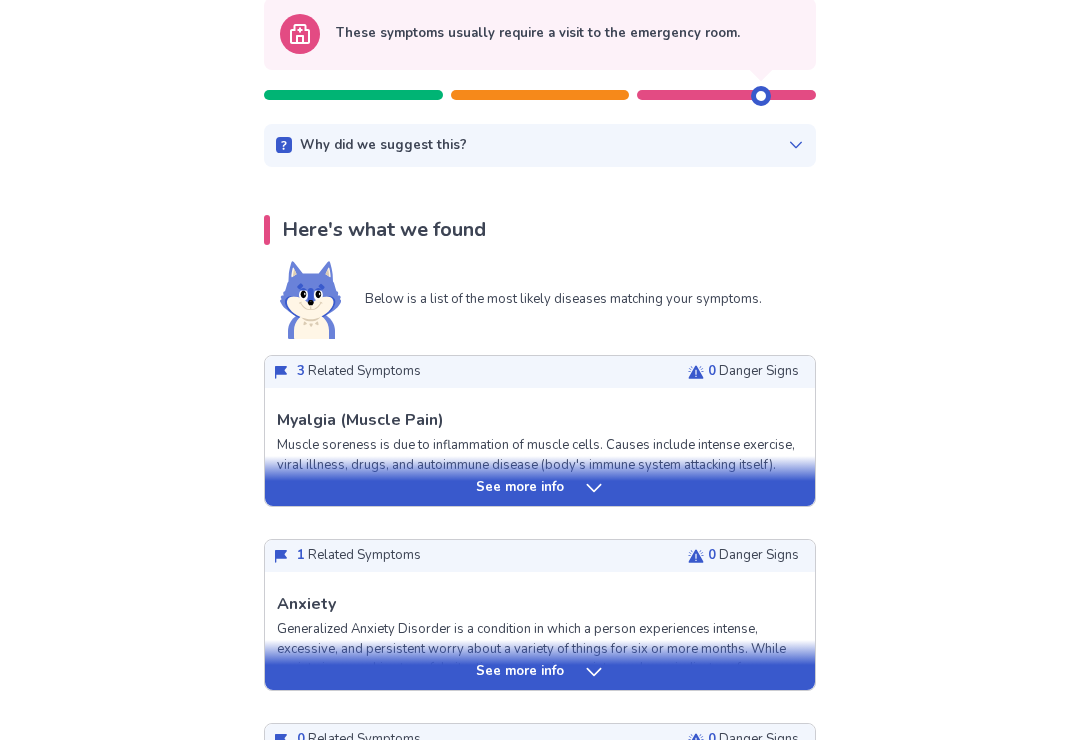 click on "Why did we suggest this? This suggestion is based on the severity level of a few of   your symptoms  listed below: Symptoms from your responses
Chest pain
Sudden chest pain" at bounding box center [540, 147] 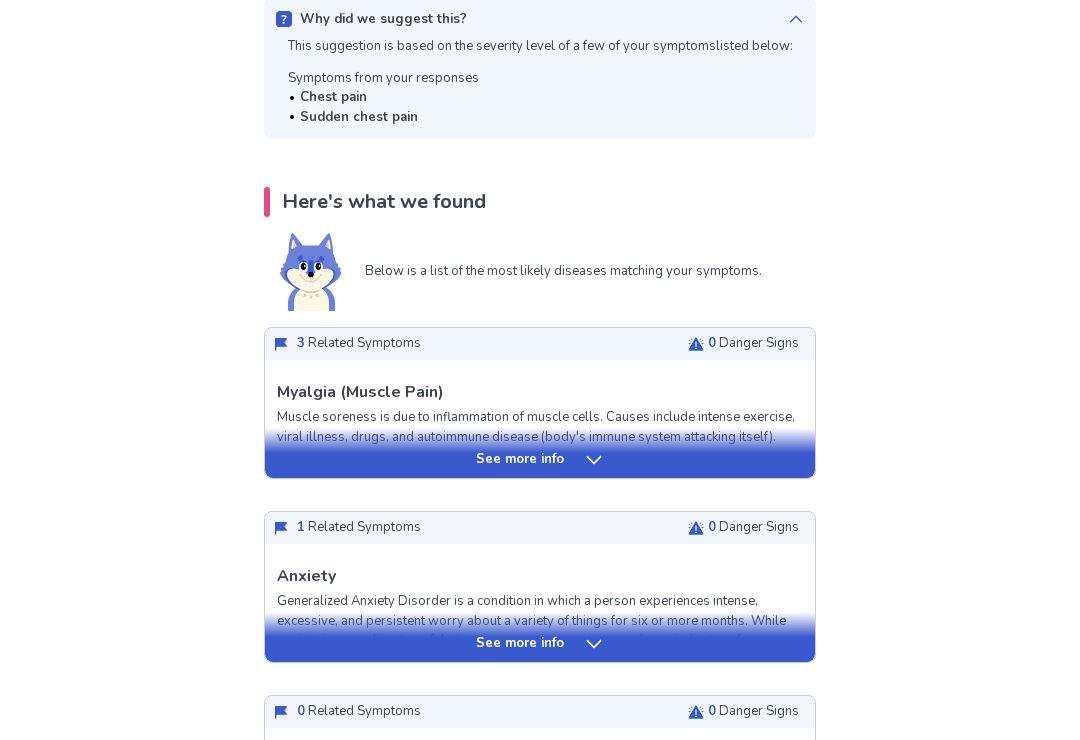 scroll, scrollTop: 338, scrollLeft: 0, axis: vertical 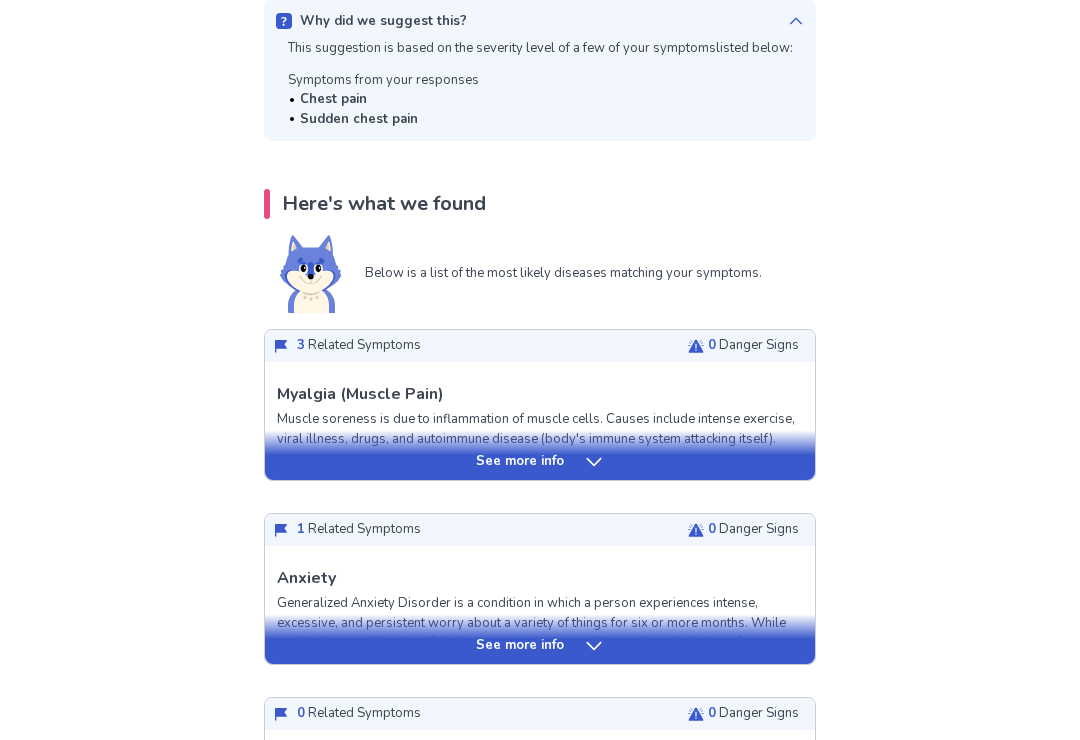 click on "See more info" at bounding box center (540, 456) 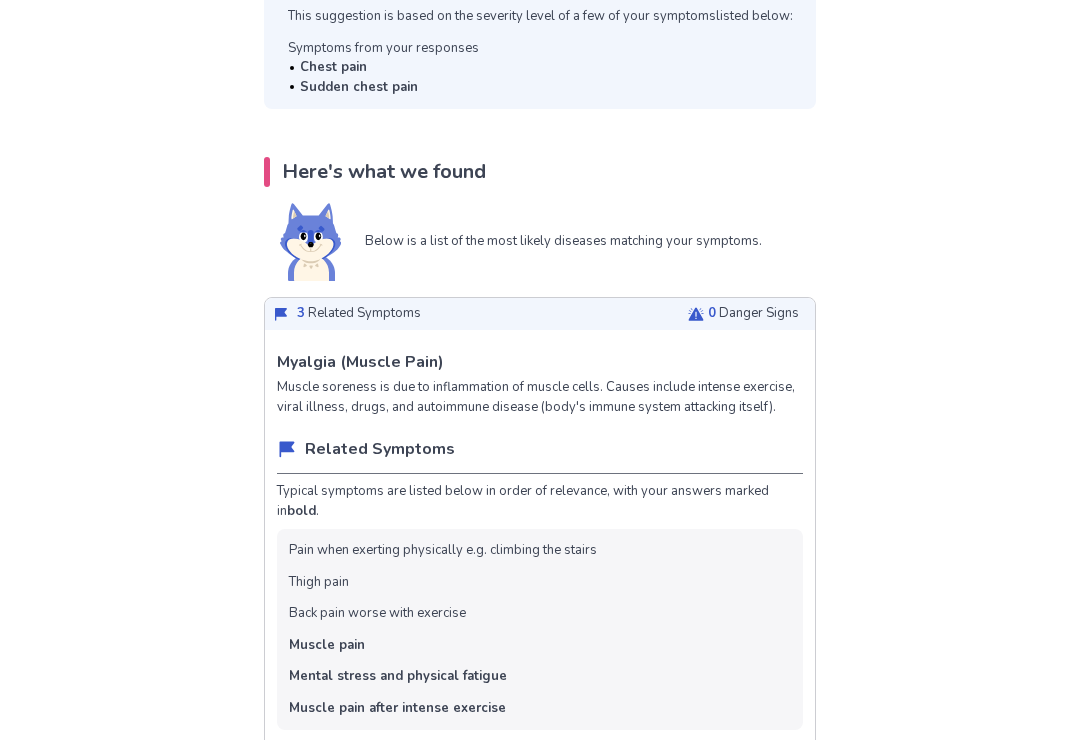 scroll, scrollTop: 449, scrollLeft: 0, axis: vertical 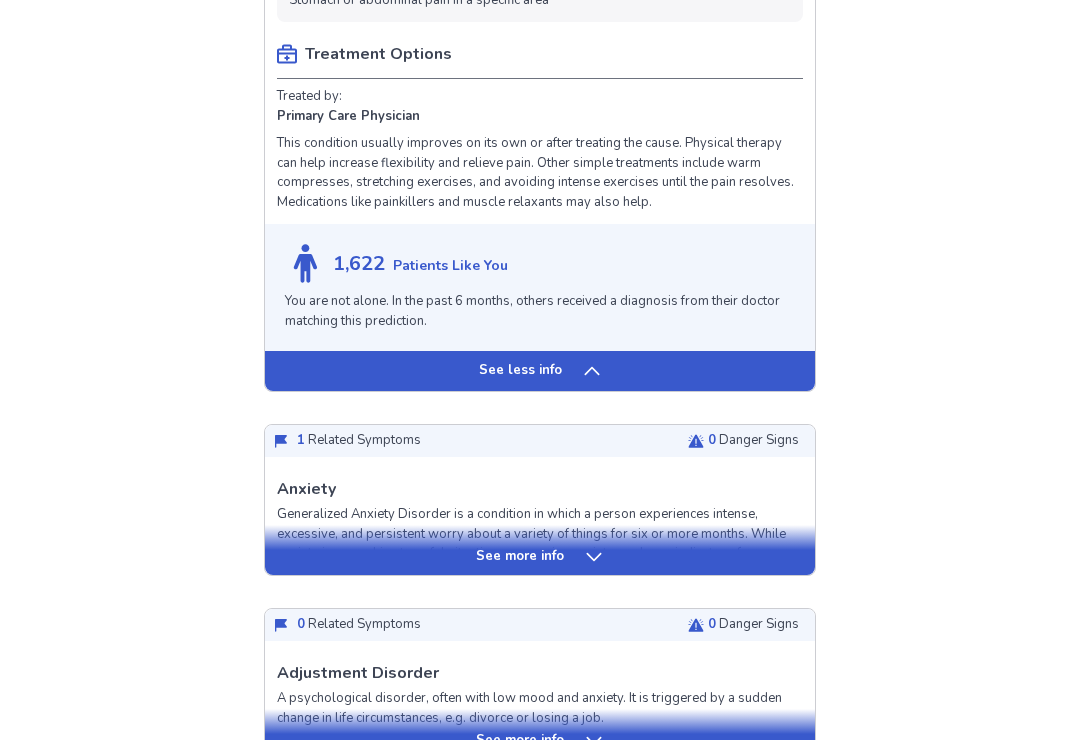 click on "See more info" at bounding box center [540, 558] 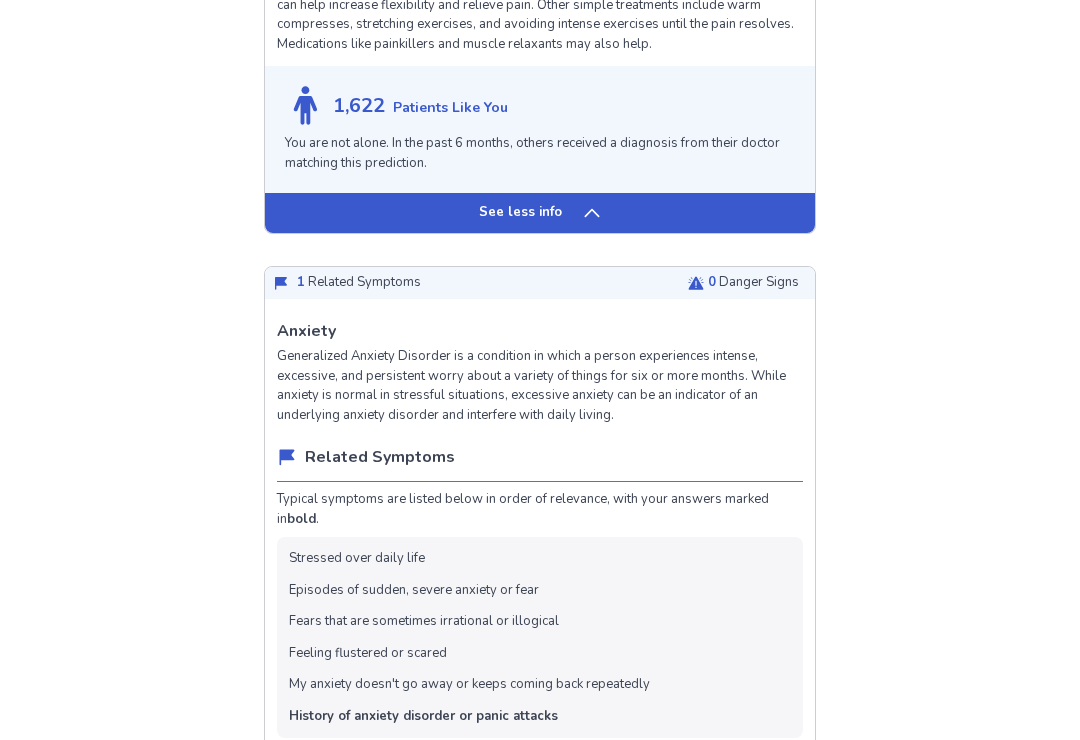scroll, scrollTop: 1420, scrollLeft: 0, axis: vertical 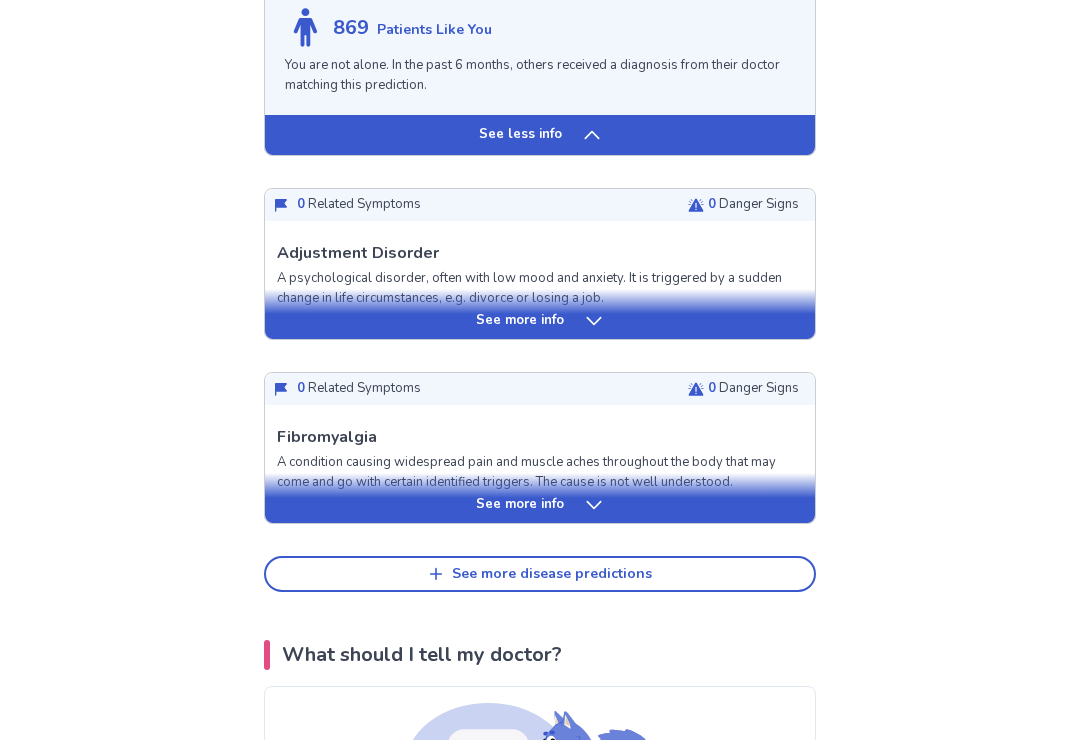 click on "See more disease predictions" at bounding box center (552, 575) 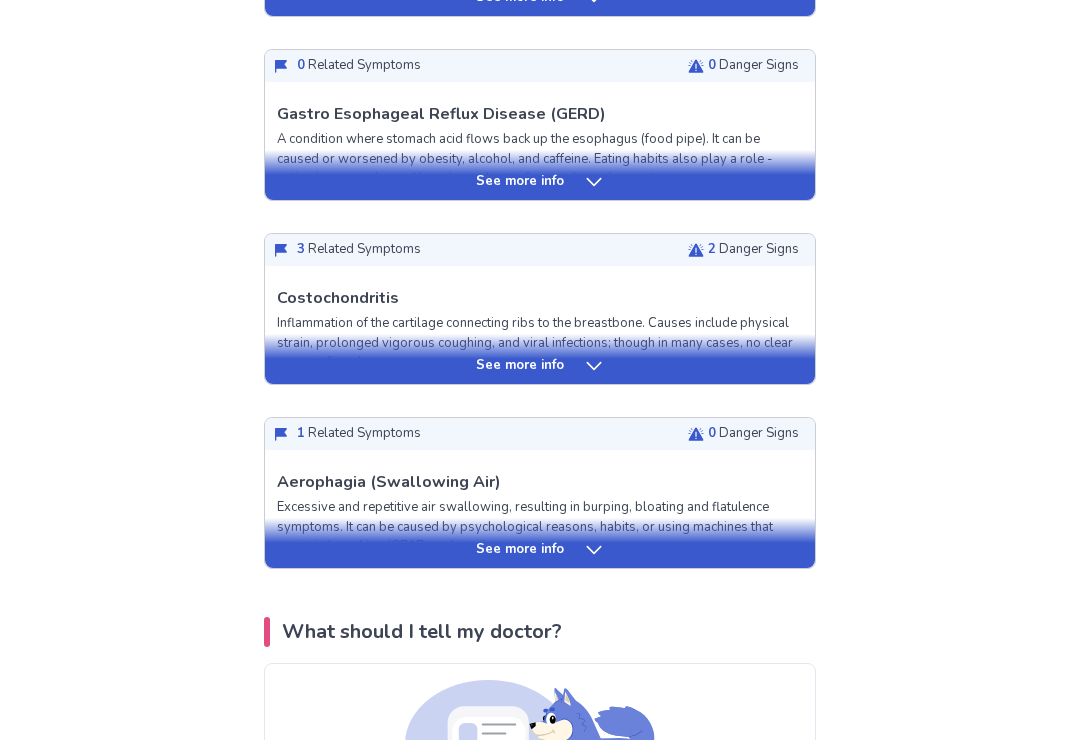 click on "See more info" at bounding box center (540, 551) 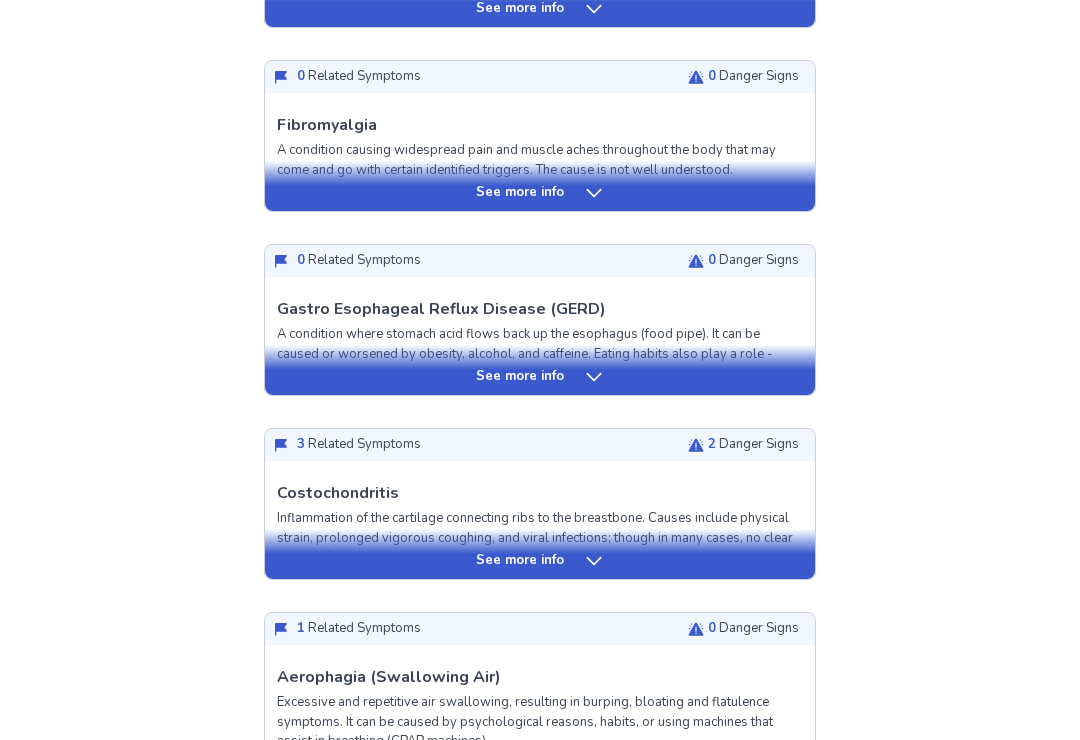 scroll, scrollTop: 2780, scrollLeft: 0, axis: vertical 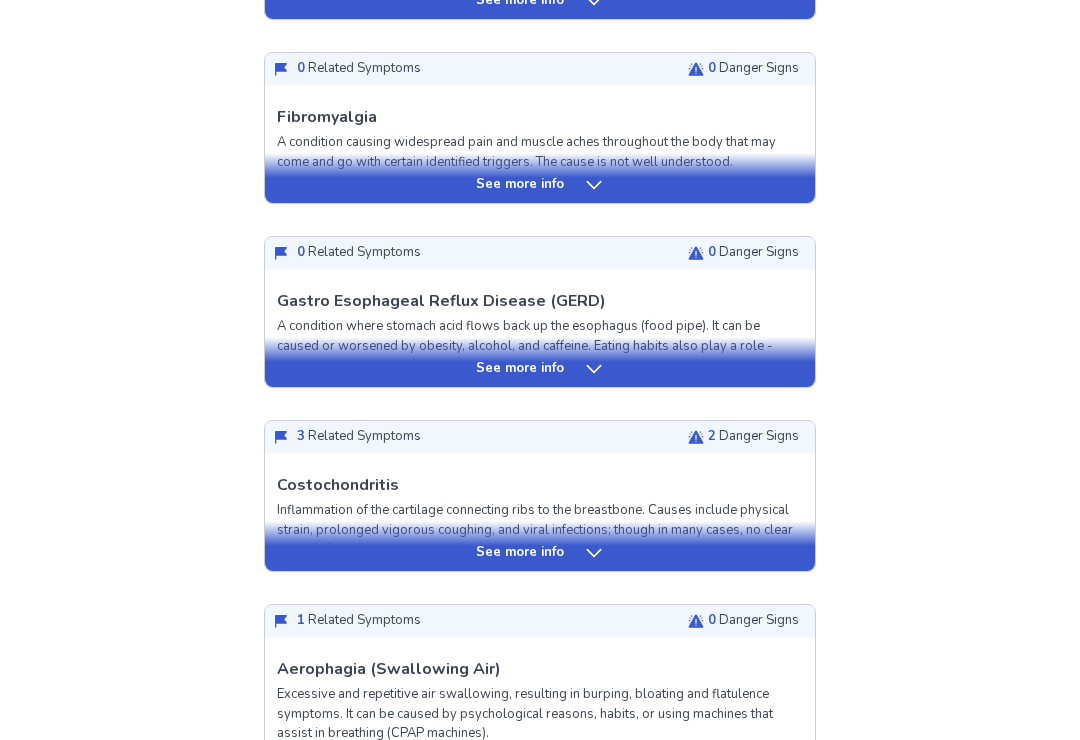 click on "See more info" at bounding box center [540, 547] 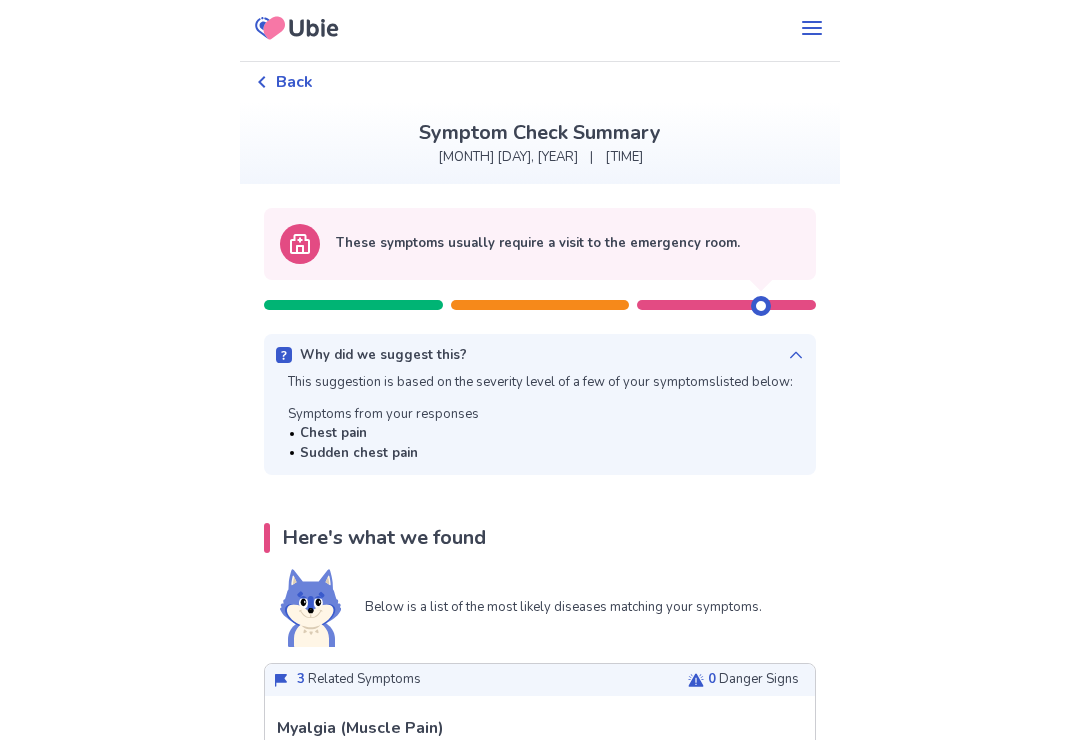 scroll, scrollTop: 0, scrollLeft: 0, axis: both 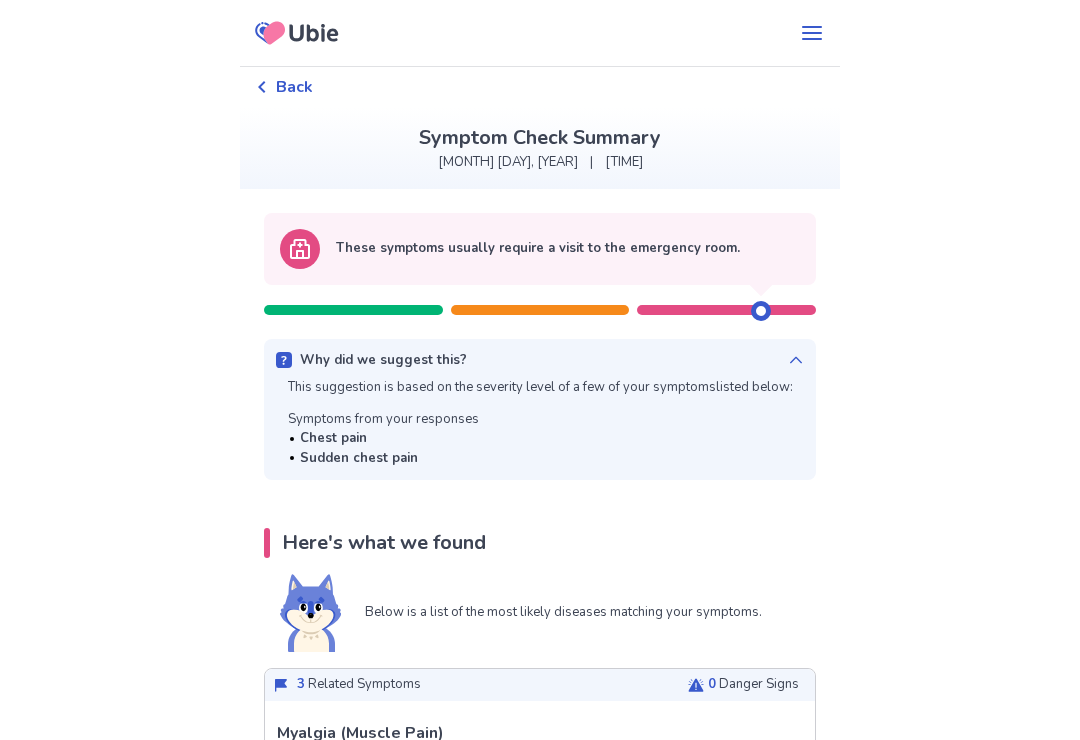 click 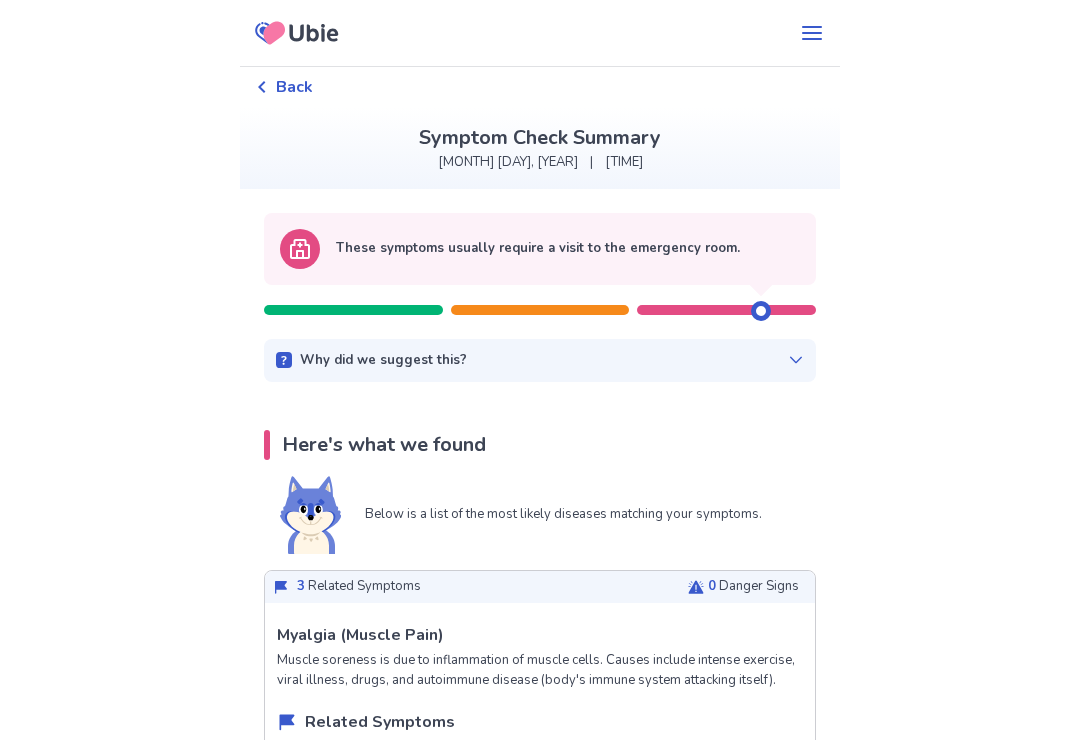 click on "Back" at bounding box center (294, 87) 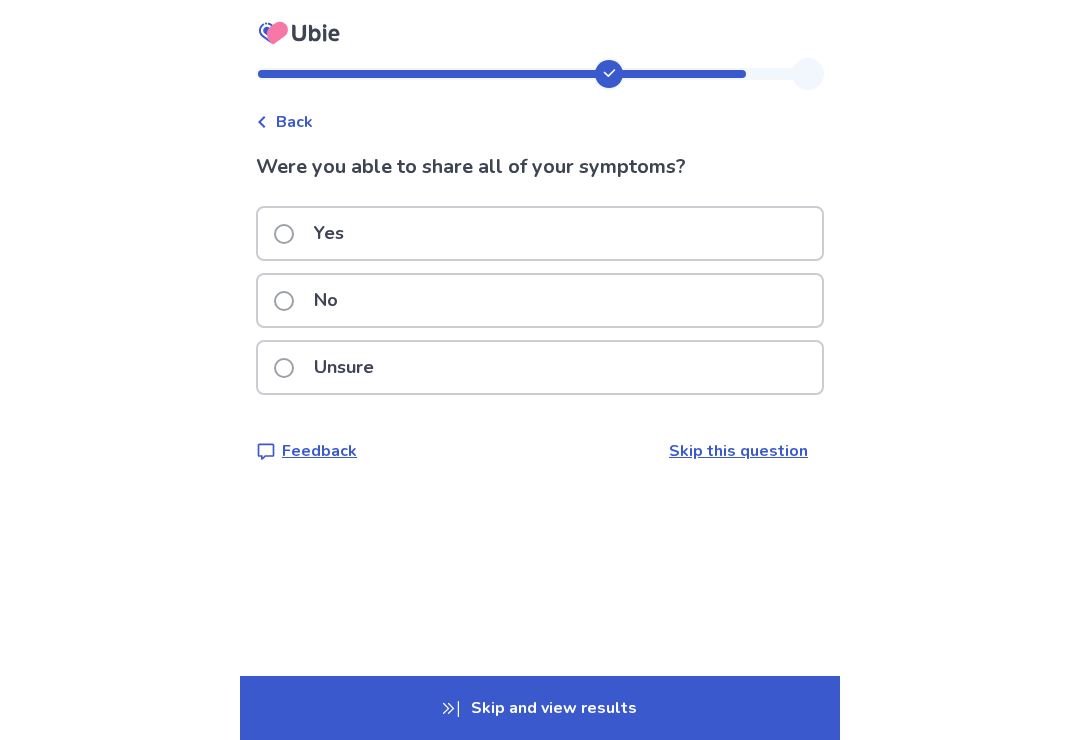 click 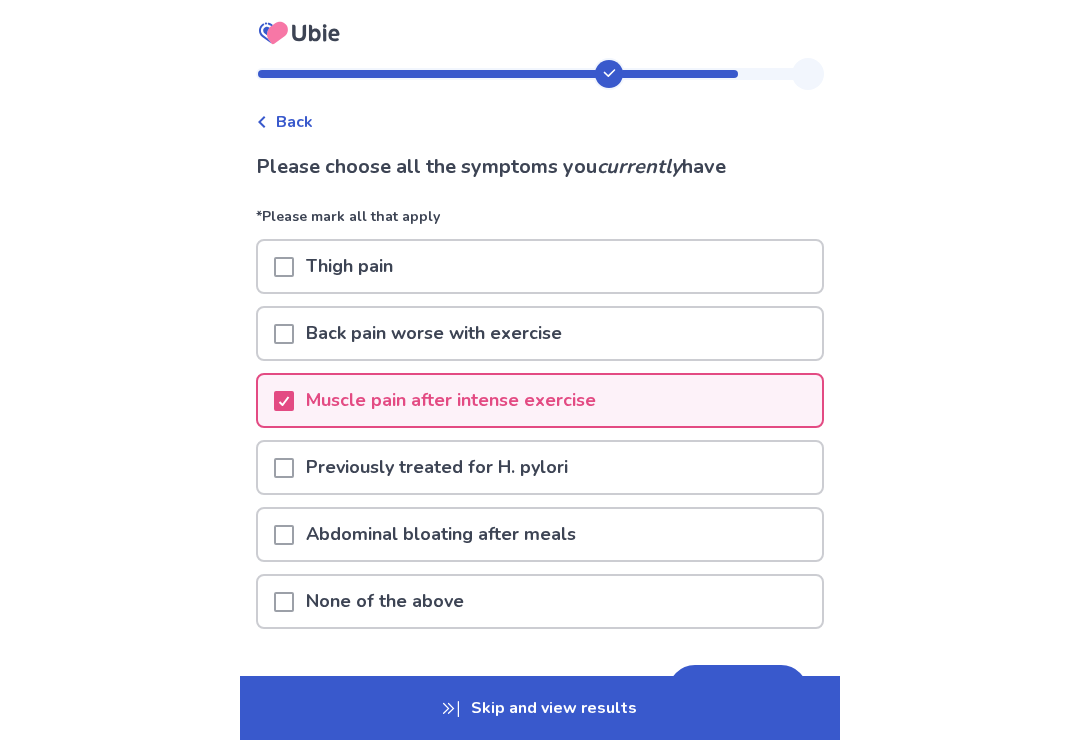 click 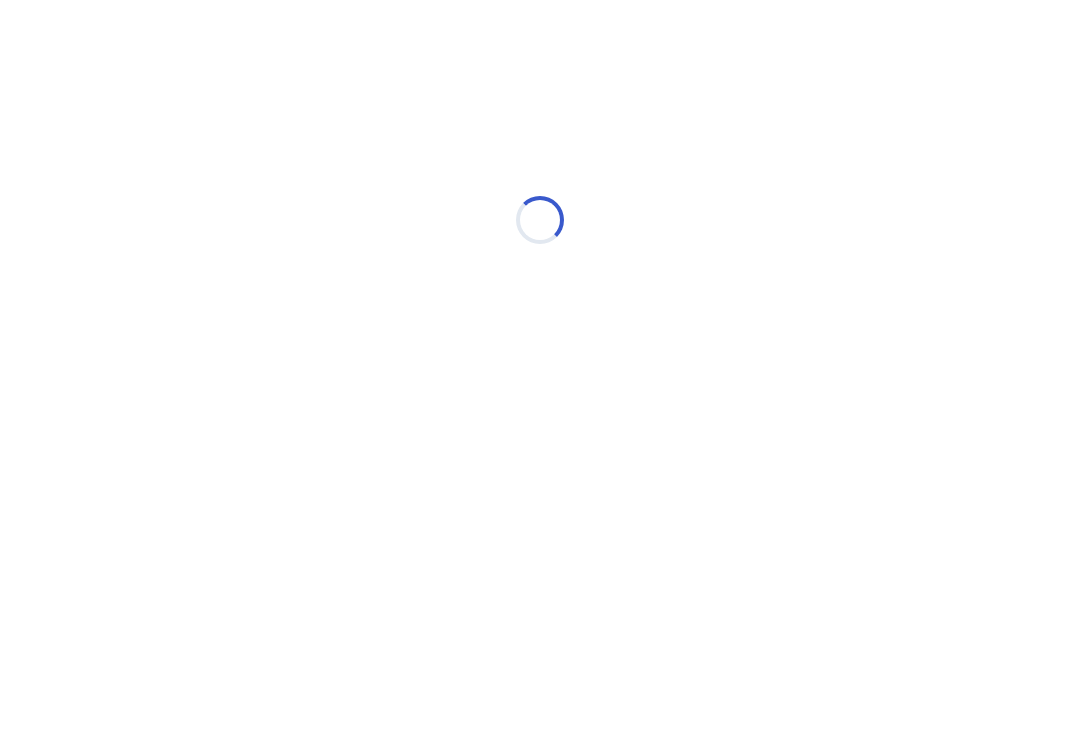 select on "*" 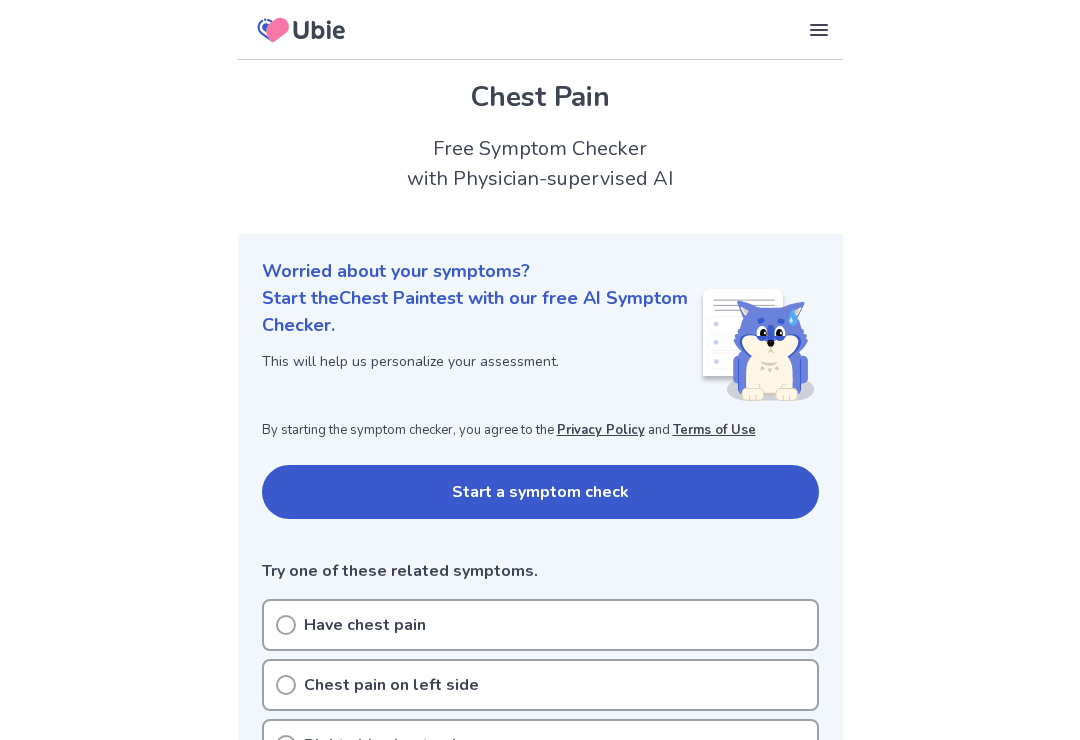 scroll, scrollTop: 410, scrollLeft: 0, axis: vertical 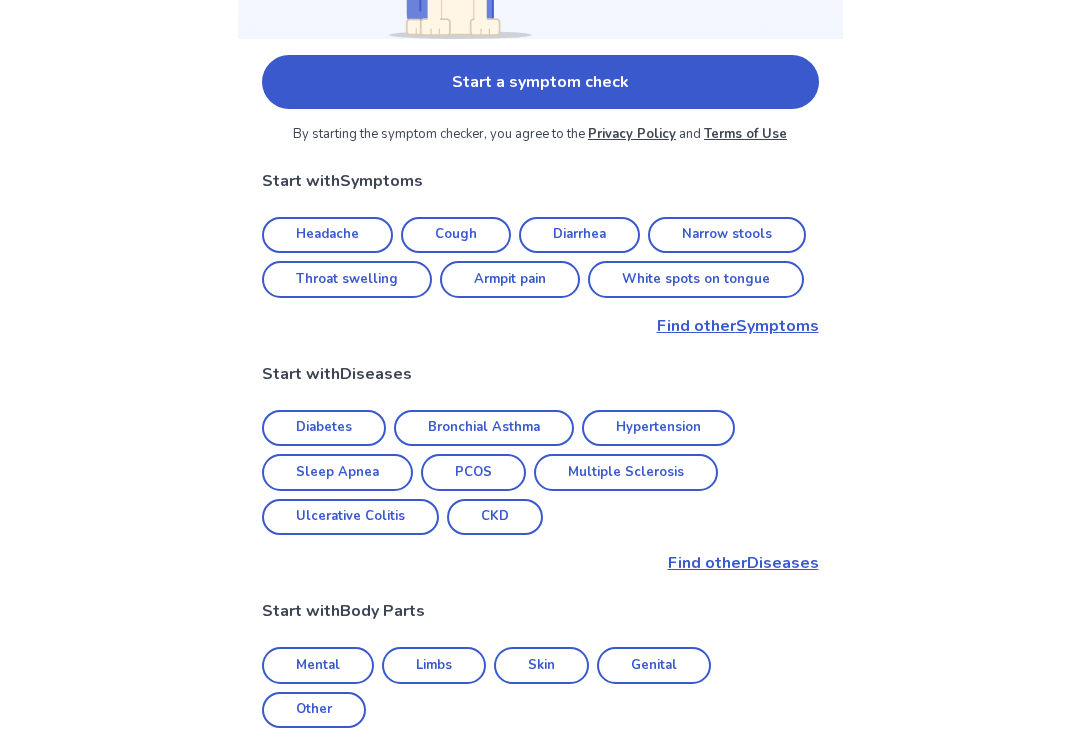 click on "Find other  Diseases" at bounding box center (540, 563) 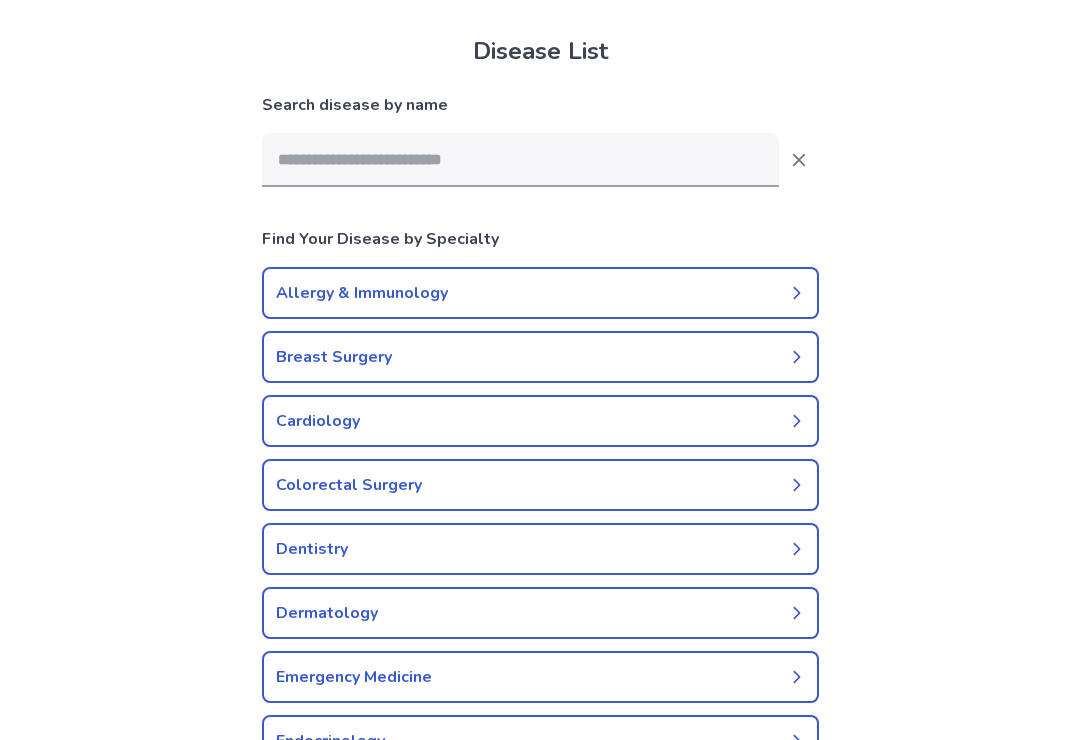 scroll, scrollTop: 0, scrollLeft: 0, axis: both 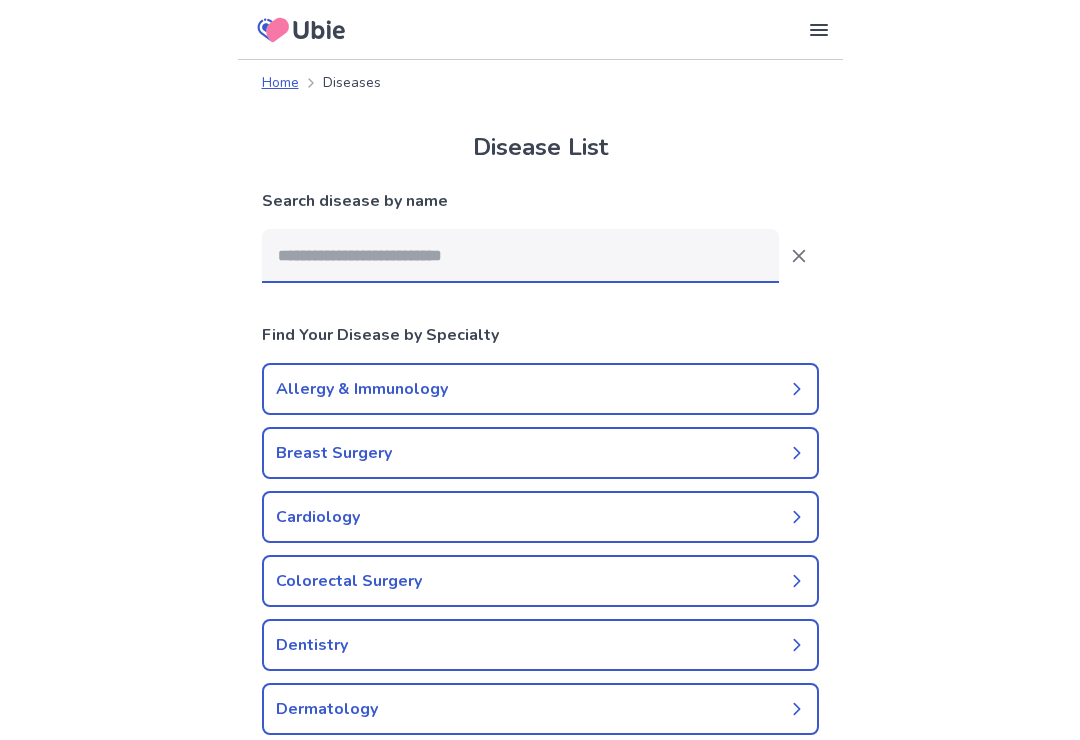 click at bounding box center [520, 256] 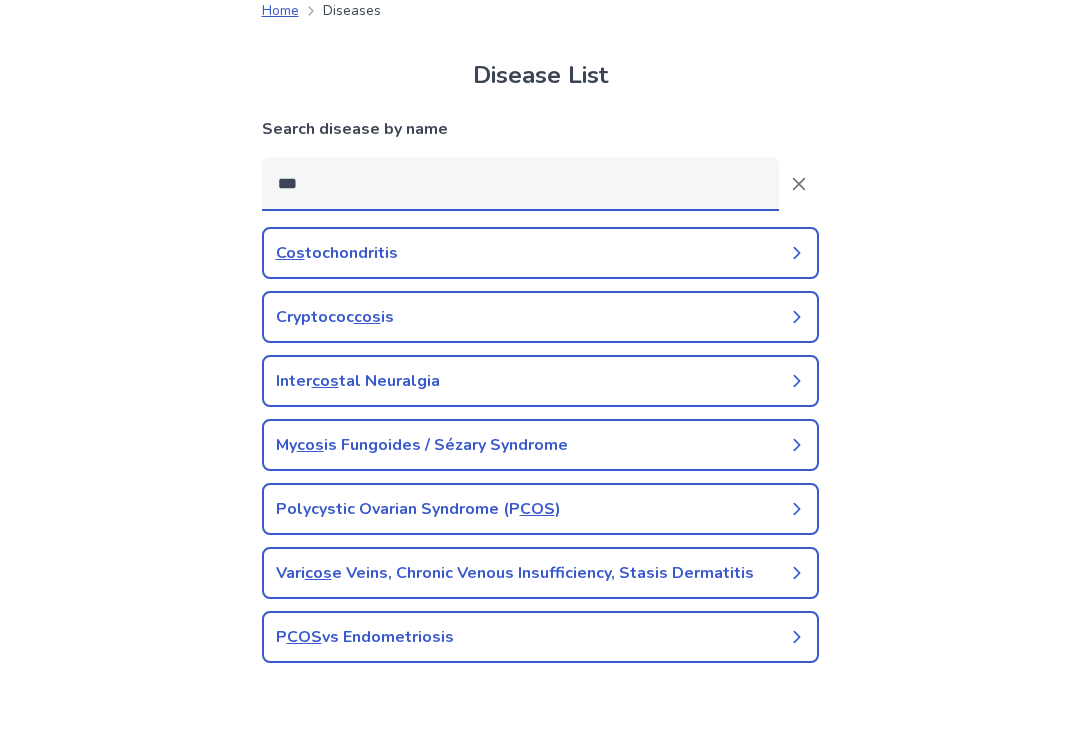 type on "***" 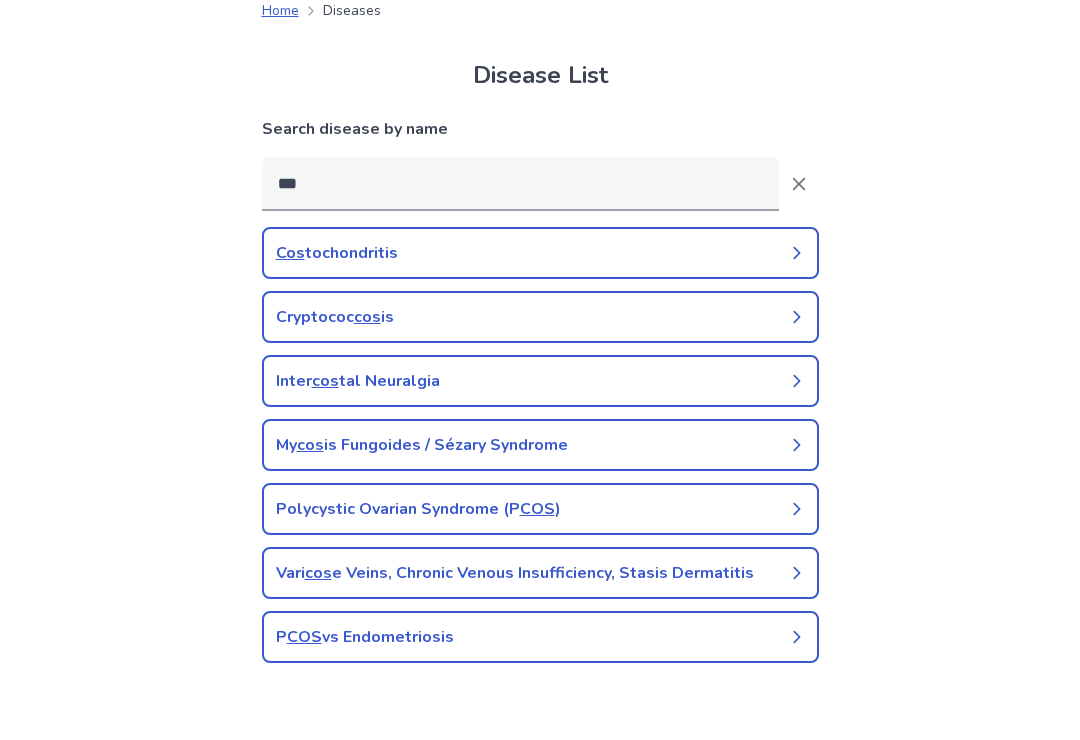 click on "Cos tochondritis" at bounding box center (540, 325) 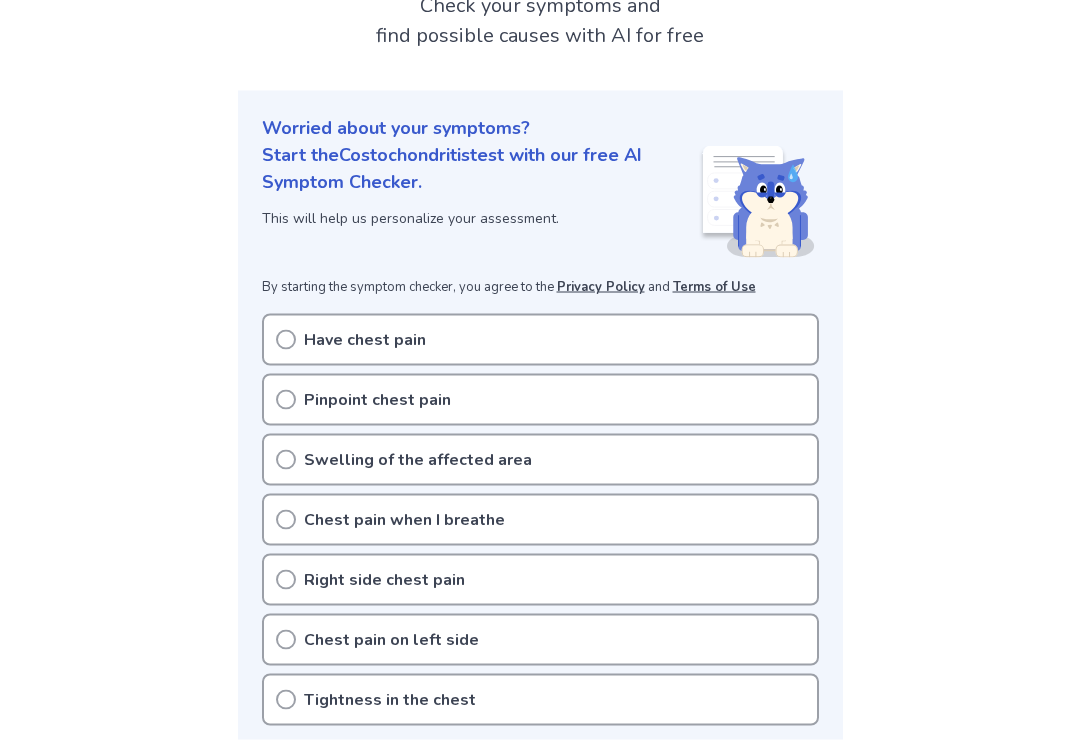 scroll, scrollTop: 158, scrollLeft: 0, axis: vertical 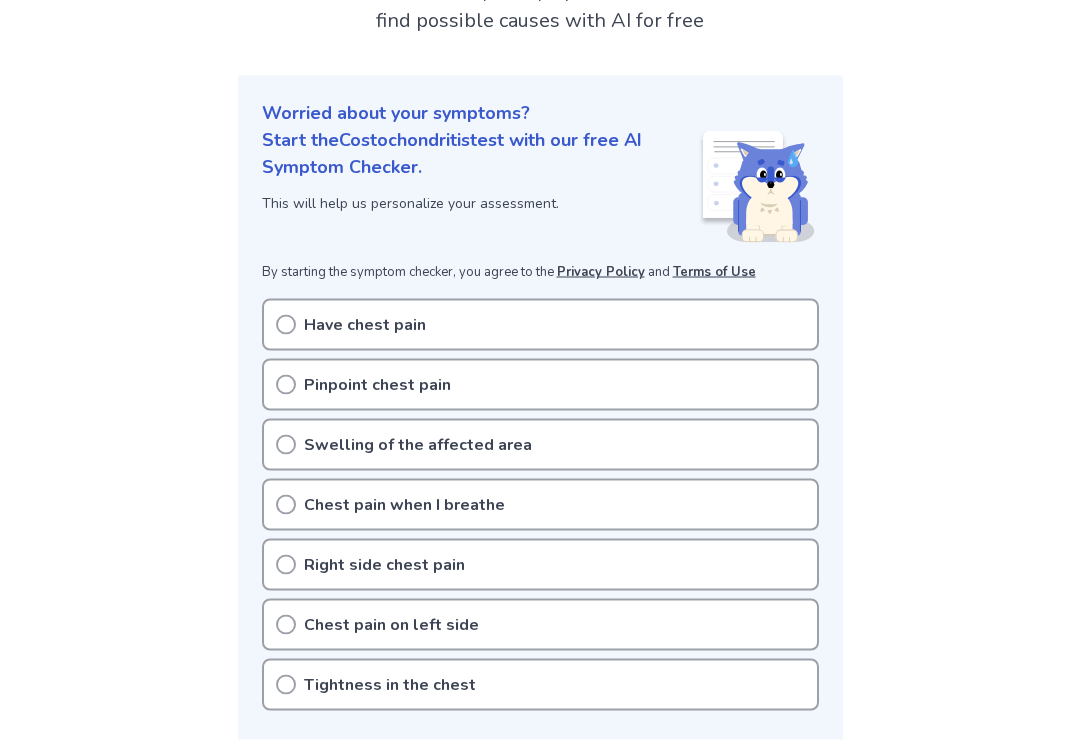 click on "Have chest pain" at bounding box center (540, 325) 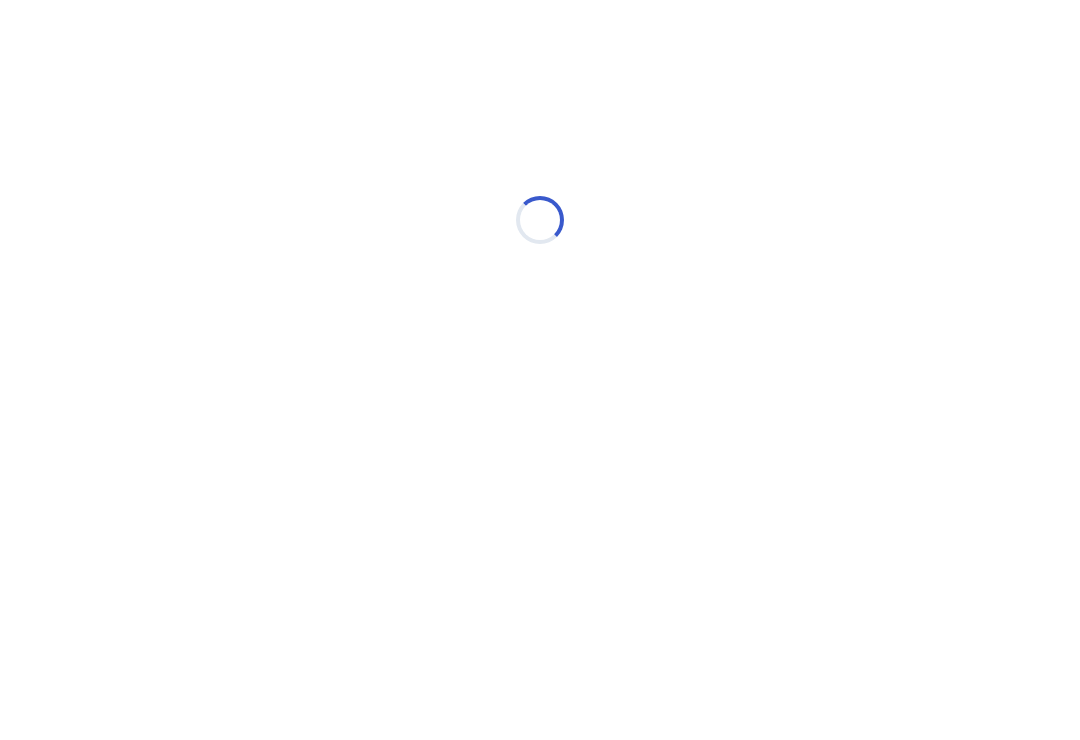 scroll, scrollTop: 0, scrollLeft: 0, axis: both 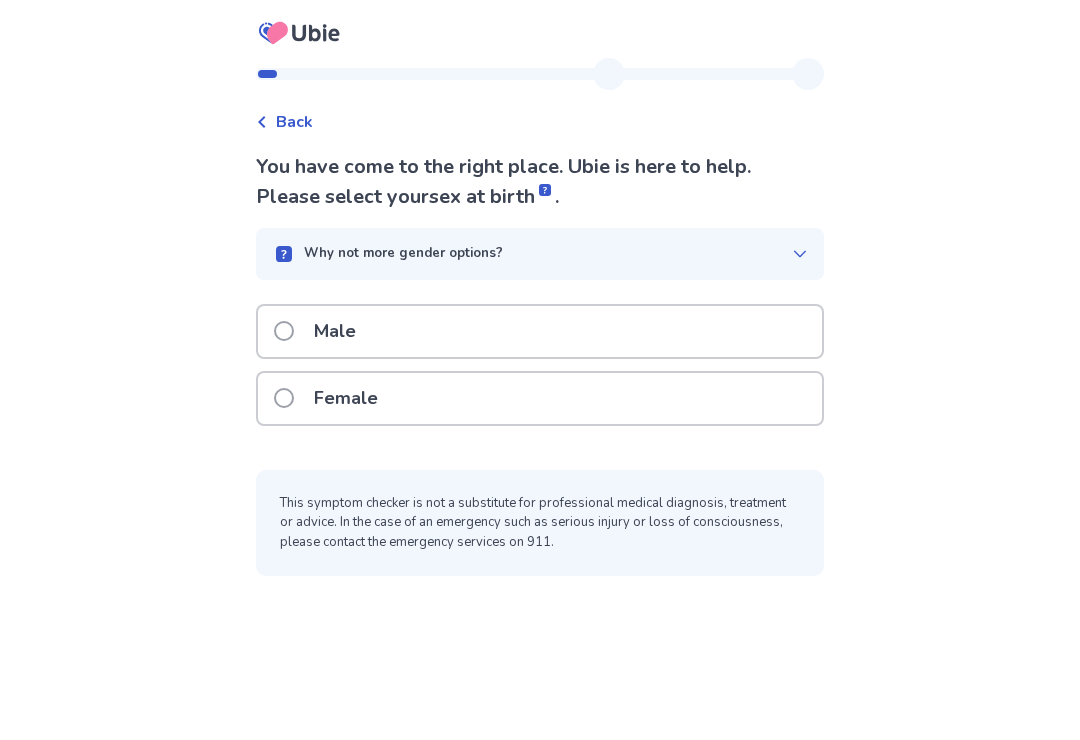 click on "Female" at bounding box center (540, 398) 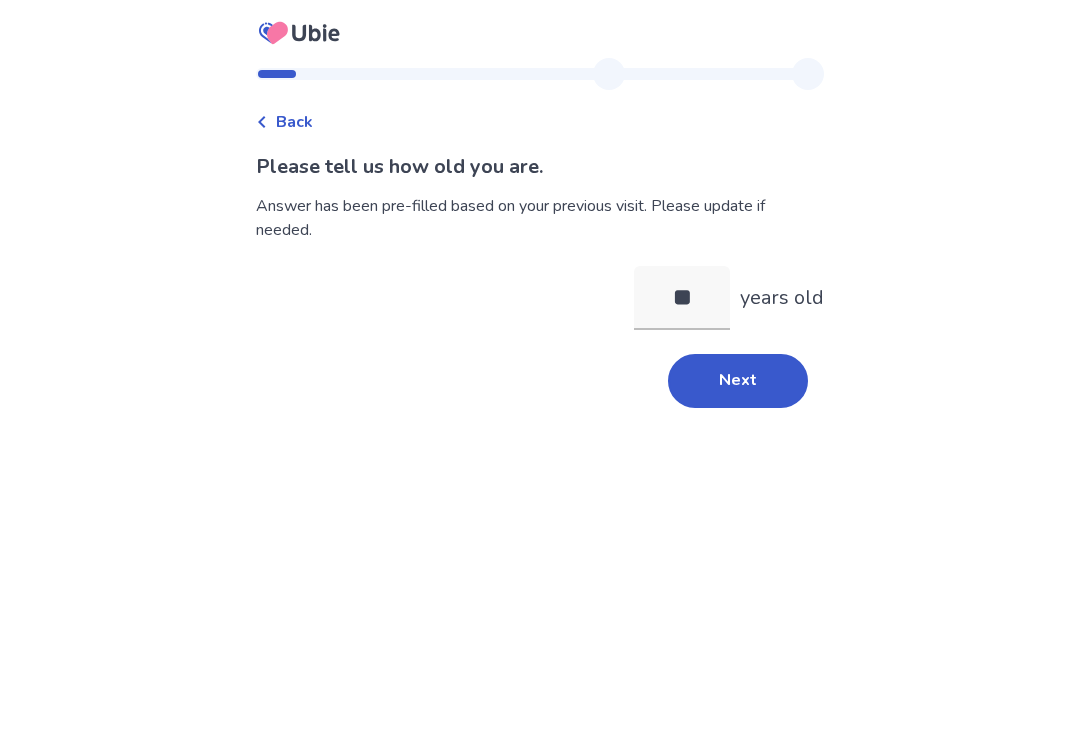 click on "Next" at bounding box center (738, 381) 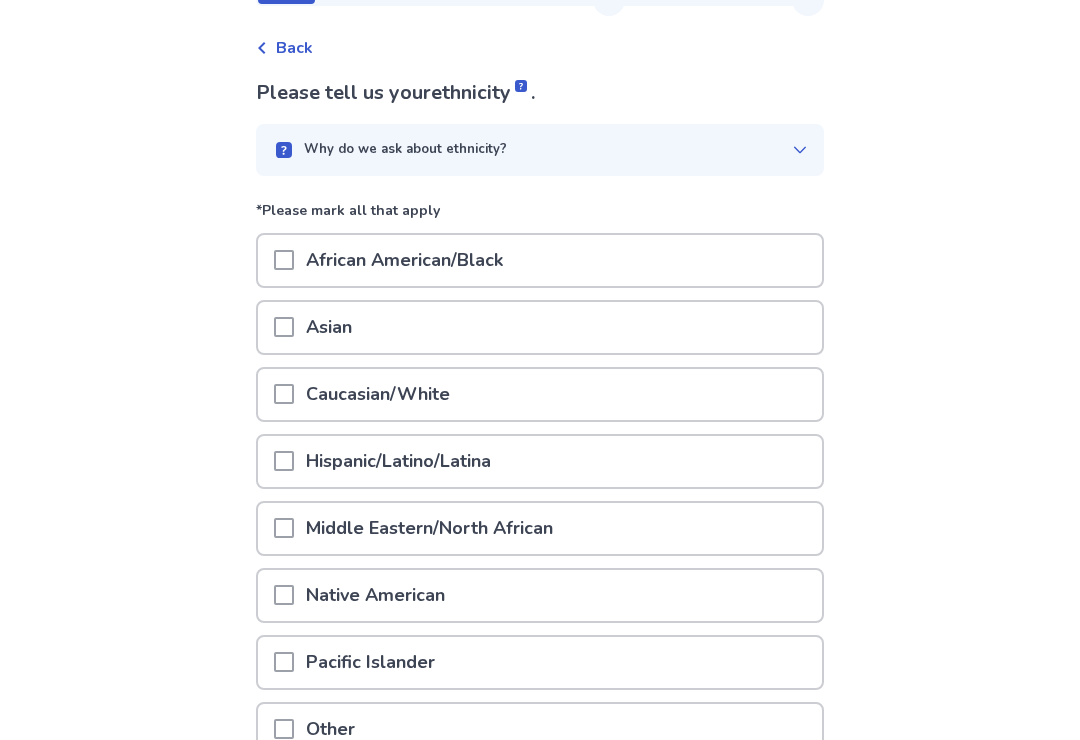 click on "Caucasian/White" at bounding box center (540, 395) 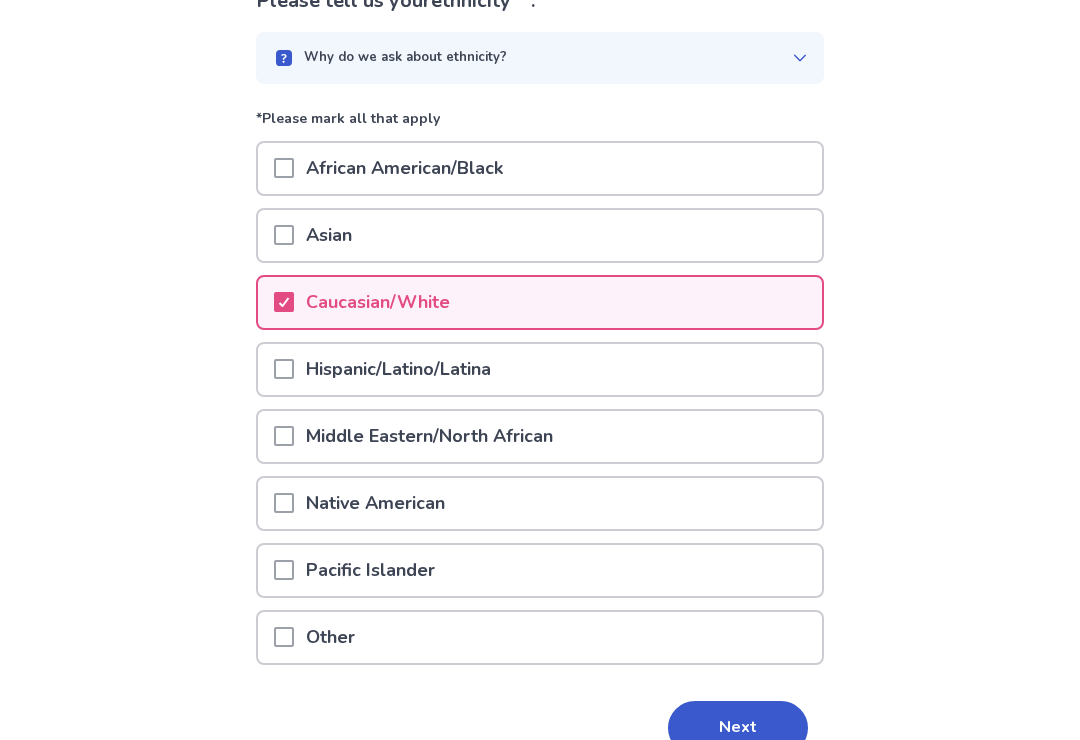 scroll, scrollTop: 237, scrollLeft: 0, axis: vertical 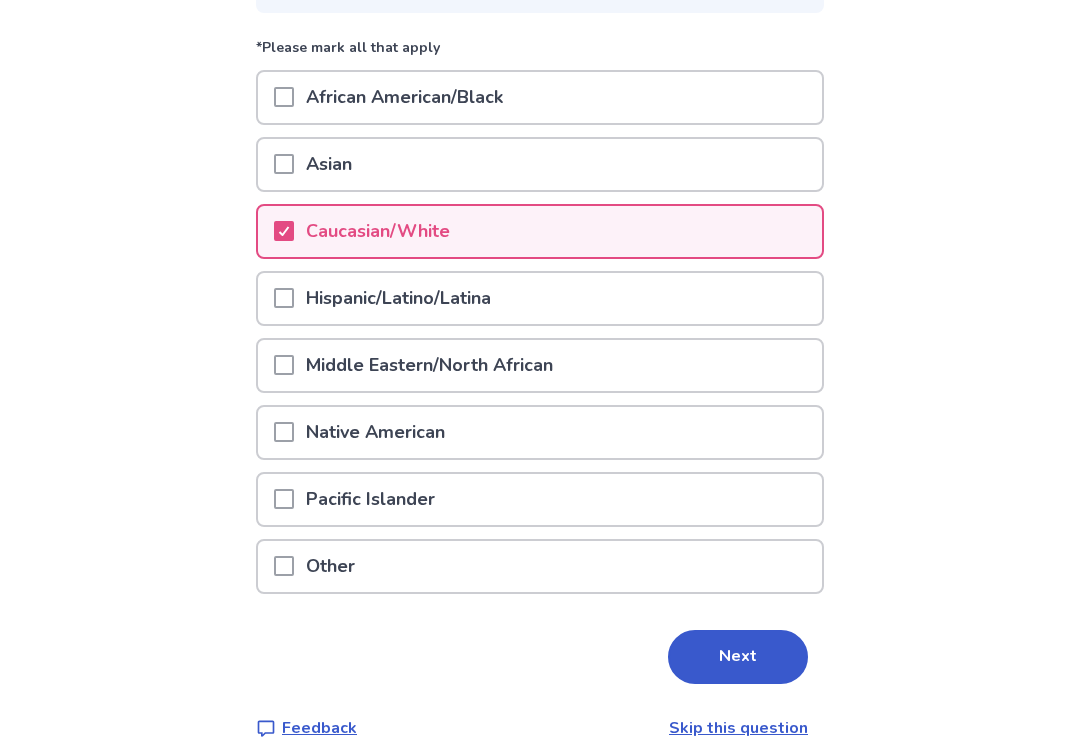 click on "Next" at bounding box center [738, 657] 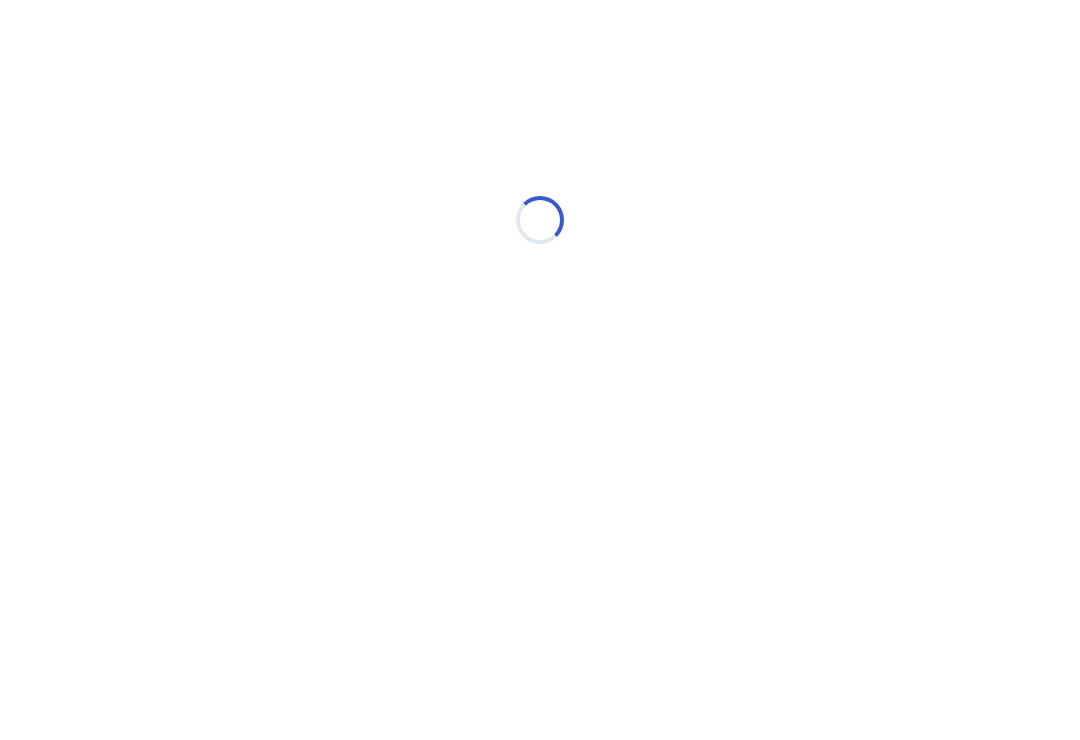 scroll, scrollTop: 0, scrollLeft: 0, axis: both 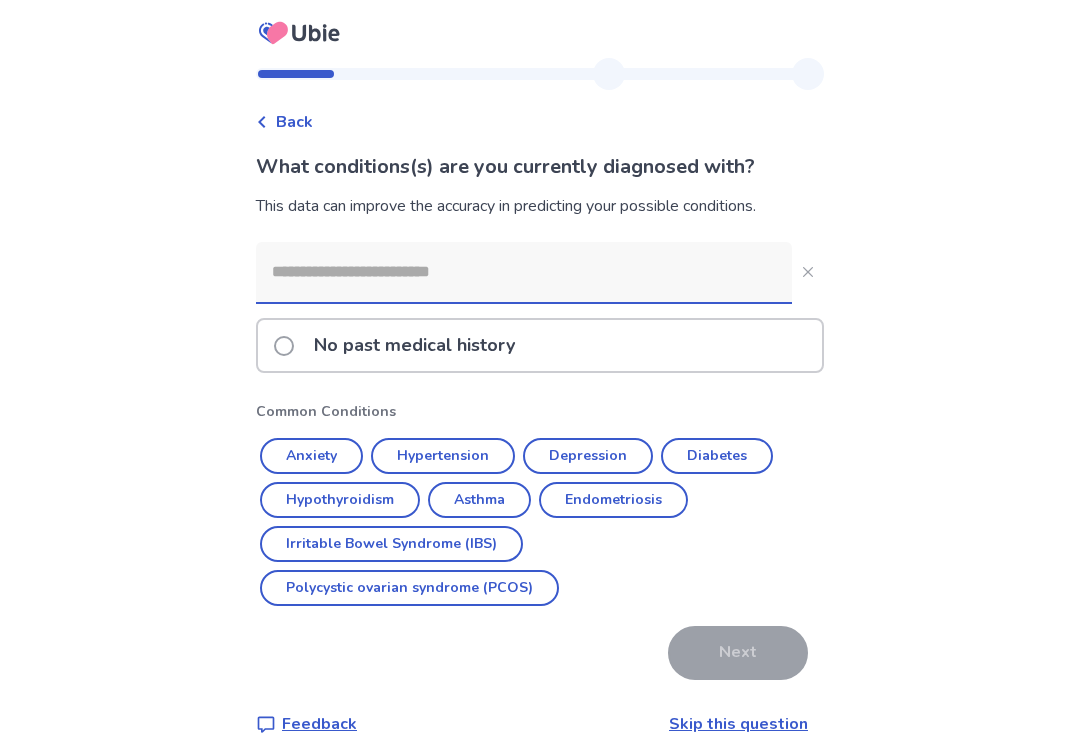 click on "Anxiety" at bounding box center (311, 456) 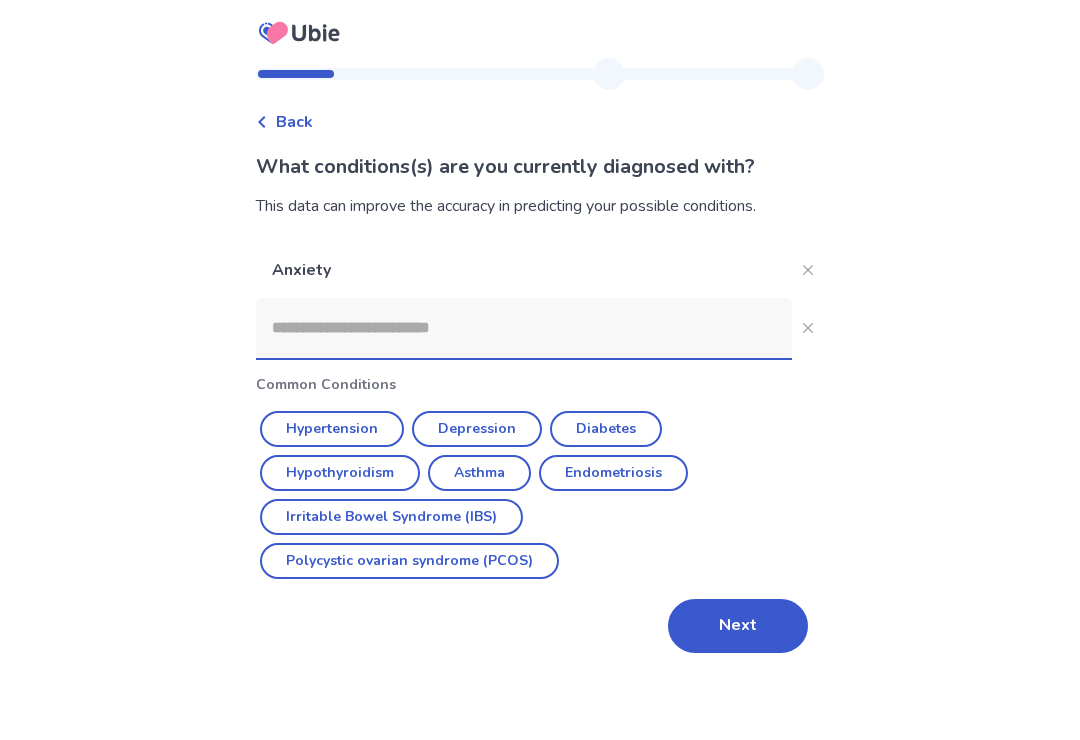 click on "Next" at bounding box center [738, 626] 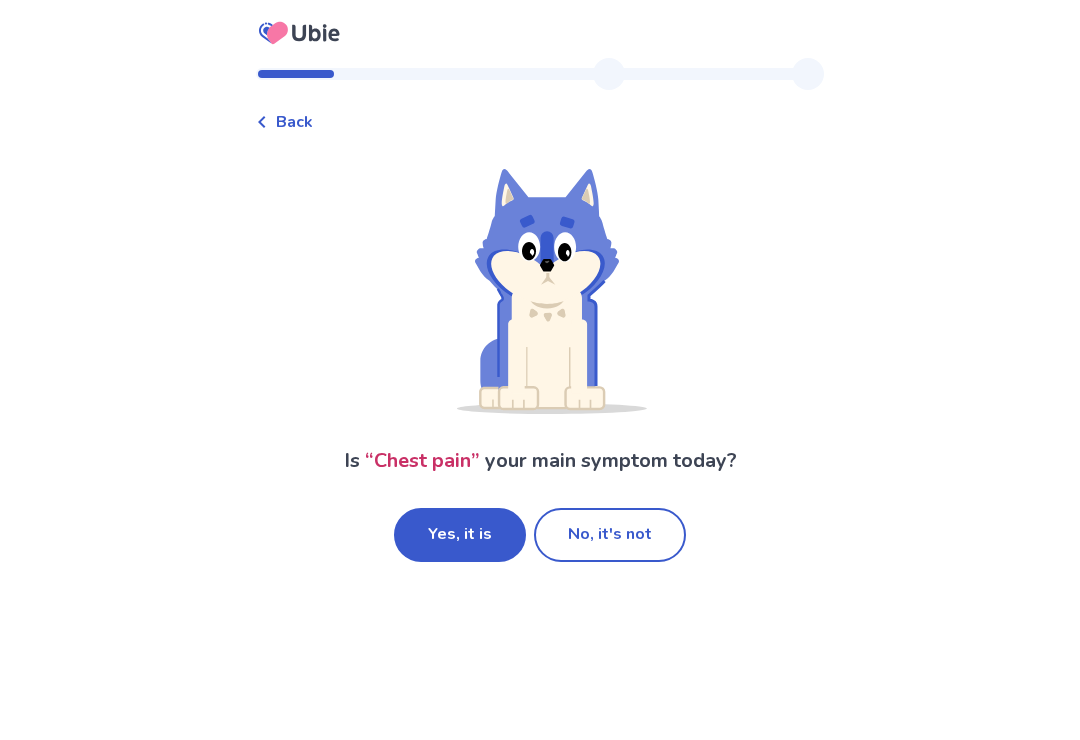 click on "Yes, it is" at bounding box center [460, 535] 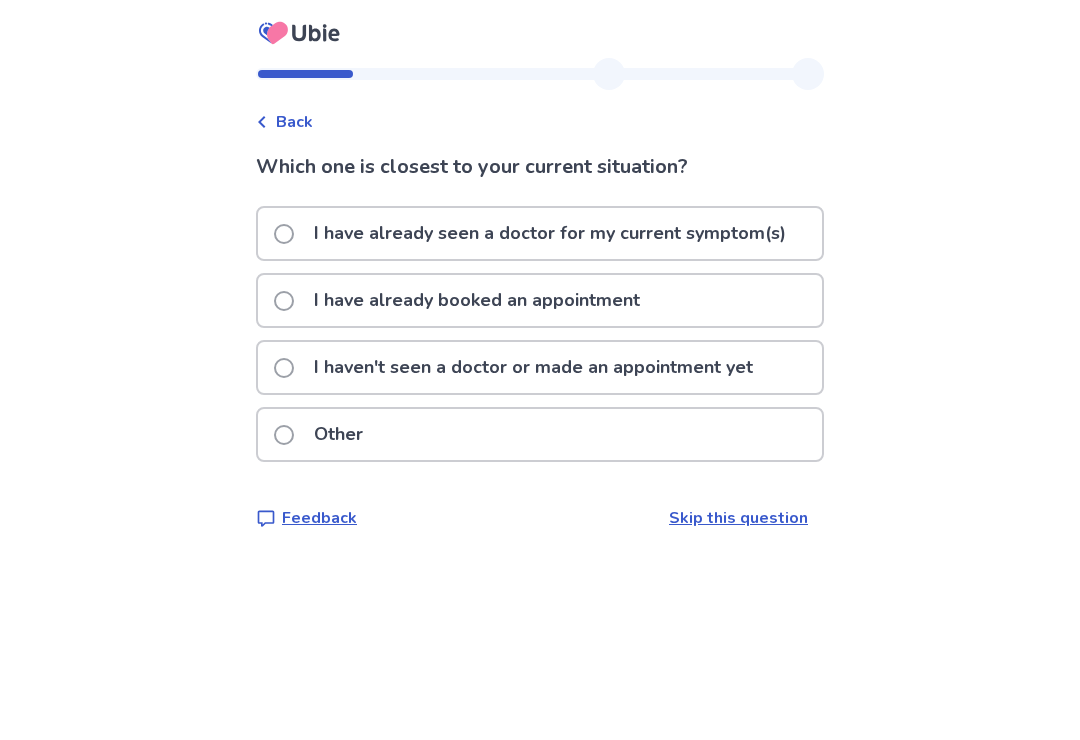 click on "I haven't seen a doctor or made an appointment yet" at bounding box center (533, 367) 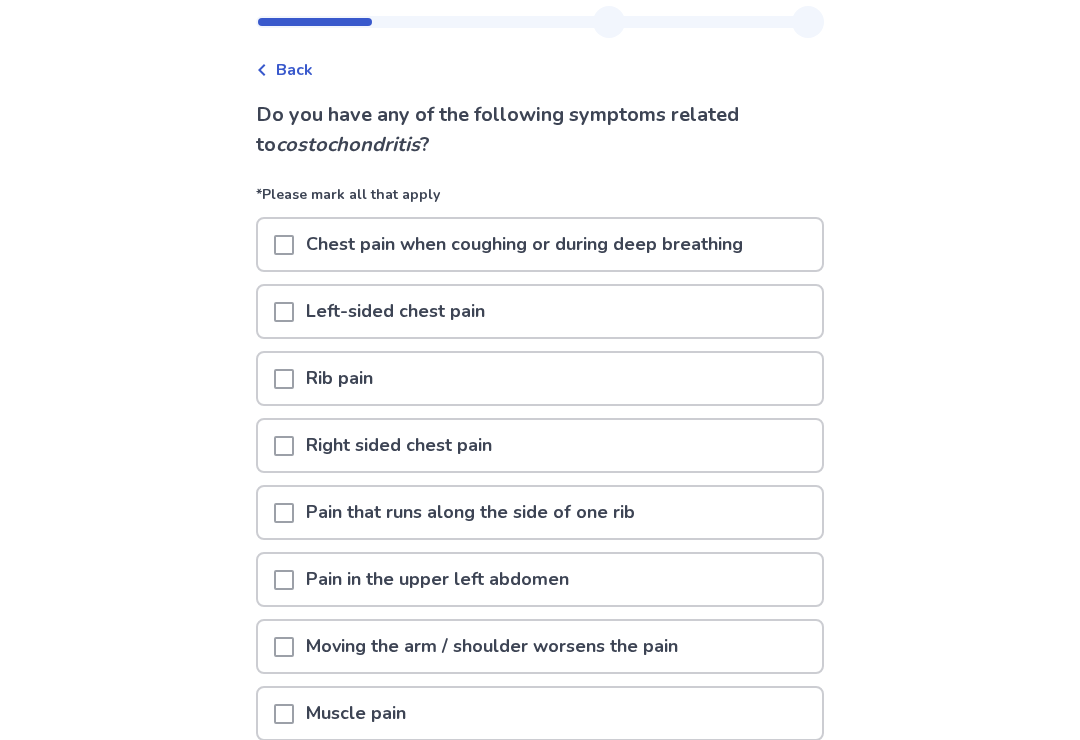 scroll, scrollTop: 52, scrollLeft: 0, axis: vertical 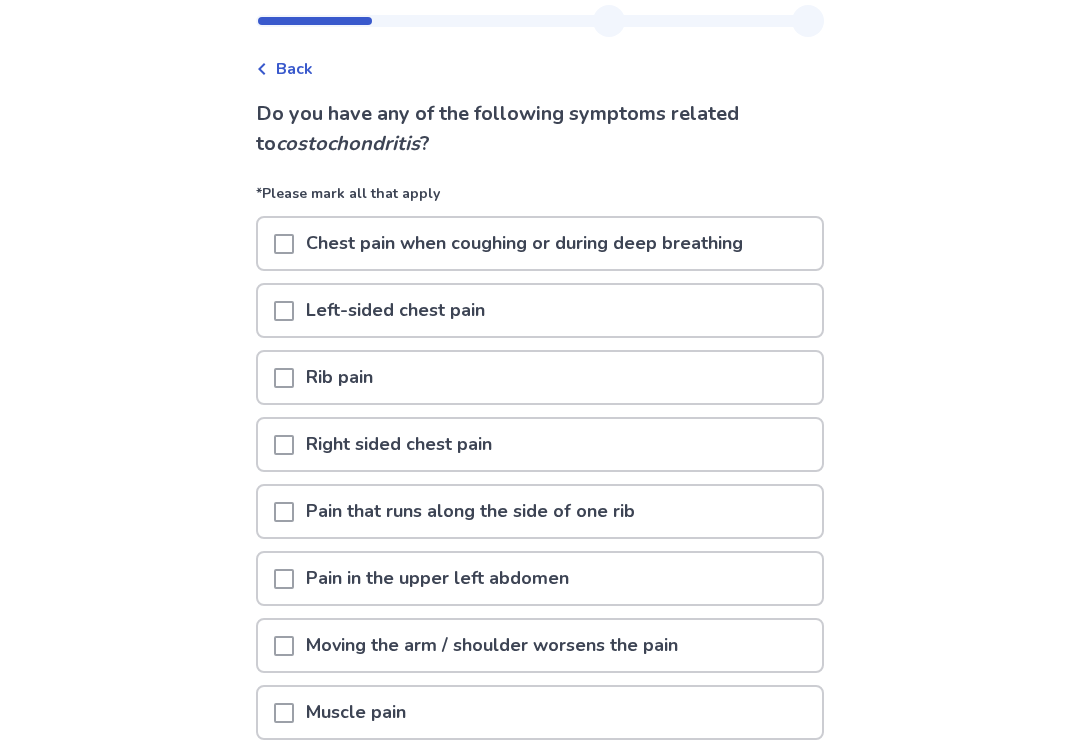 click on "Left-sided chest pain" at bounding box center [395, 311] 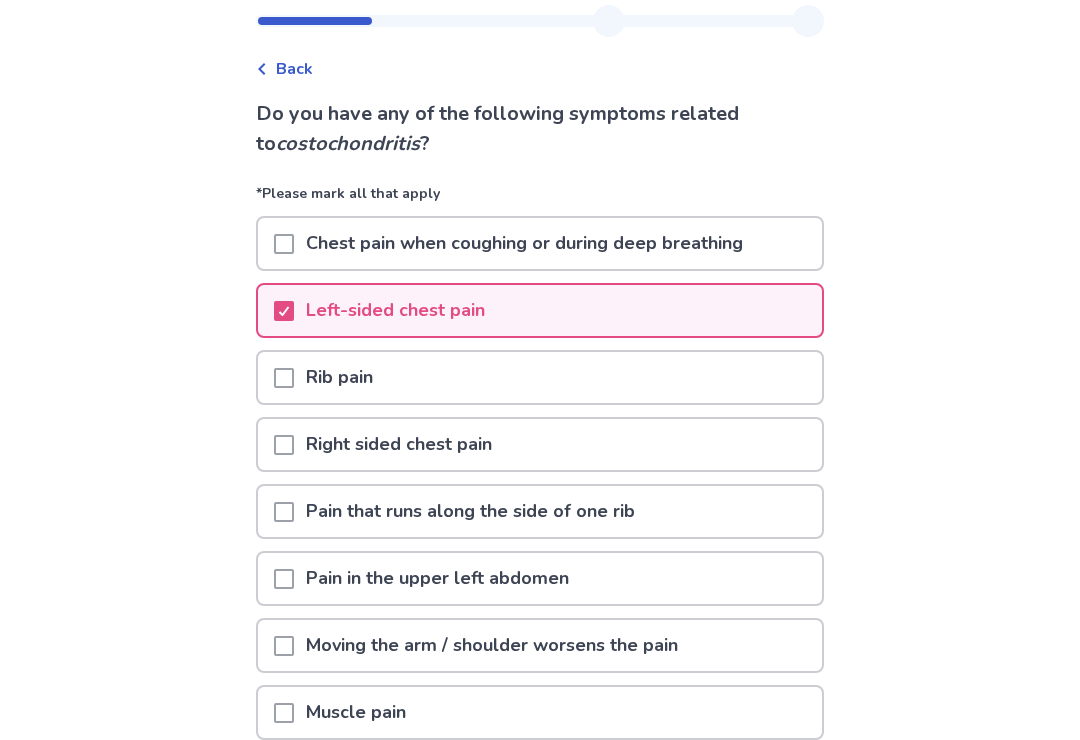 scroll, scrollTop: 53, scrollLeft: 0, axis: vertical 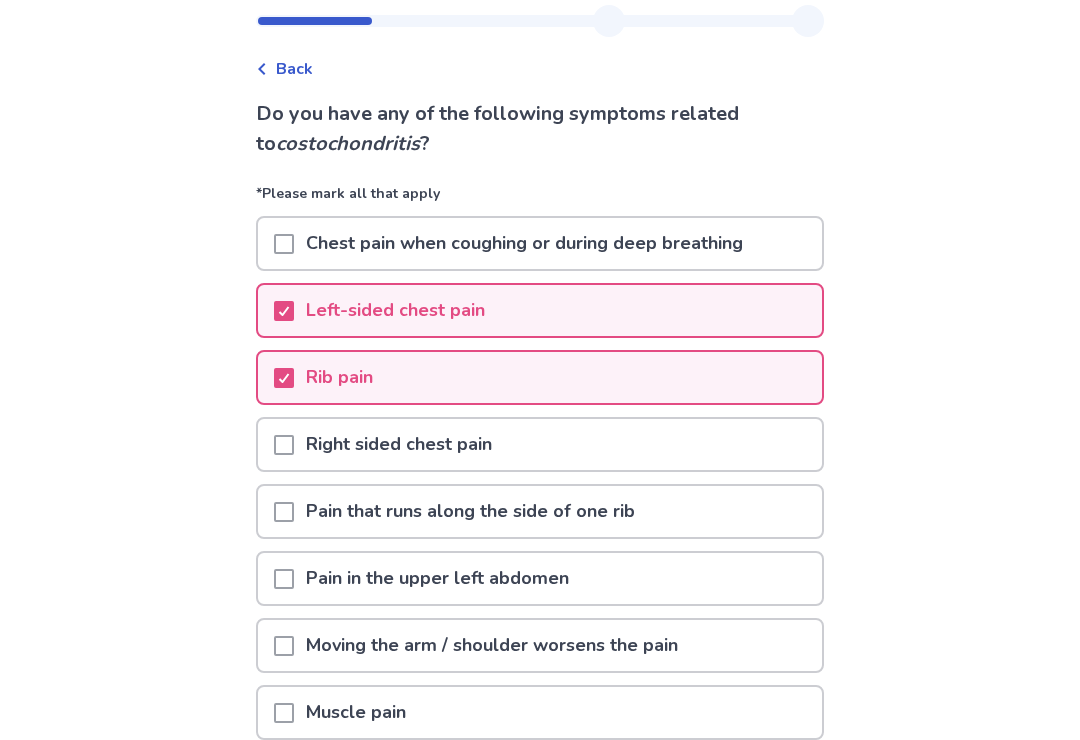 click on "Right sided chest pain" at bounding box center (540, 444) 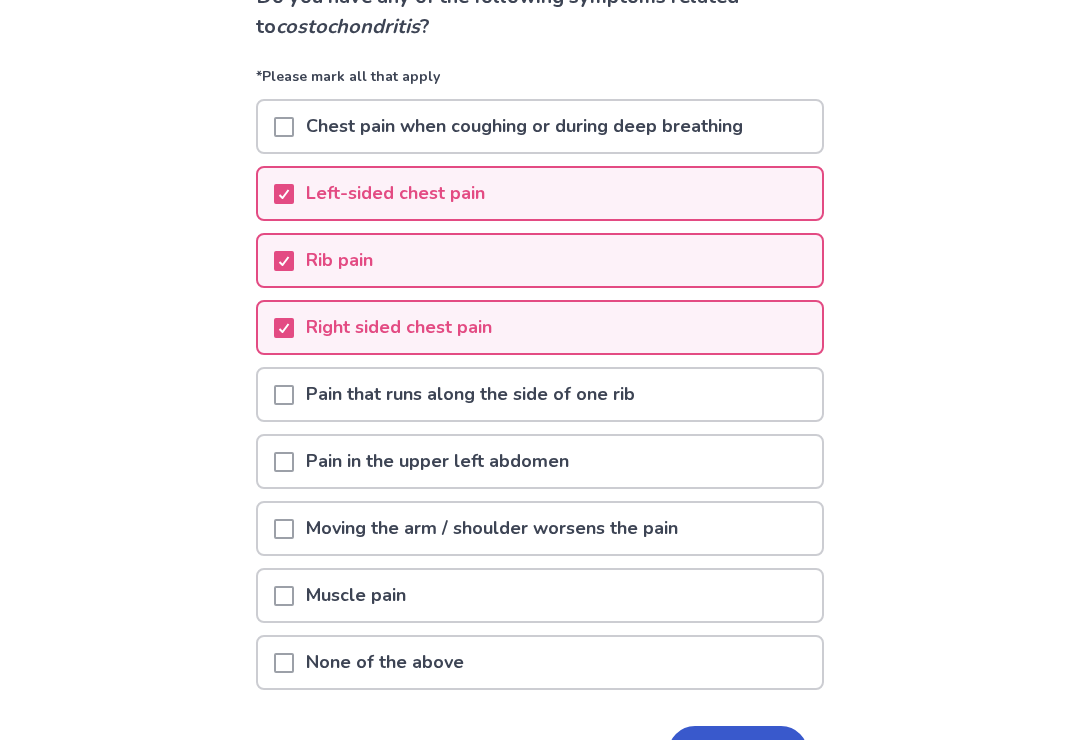 click on "Pain that runs along the side of one rib" at bounding box center (540, 395) 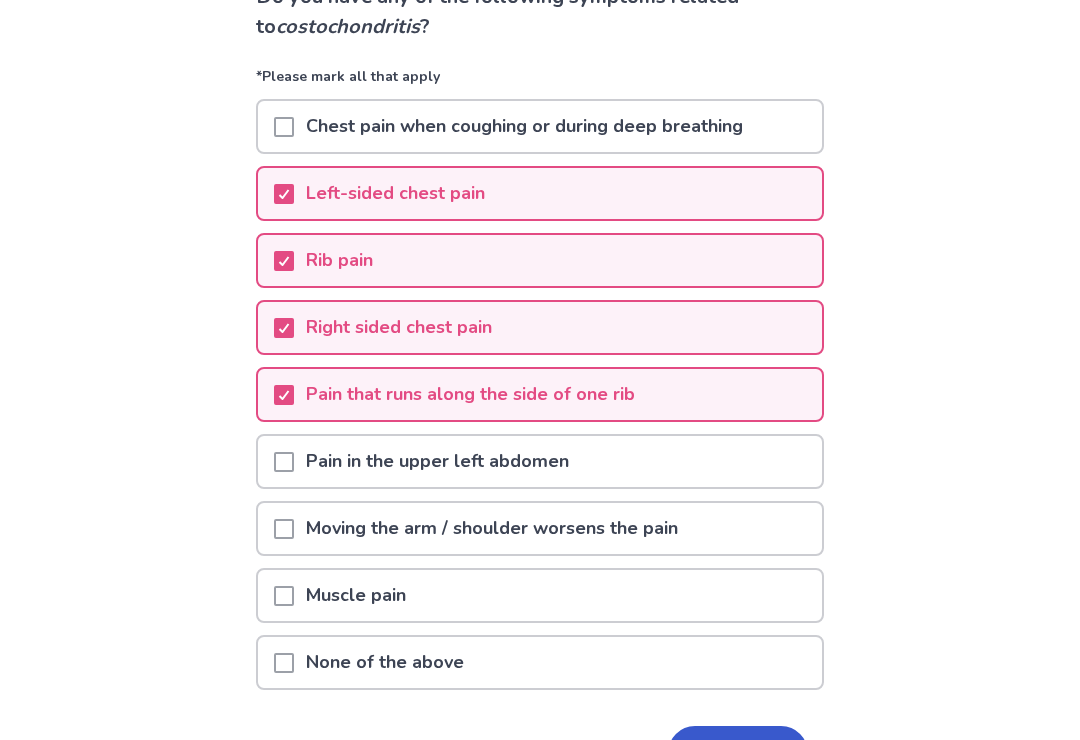 click on "Pain in the upper left abdomen" at bounding box center [540, 461] 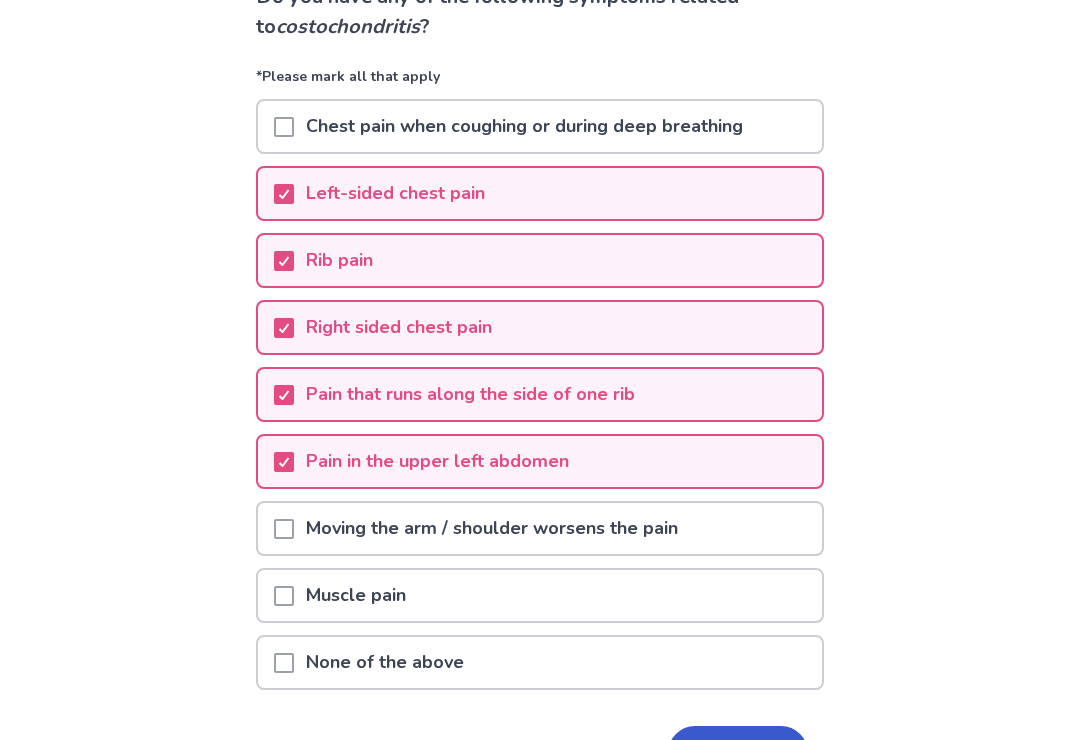 click on "Muscle pain" at bounding box center (540, 595) 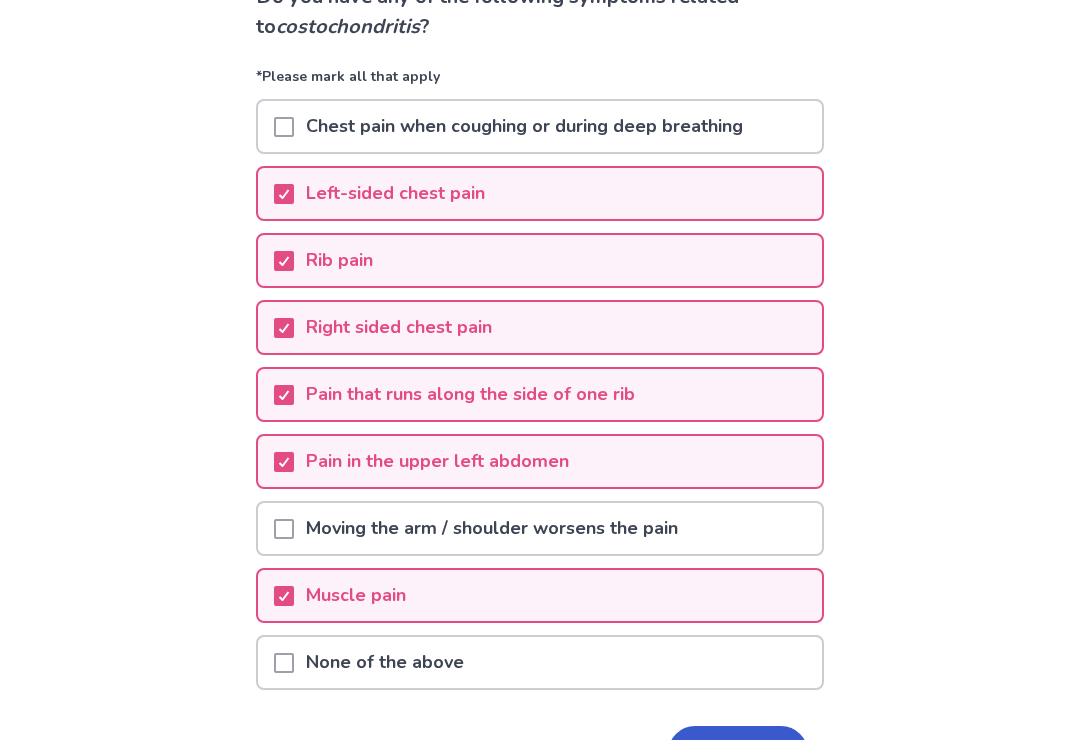 click on "Next" at bounding box center [738, 753] 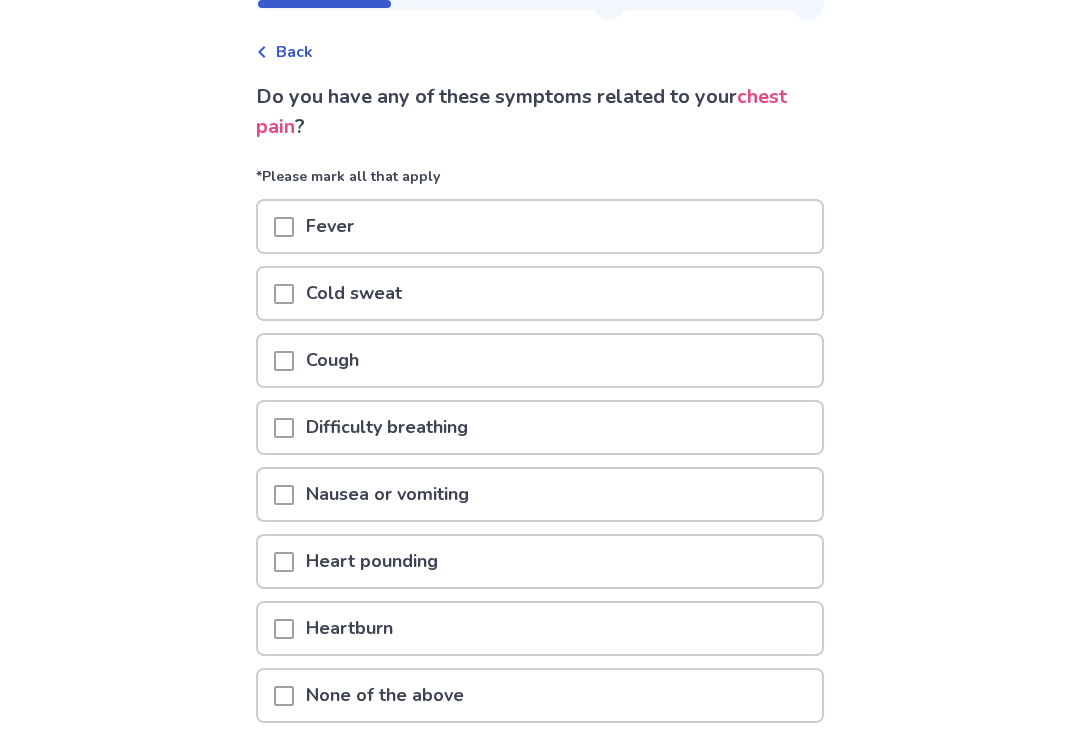 scroll, scrollTop: 113, scrollLeft: 0, axis: vertical 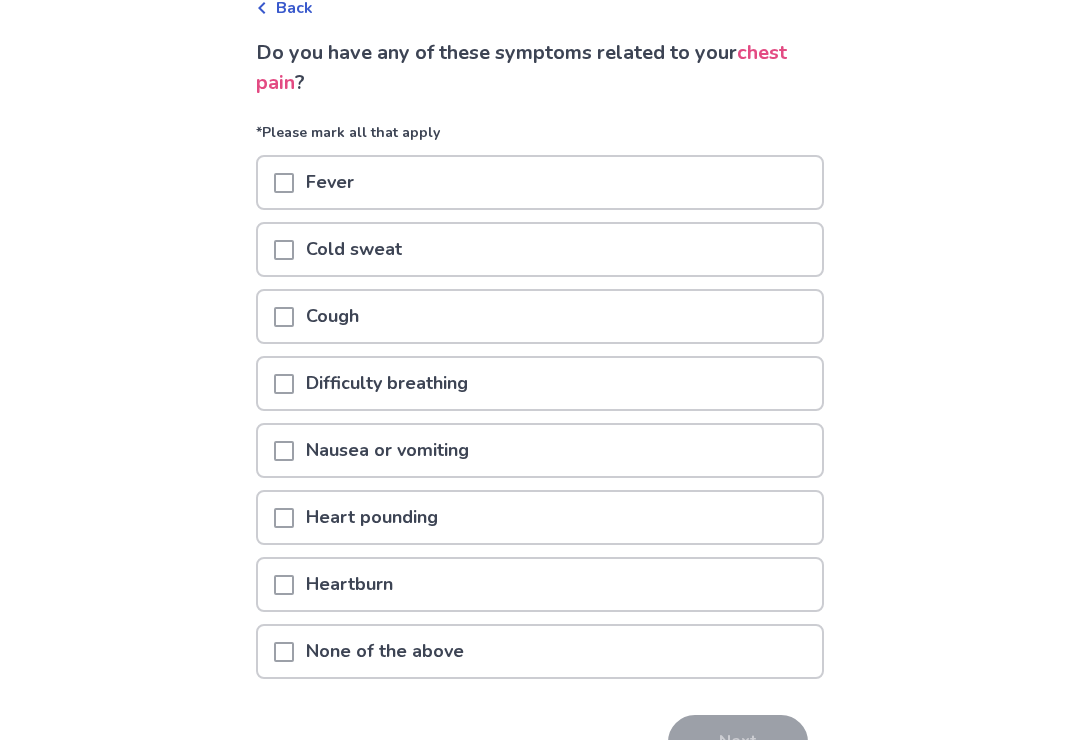 click on "None of the above" at bounding box center (540, 652) 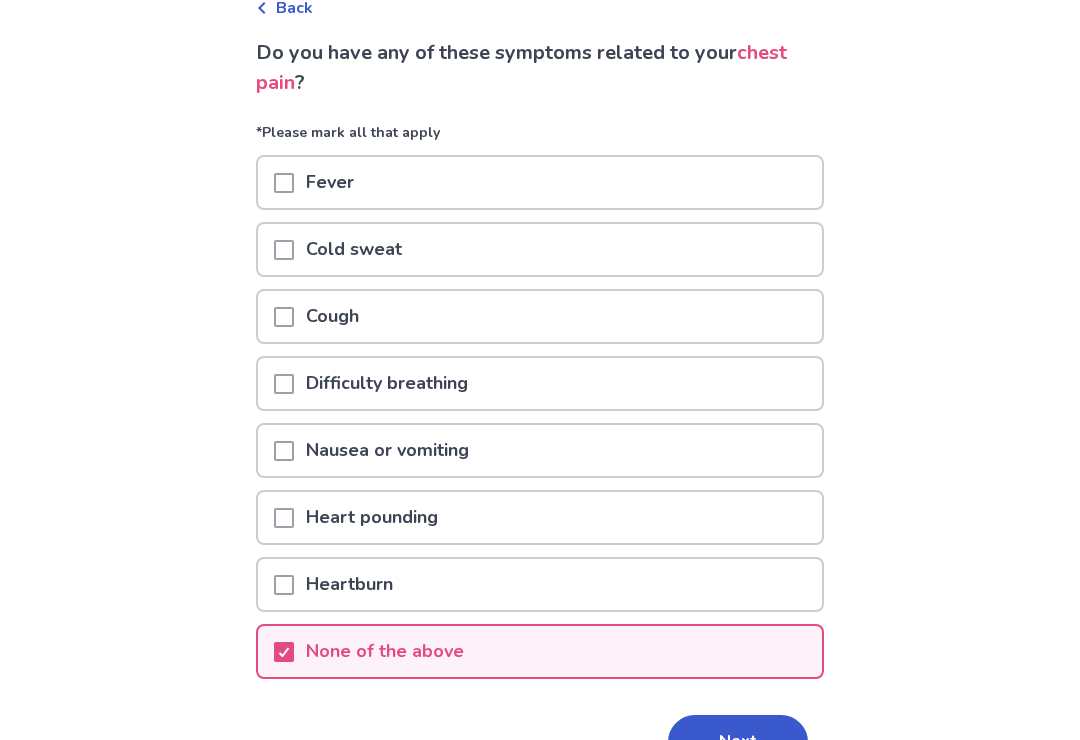 scroll, scrollTop: 114, scrollLeft: 0, axis: vertical 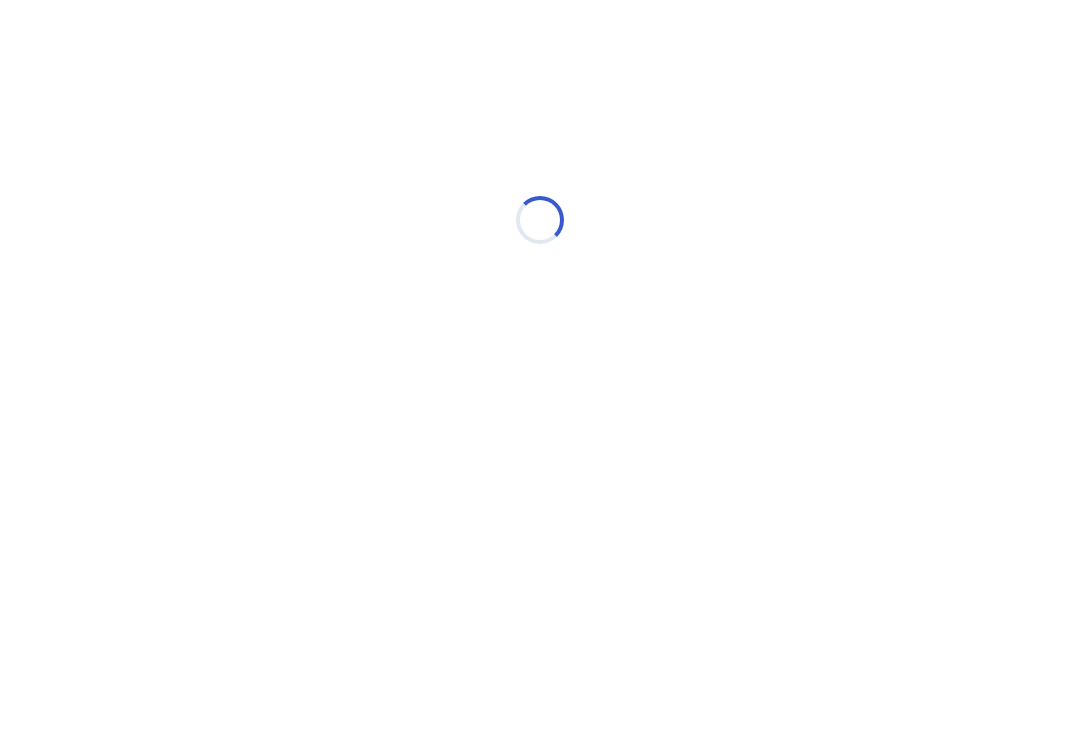 select on "*" 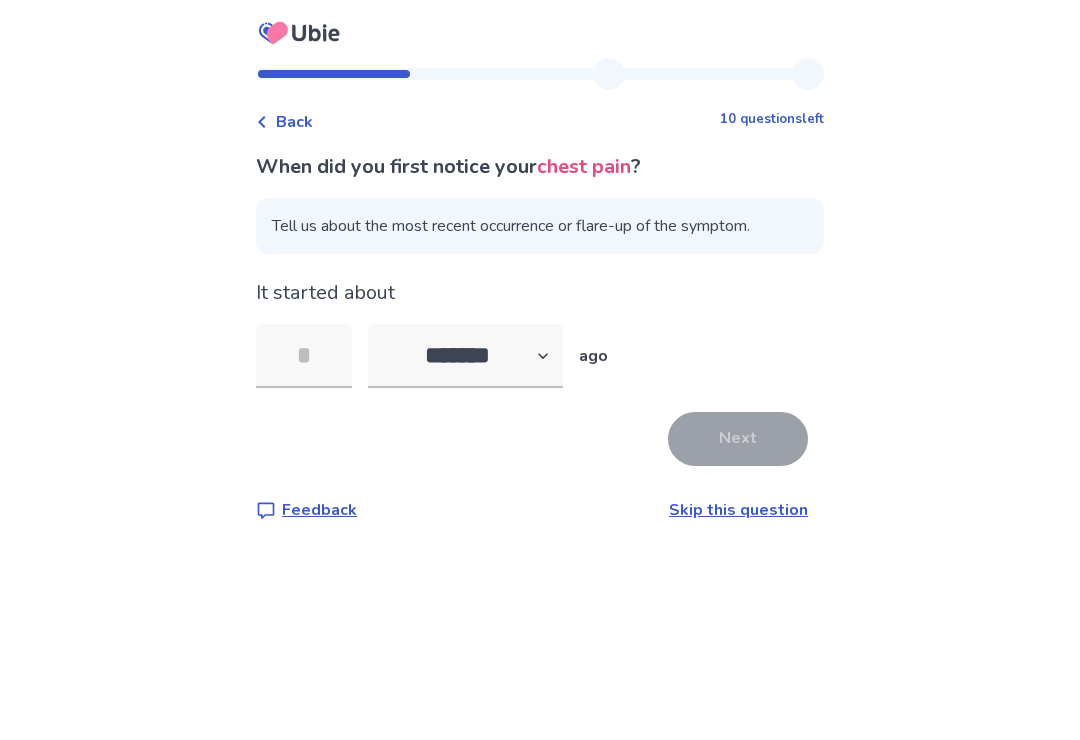 click at bounding box center (304, 356) 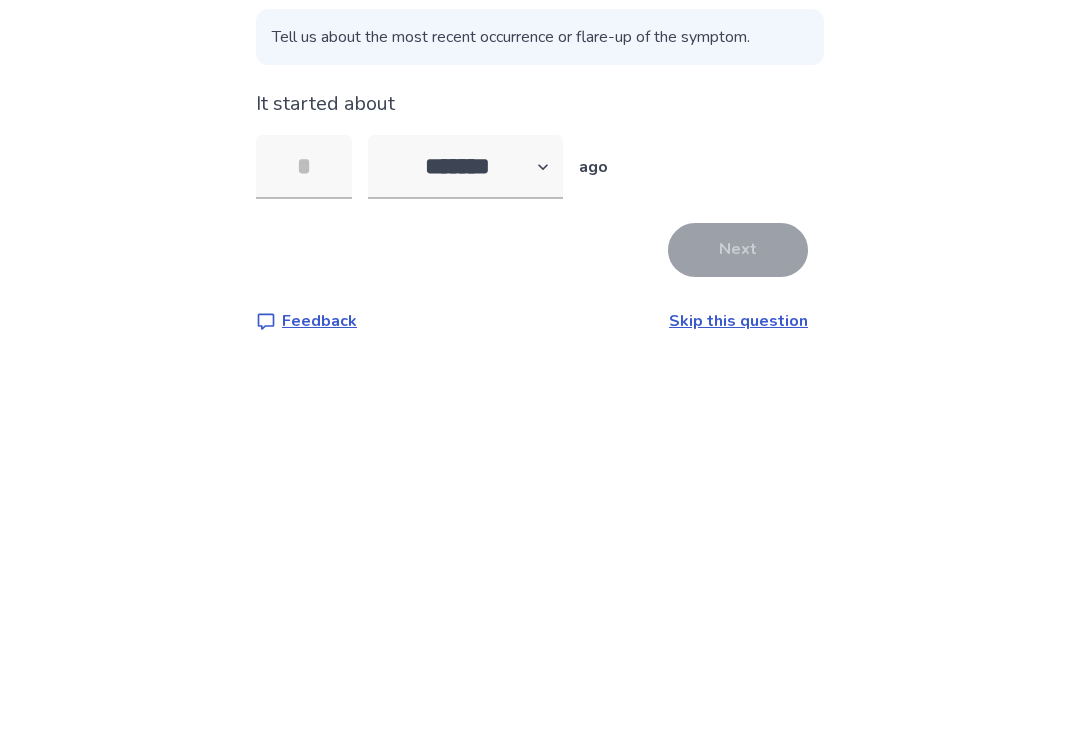 type on "*" 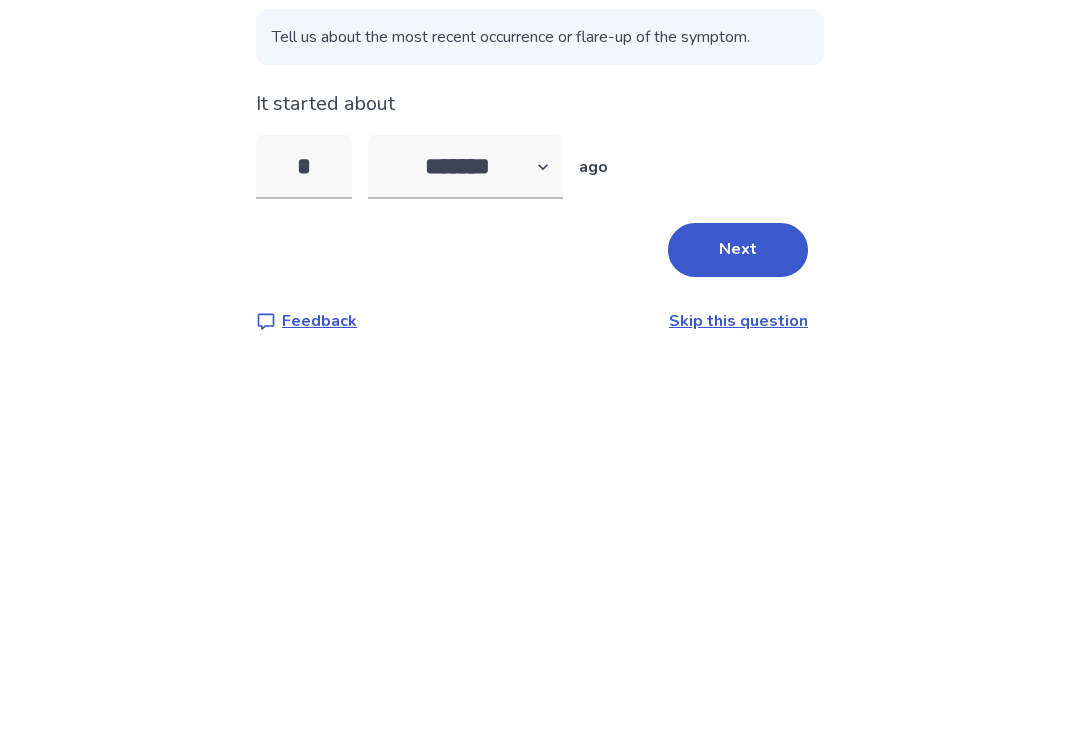click on "Next" at bounding box center (738, 439) 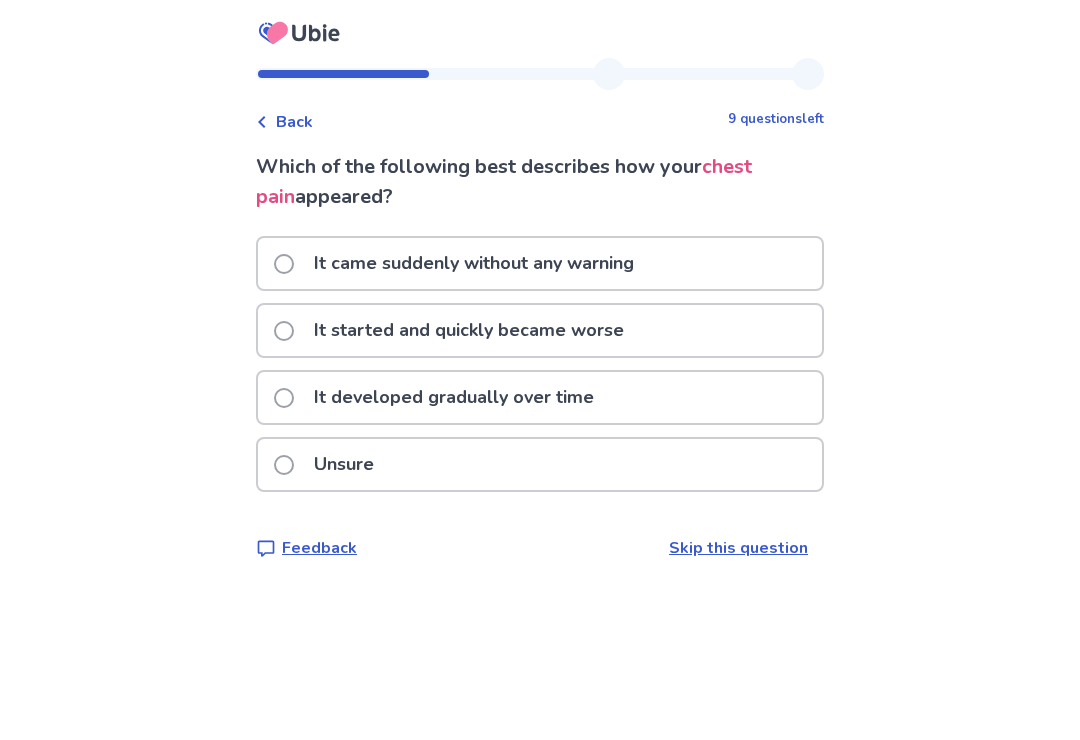 click on "It developed gradually over time" at bounding box center [540, 397] 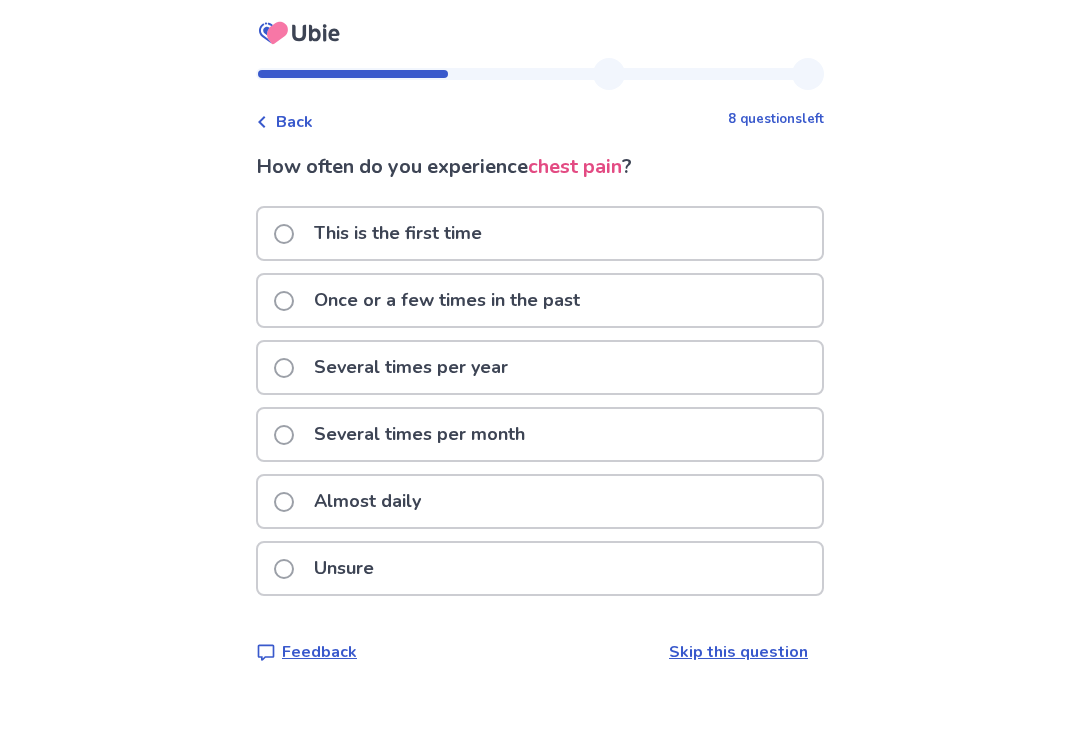click on "Once or a few times in the past" at bounding box center (447, 300) 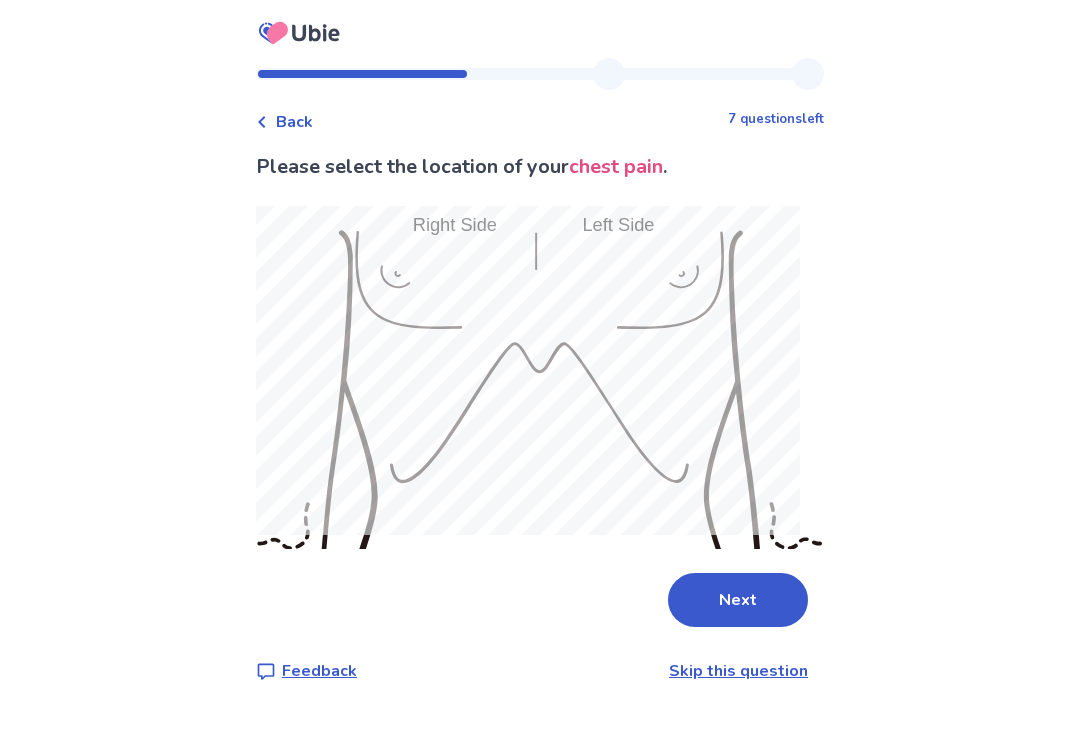 scroll, scrollTop: 1, scrollLeft: 0, axis: vertical 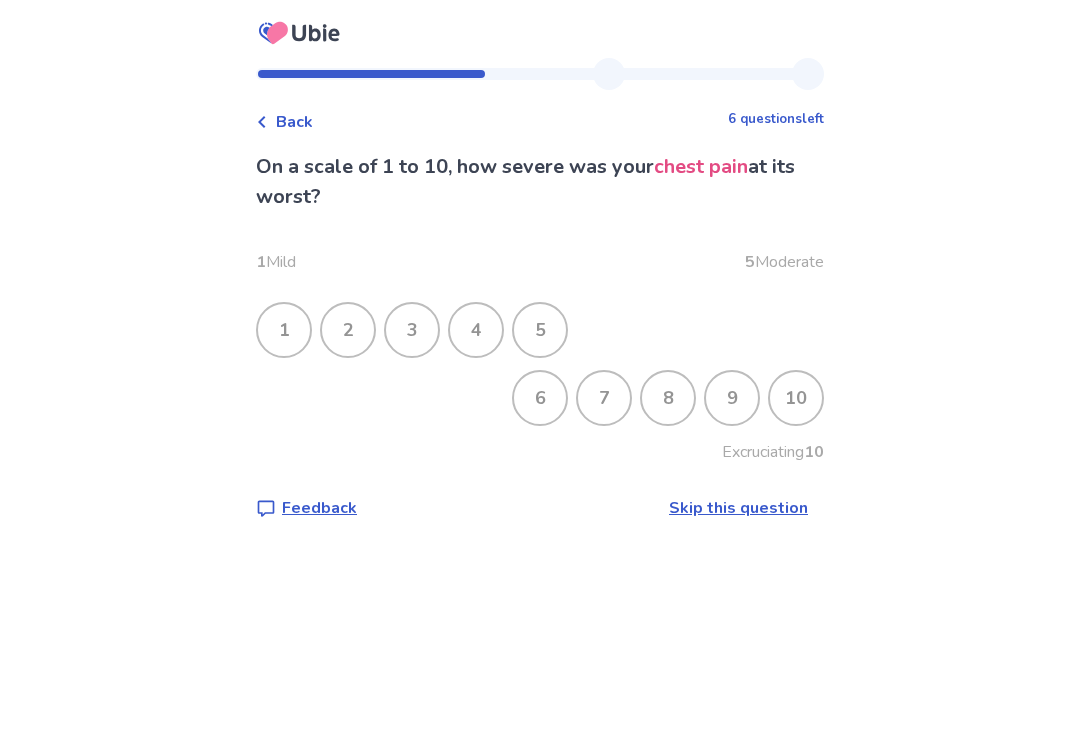 click on "4" at bounding box center (476, 330) 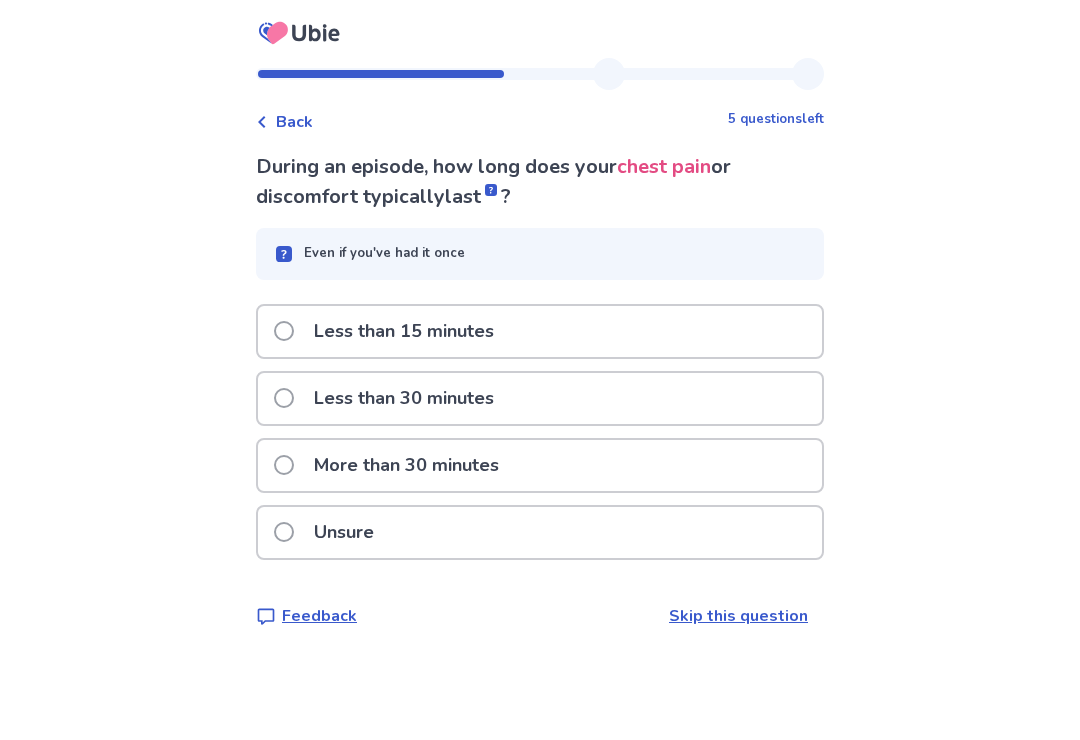 click on "Unsure" at bounding box center (540, 532) 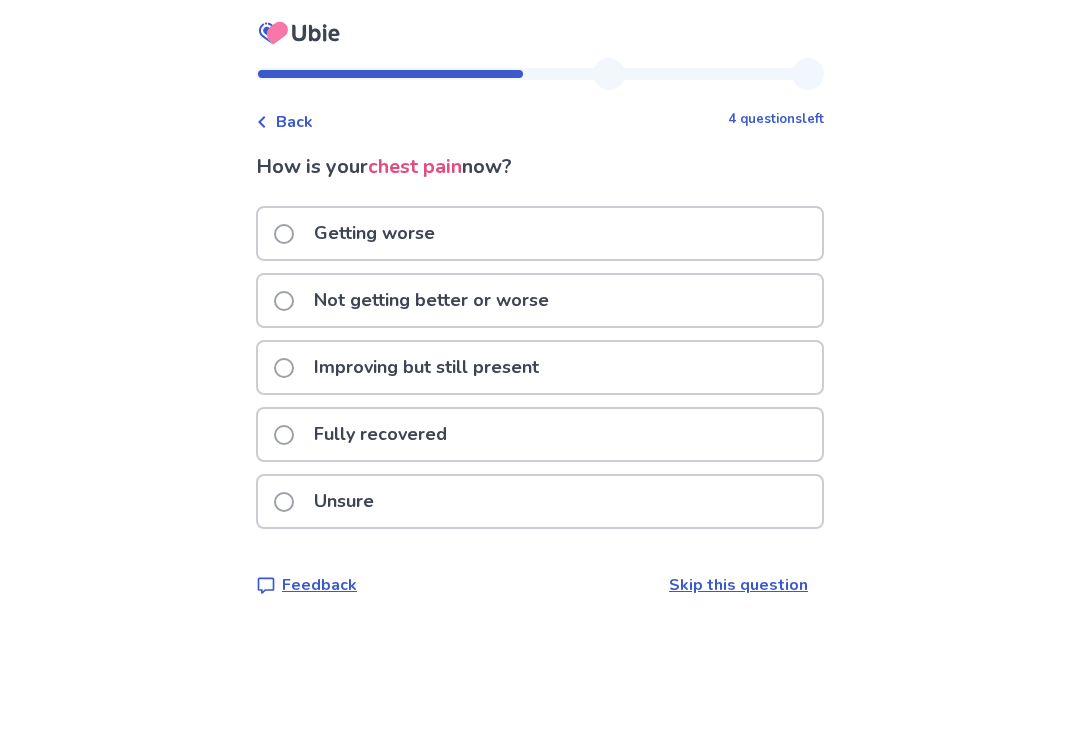 click on "Not getting better or worse" at bounding box center (540, 300) 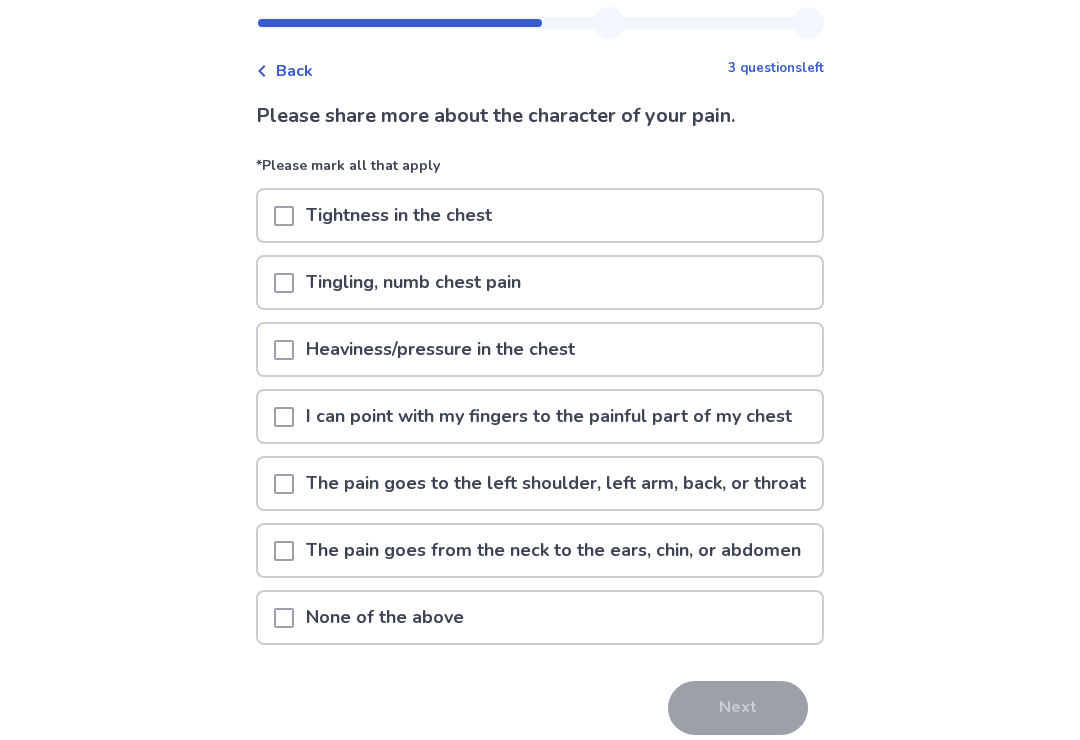 scroll, scrollTop: 52, scrollLeft: 0, axis: vertical 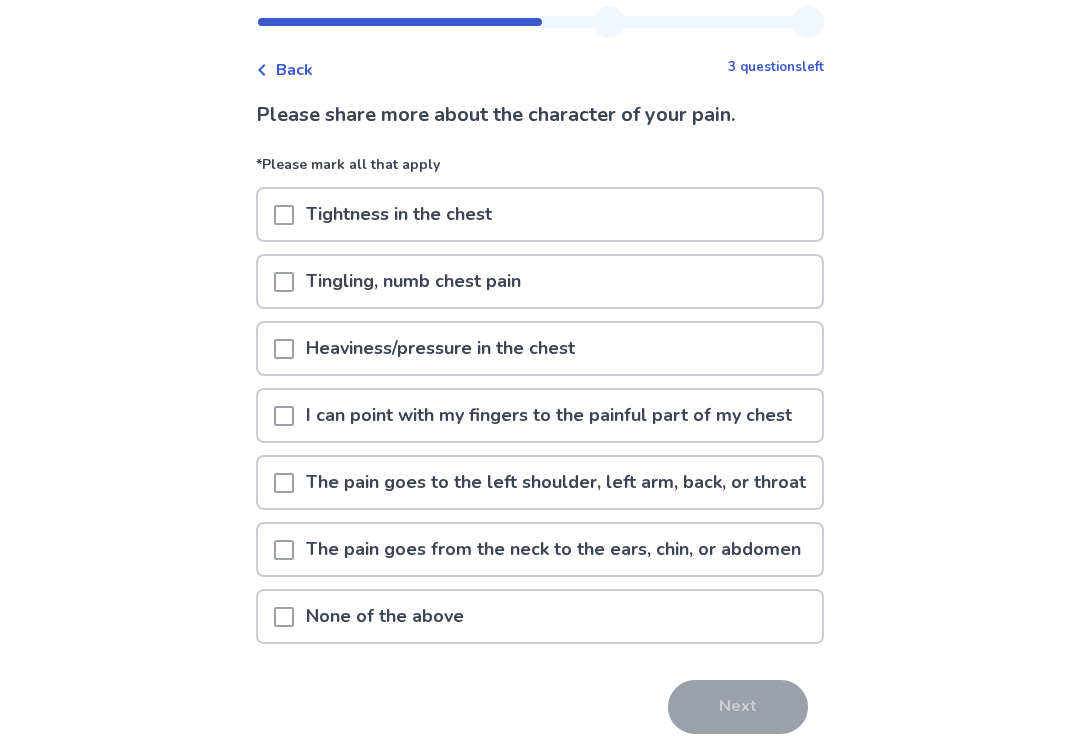 click at bounding box center (284, 415) 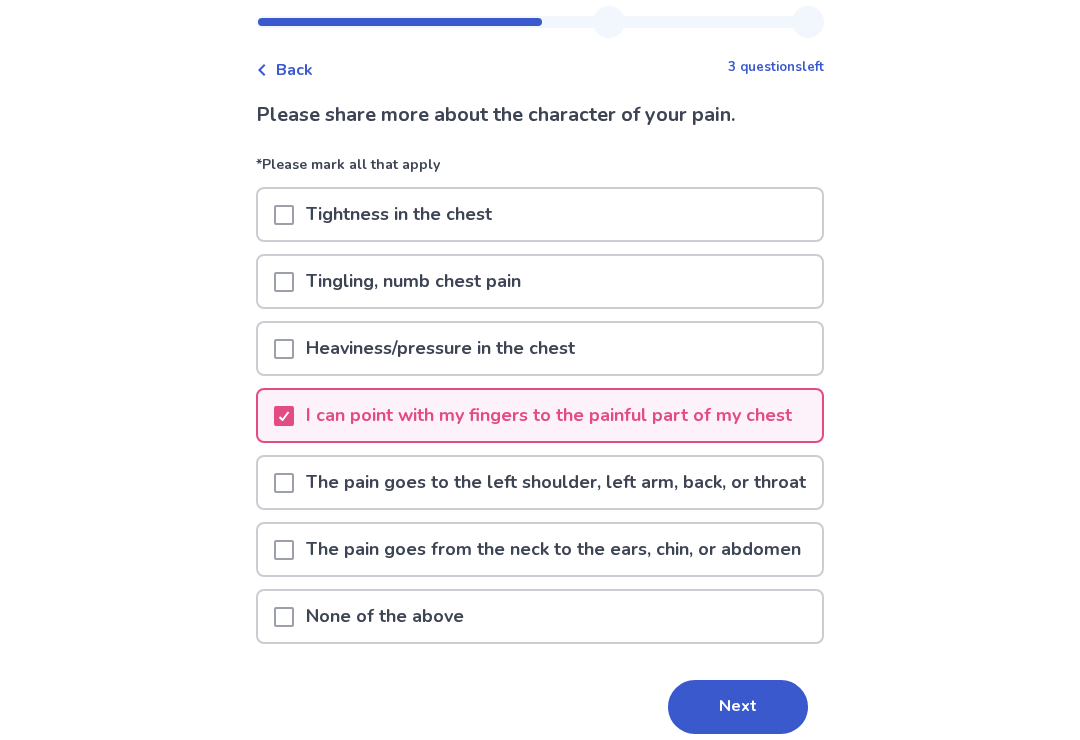 scroll, scrollTop: 184, scrollLeft: 0, axis: vertical 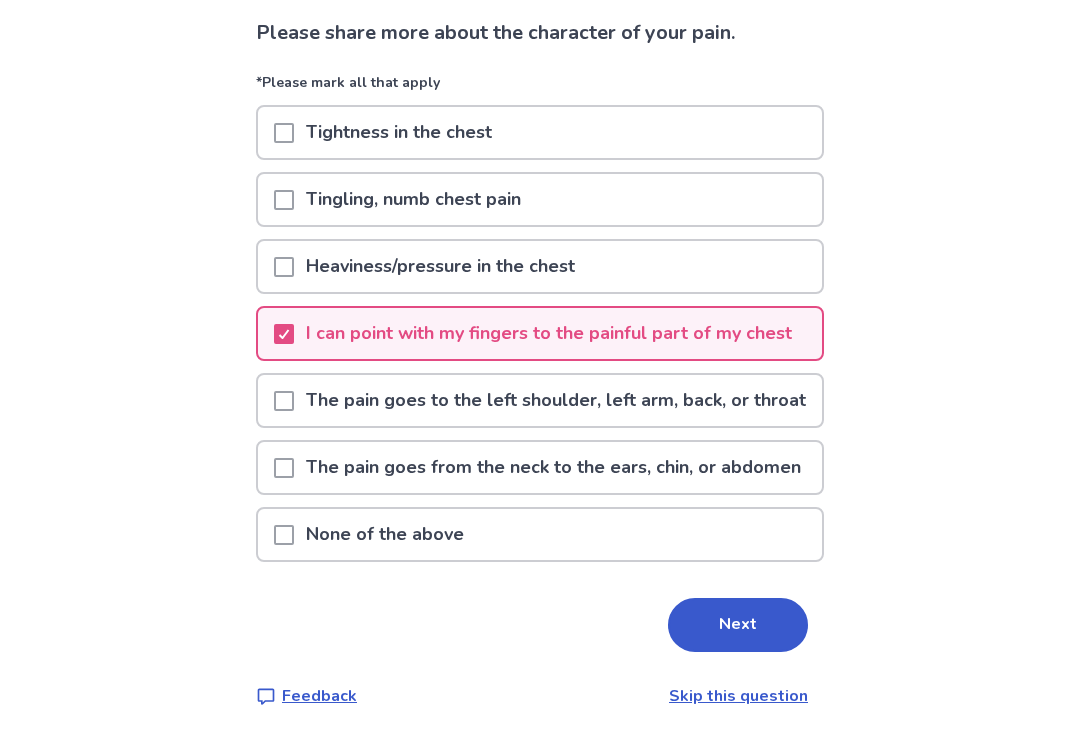 click on "Next" at bounding box center [738, 625] 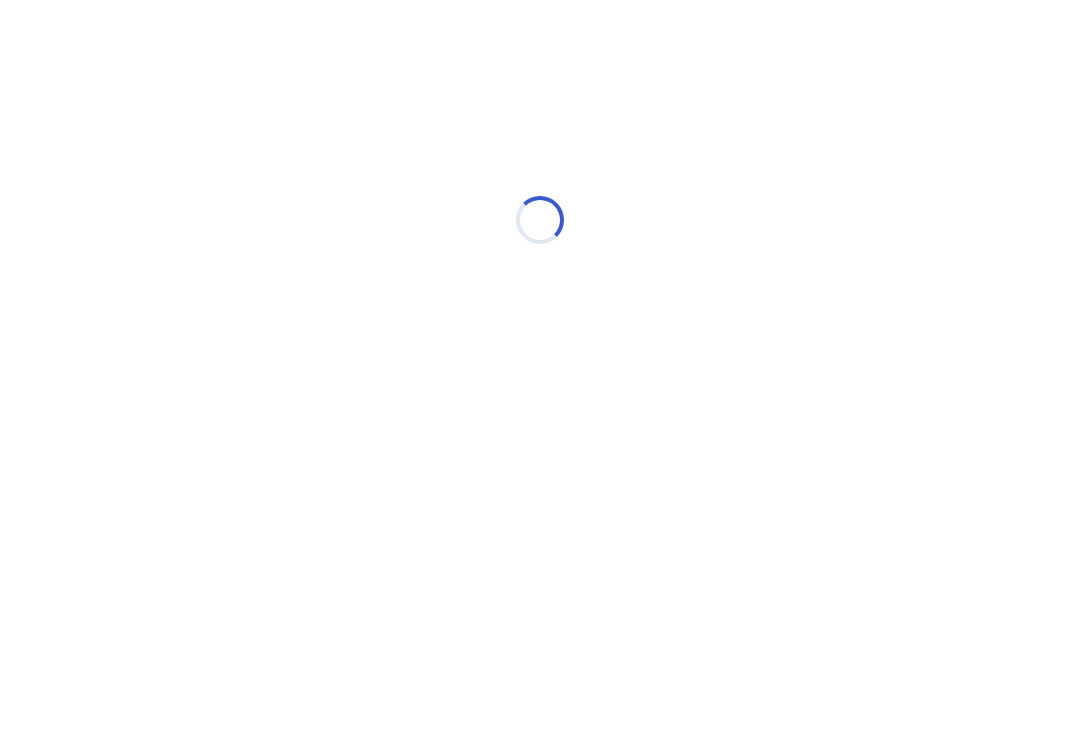 scroll, scrollTop: 0, scrollLeft: 0, axis: both 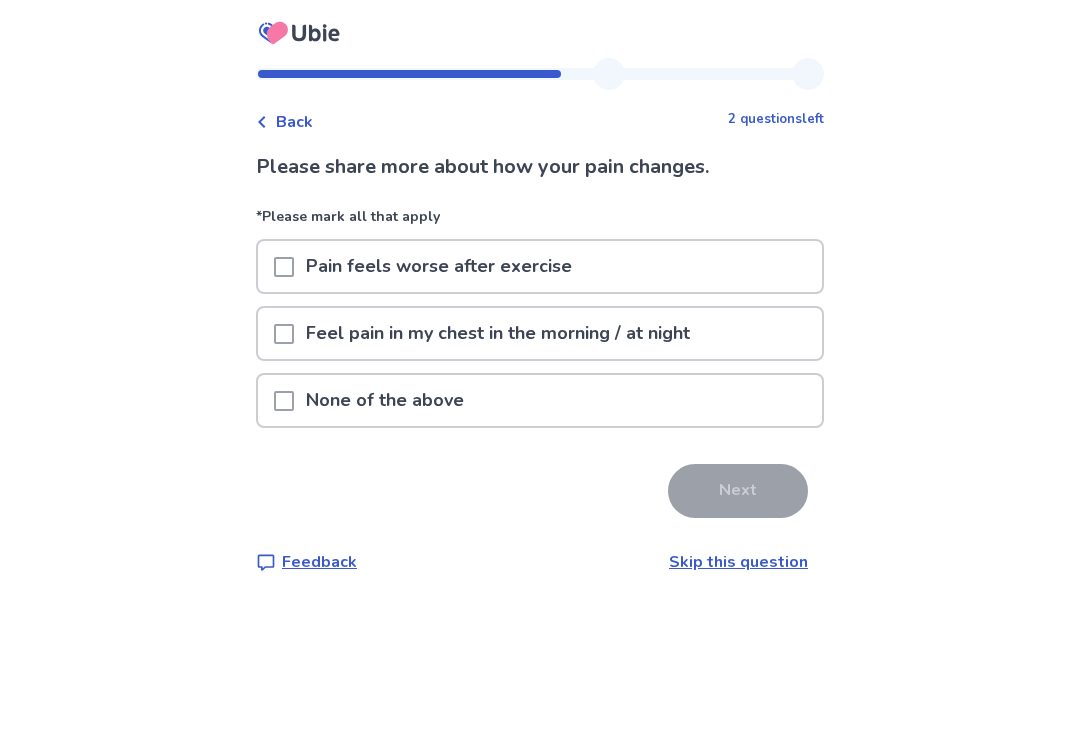 click on "None of the above" at bounding box center (540, 400) 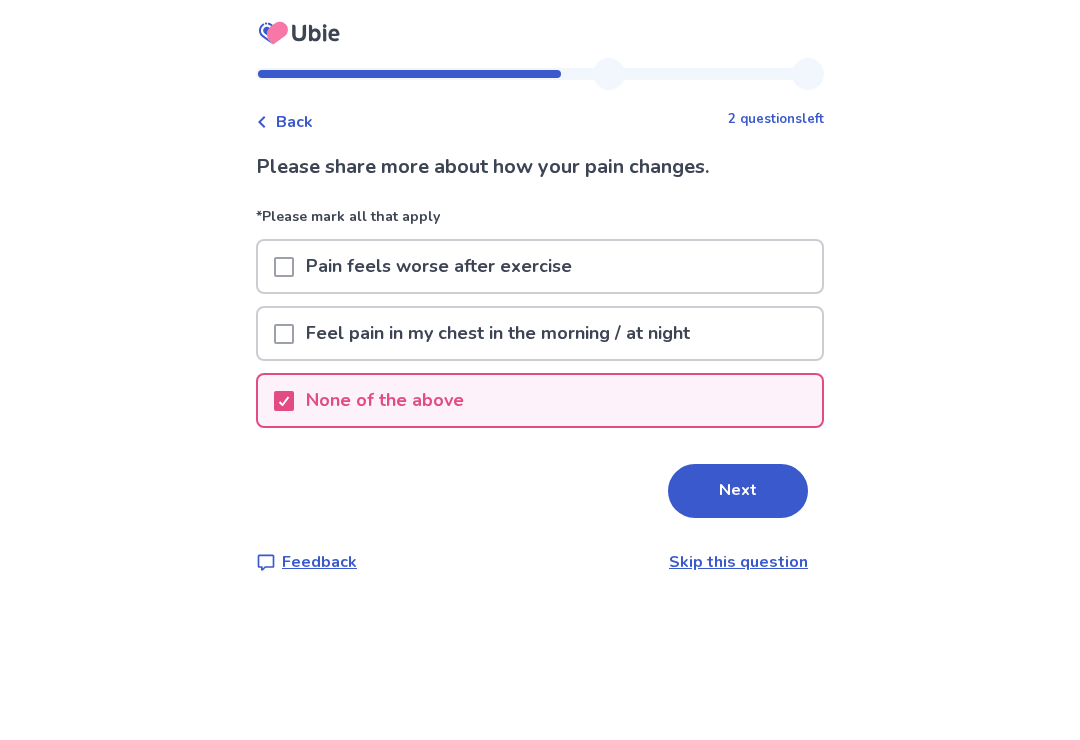 click on "Next" at bounding box center (738, 491) 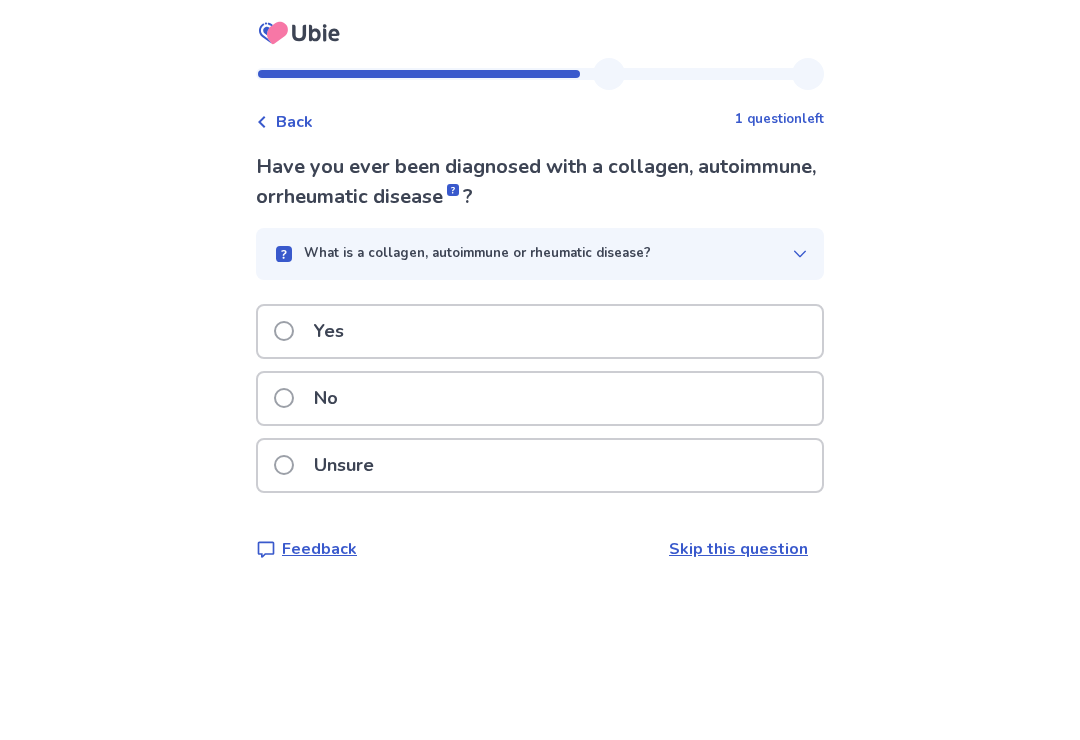 click on "Unsure" at bounding box center (540, 465) 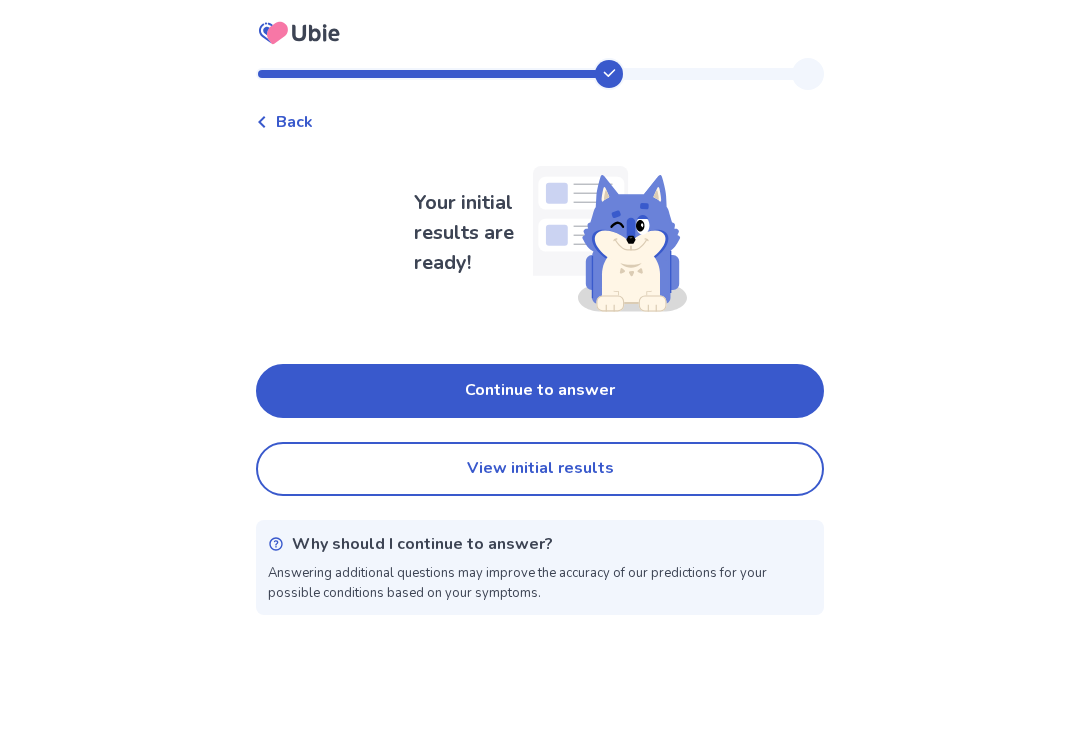 click on "Continue to answer" at bounding box center [540, 391] 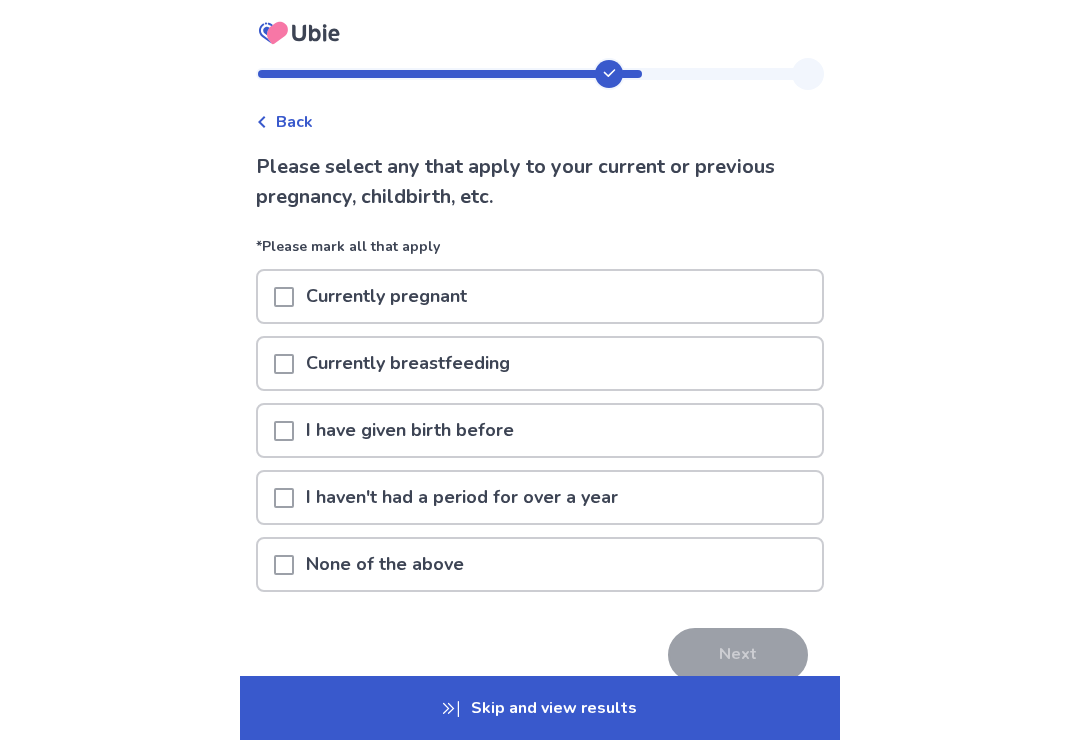 click on "None of the above" at bounding box center [540, 564] 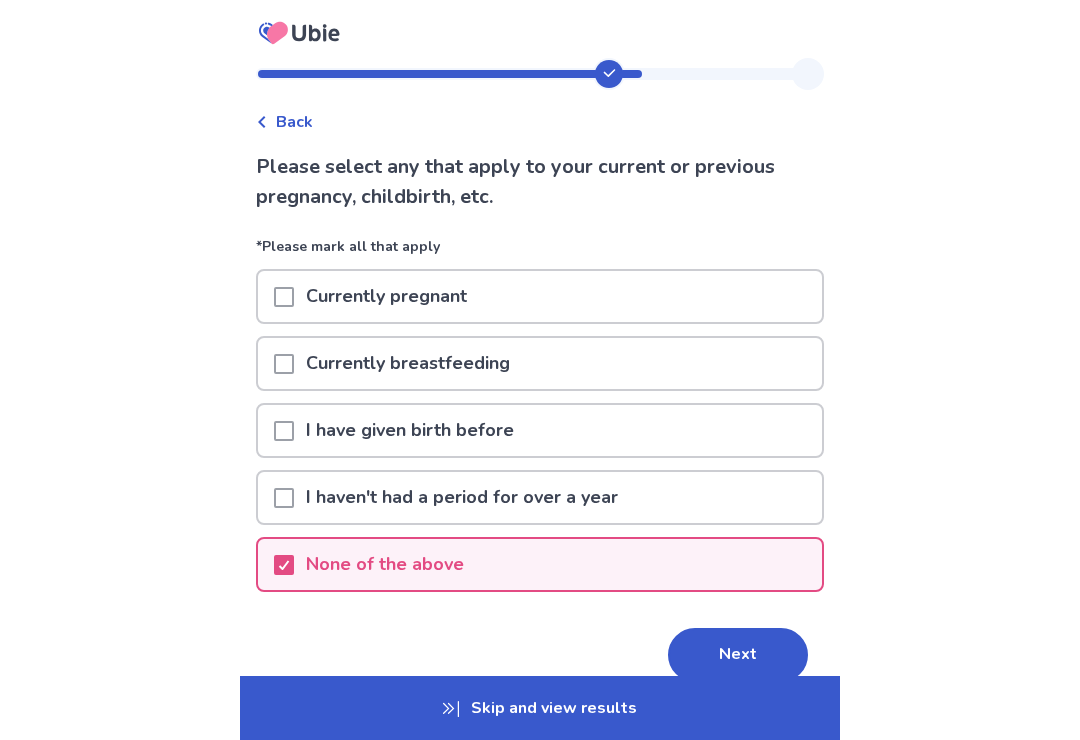 click on "Next" at bounding box center [738, 655] 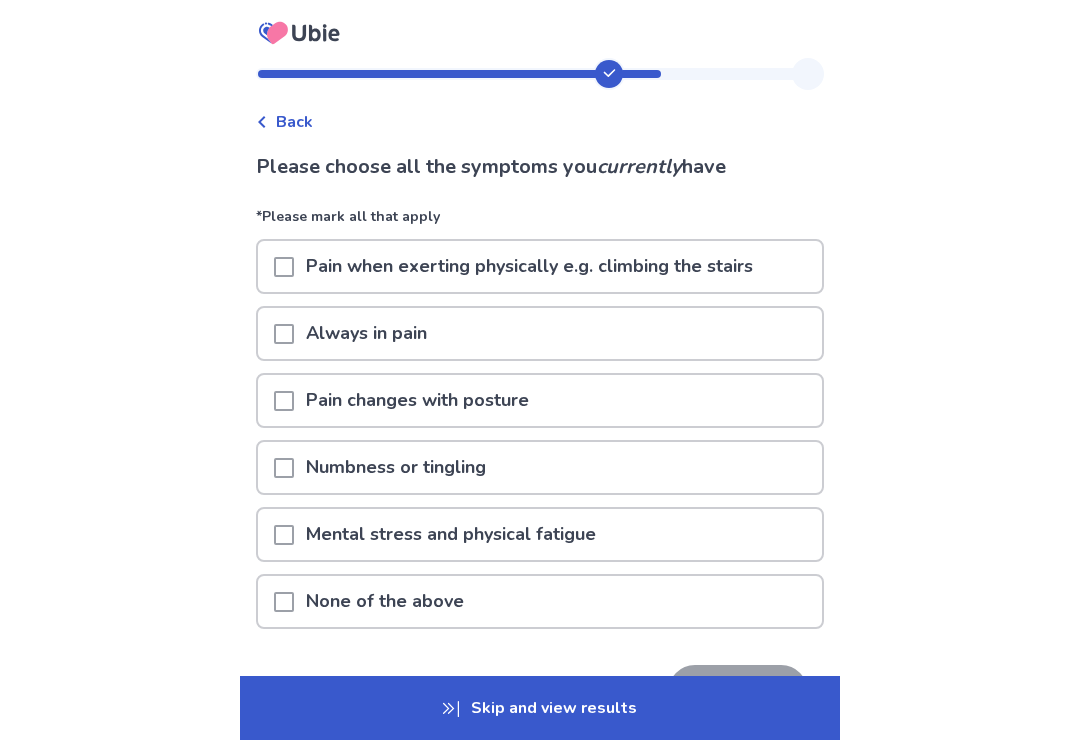click on "Mental stress and physical fatigue" at bounding box center (451, 534) 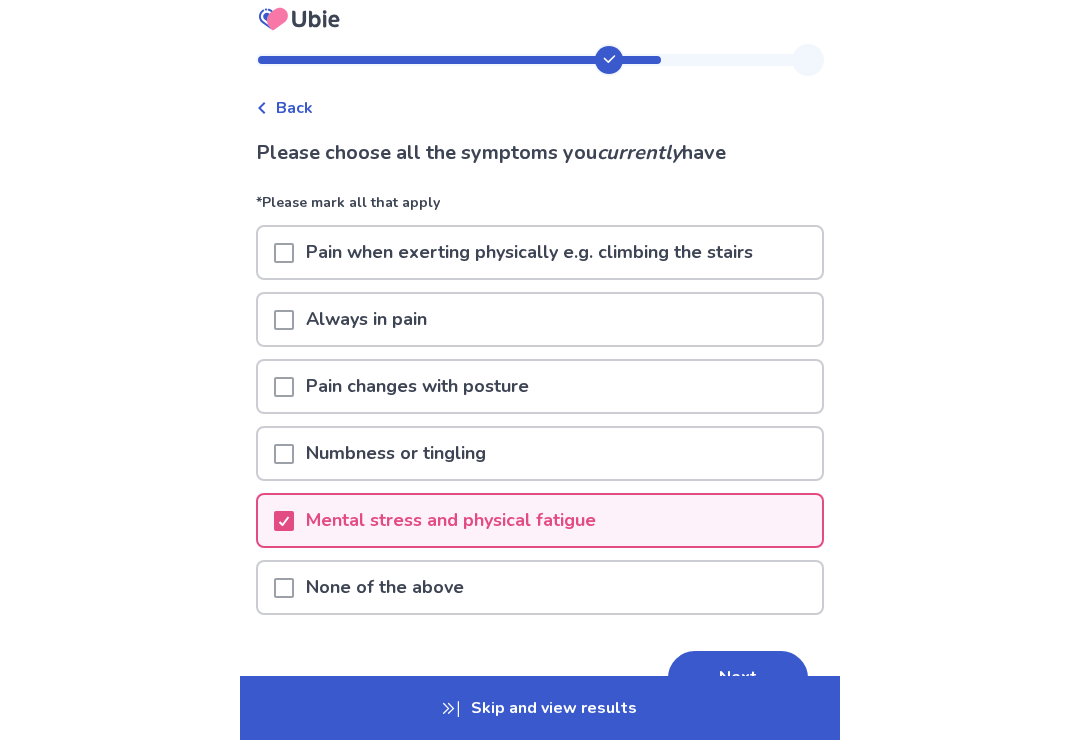 scroll, scrollTop: 77, scrollLeft: 0, axis: vertical 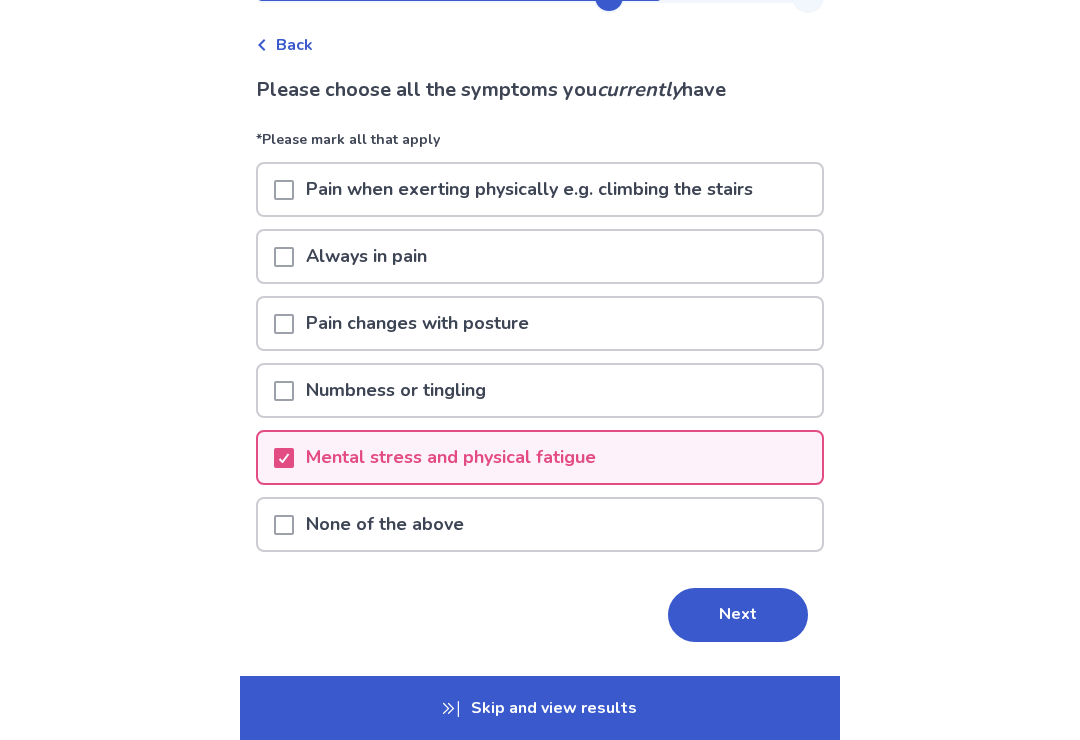 click on "Next" at bounding box center (738, 615) 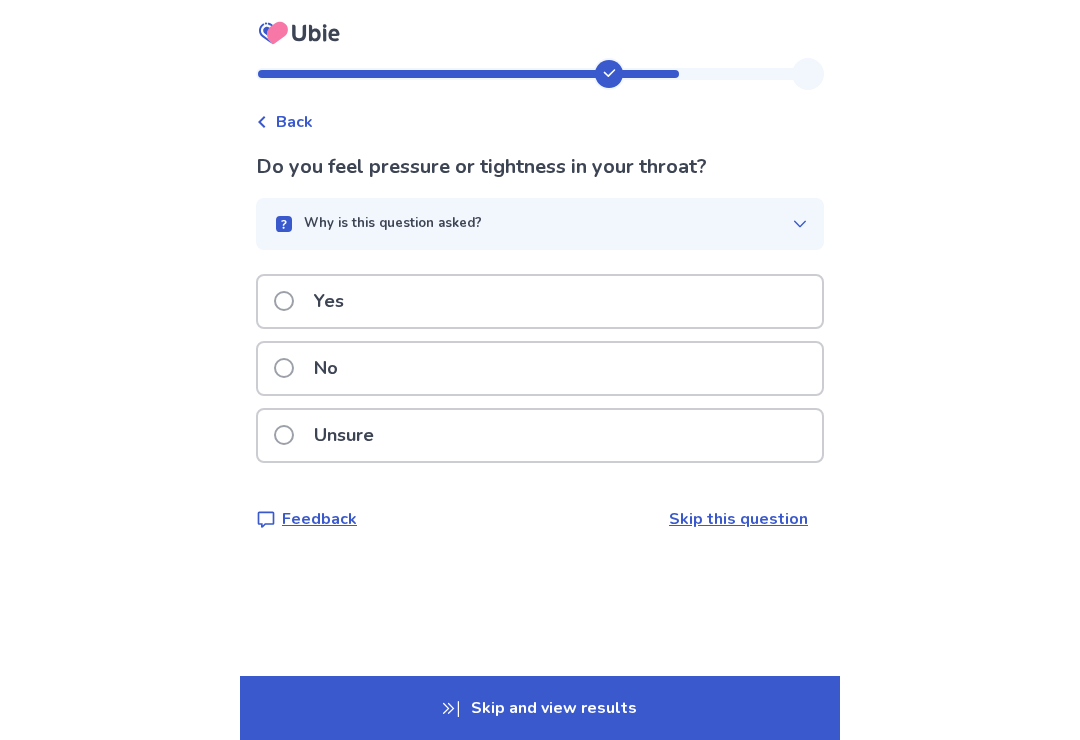 click on "Why is this question asked?" at bounding box center [532, 224] 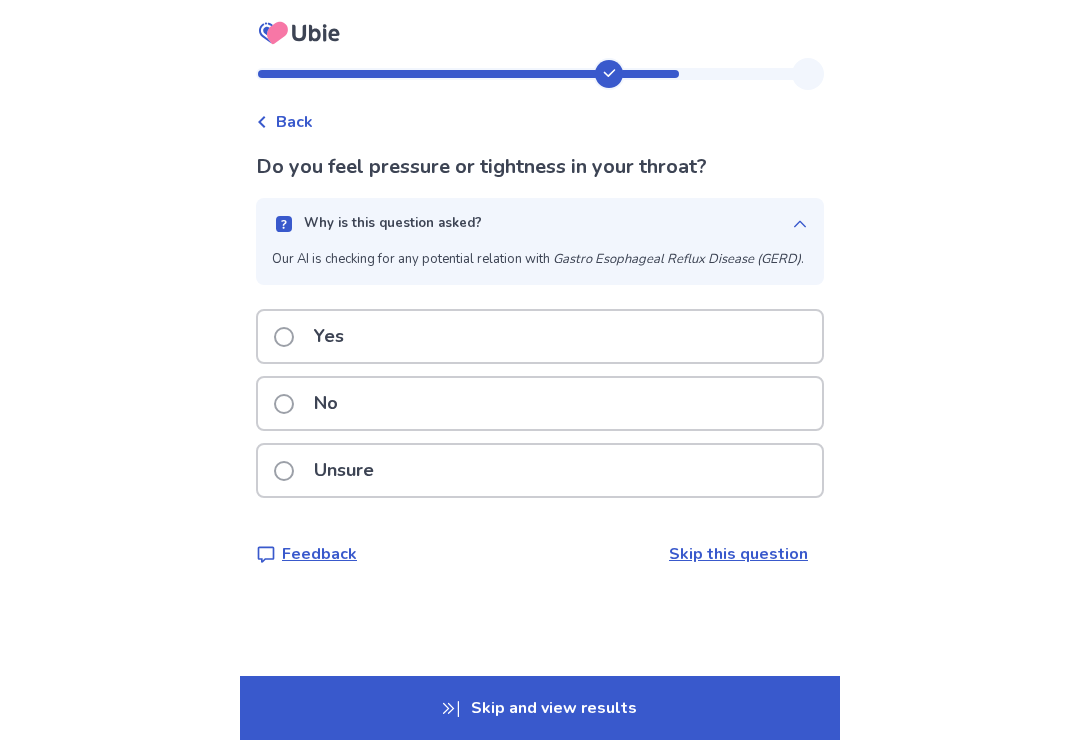 click on "Yes" at bounding box center [540, 336] 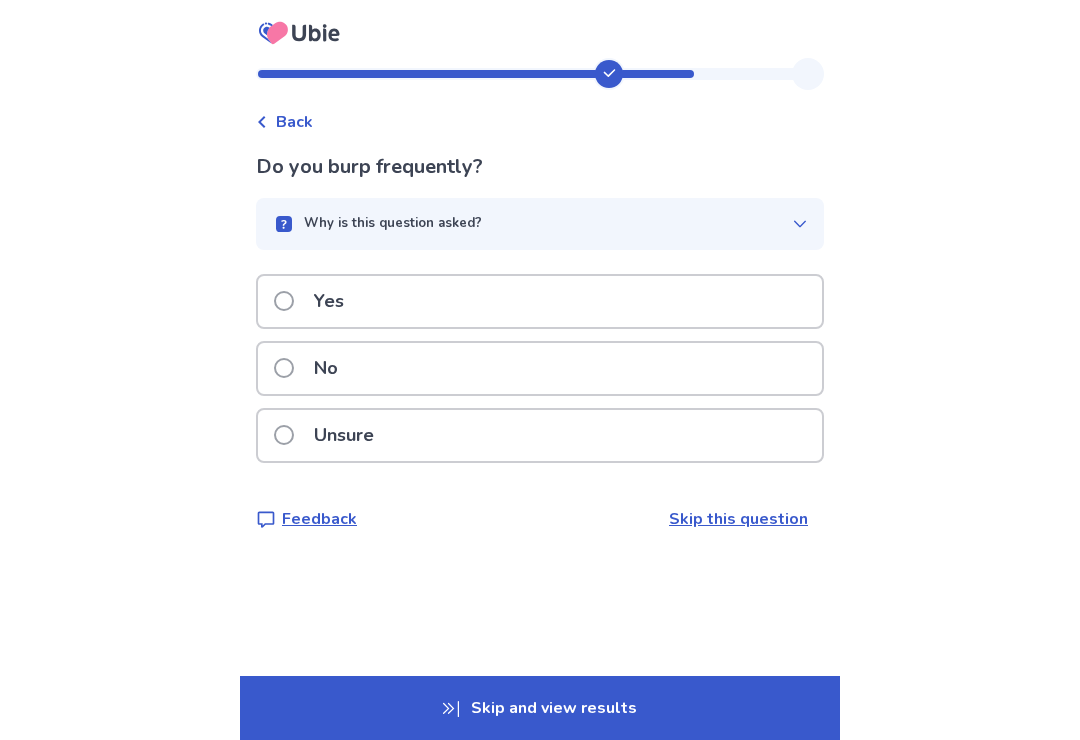 click on "Yes" at bounding box center [540, 301] 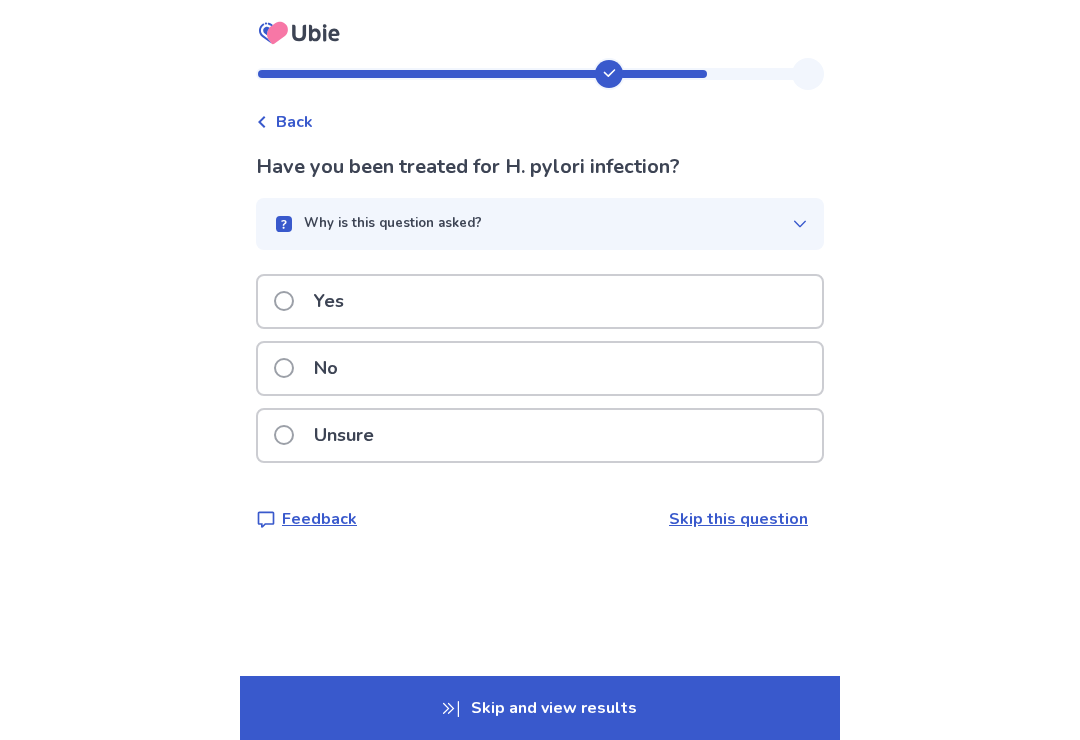 click on "No" at bounding box center (540, 368) 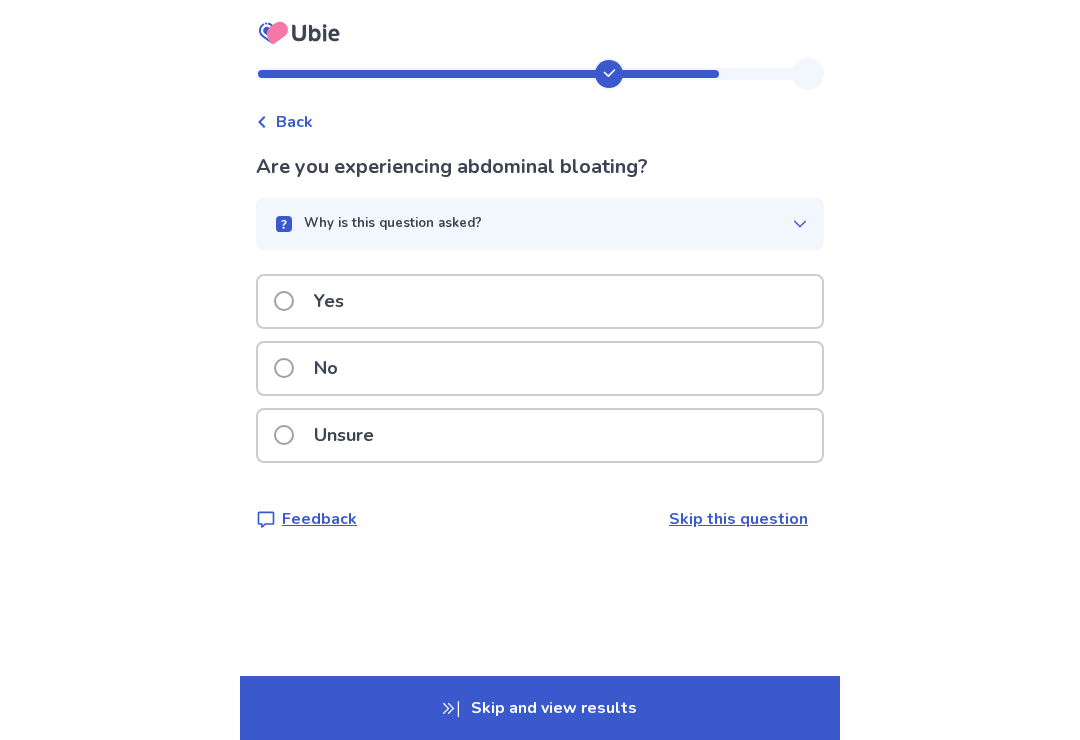 click on "Yes" at bounding box center [540, 301] 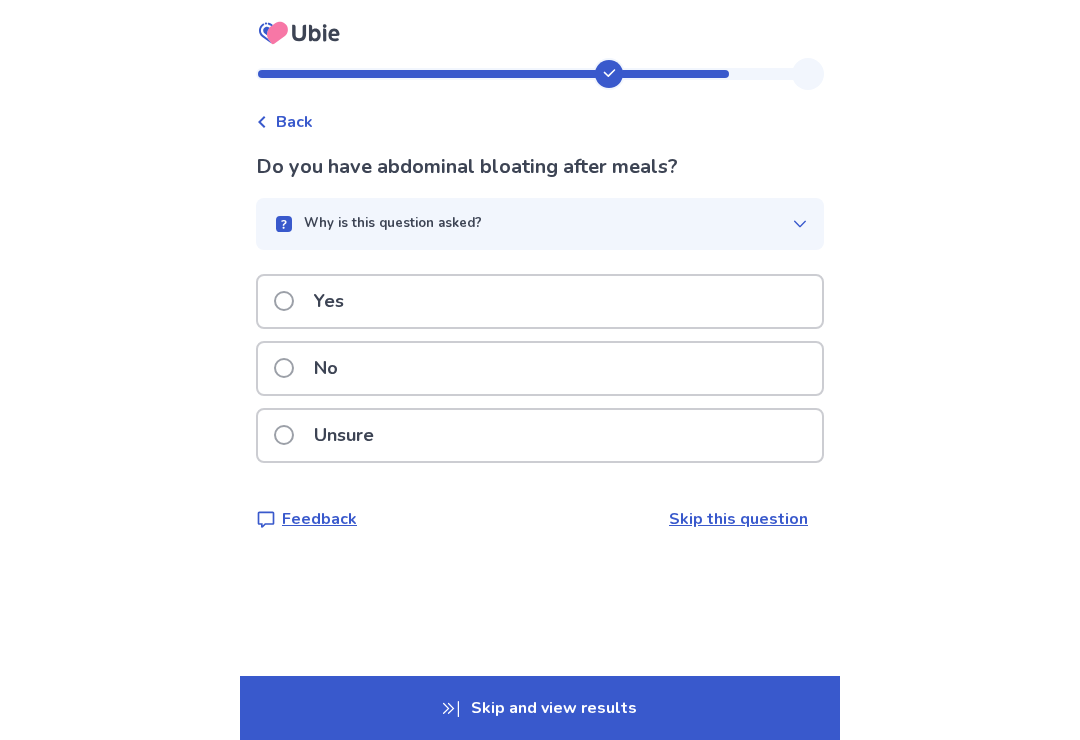 click on "Yes" at bounding box center [540, 301] 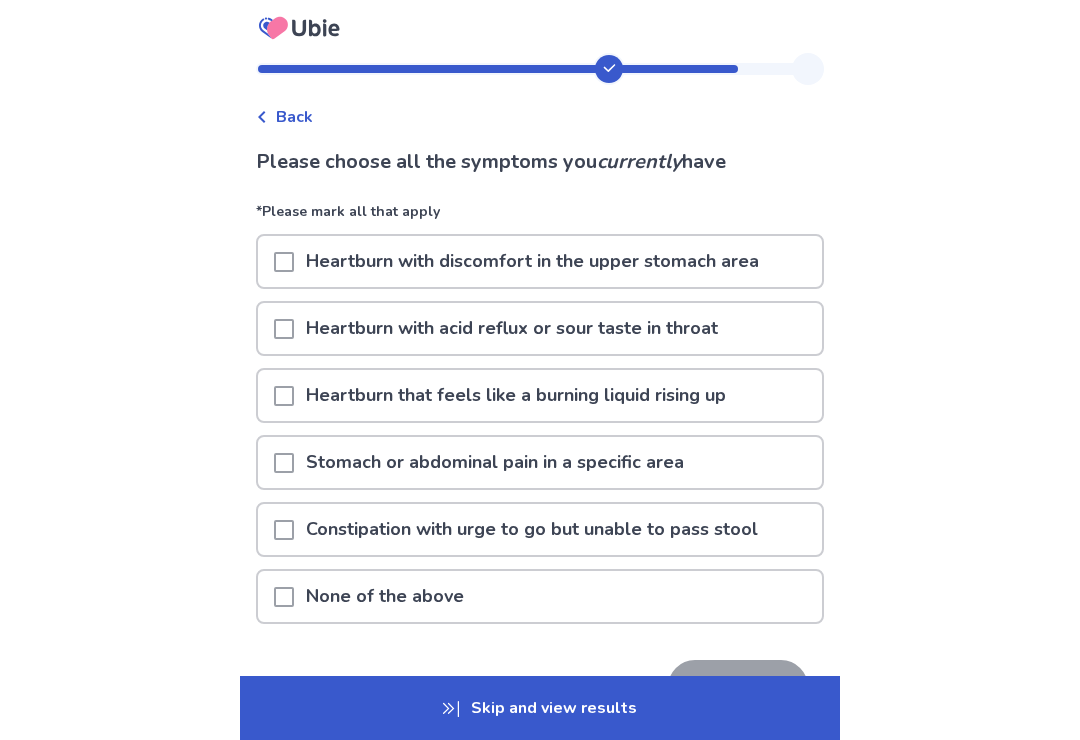 scroll, scrollTop: 3, scrollLeft: 0, axis: vertical 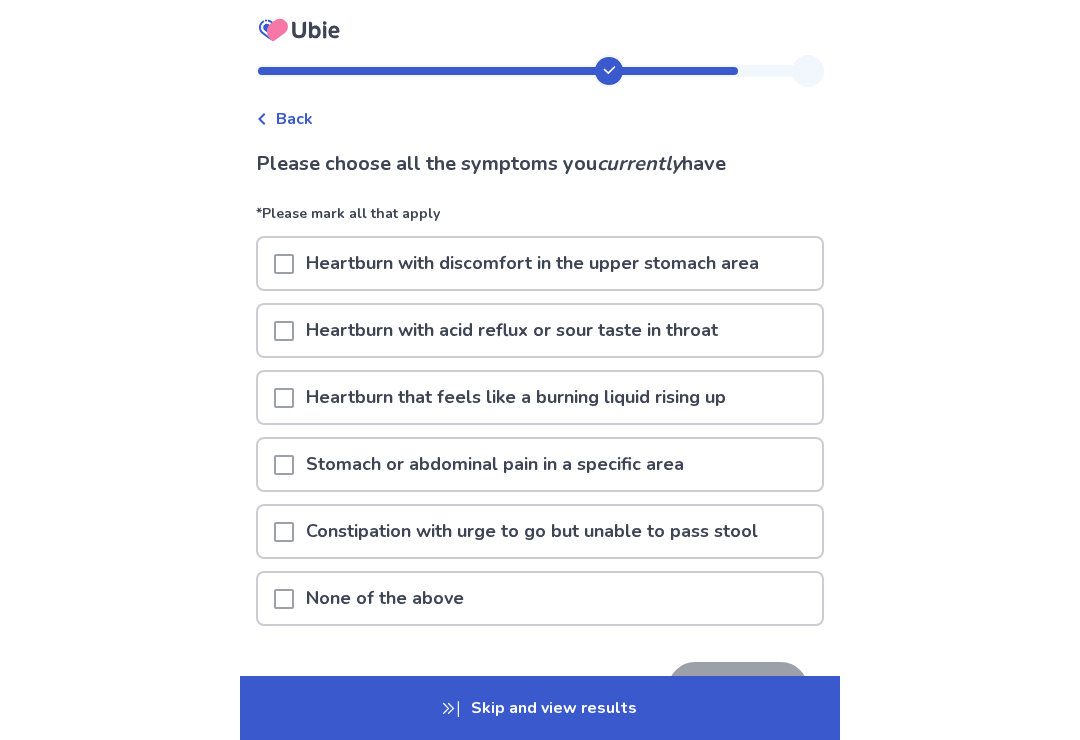 click on "Heartburn with acid reflux or sour taste in throat" at bounding box center [512, 330] 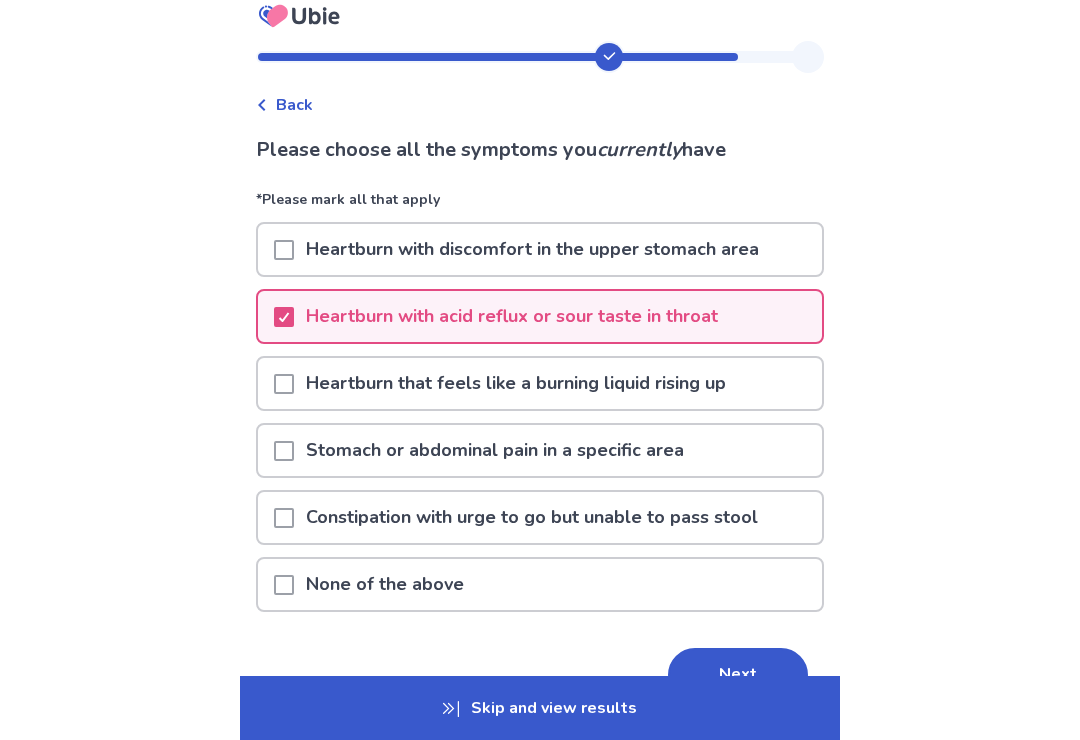 scroll, scrollTop: 99, scrollLeft: 0, axis: vertical 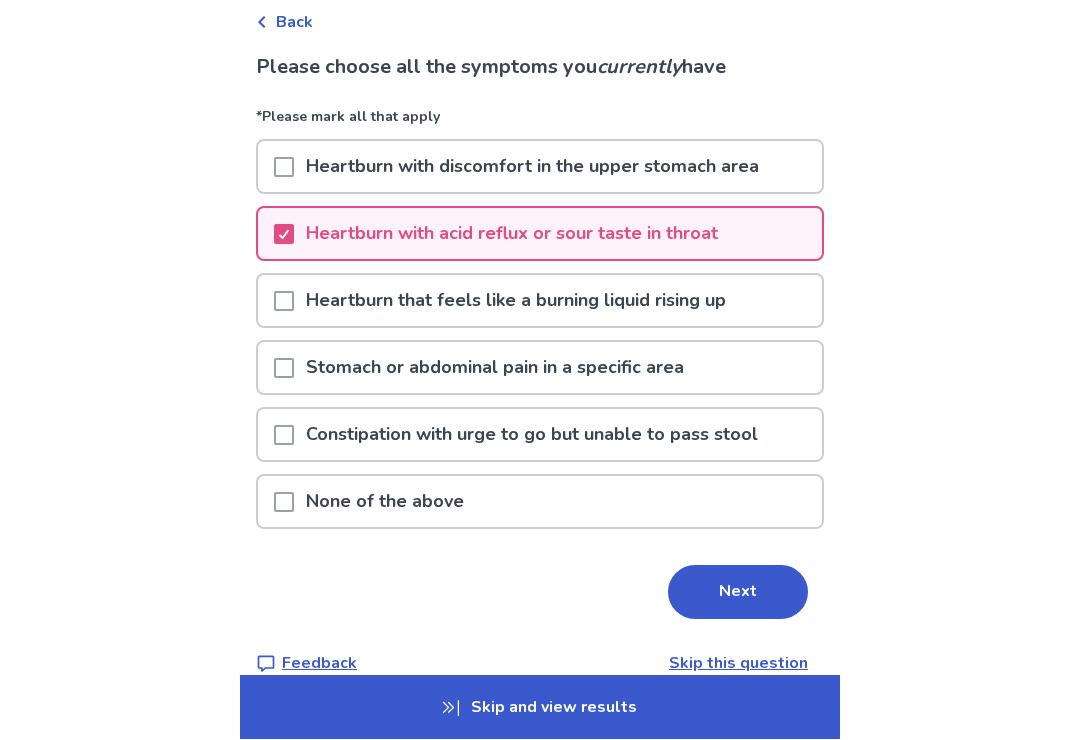 click on "Next" at bounding box center (738, 593) 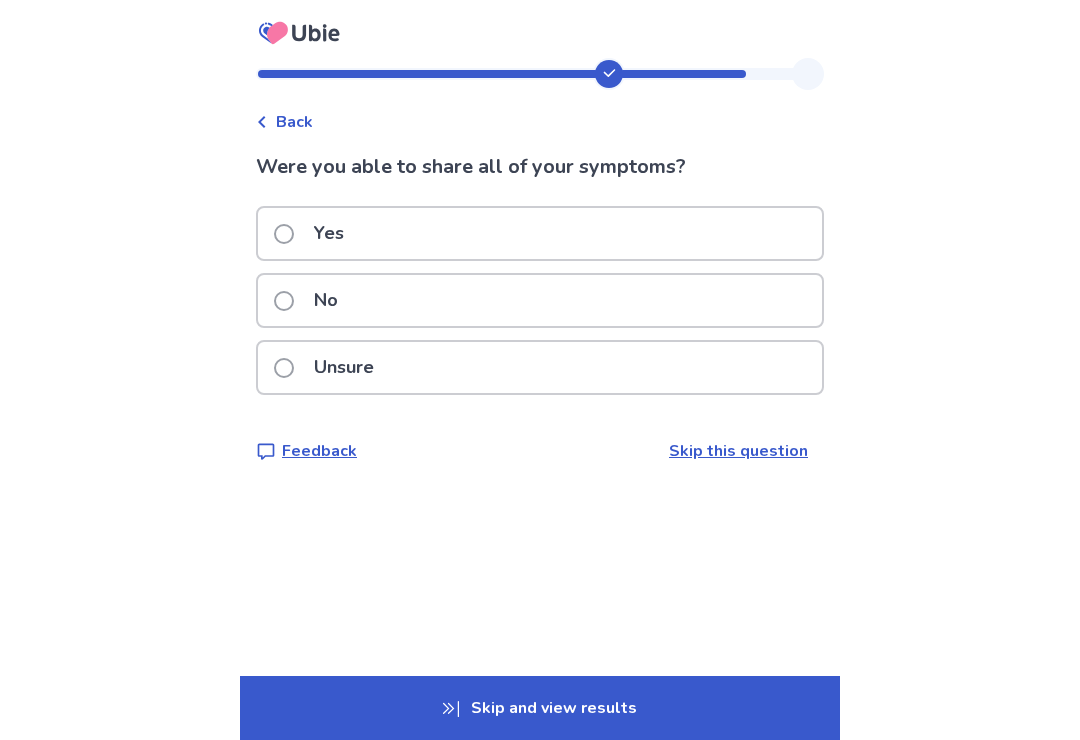 click on "Unsure" at bounding box center (540, 367) 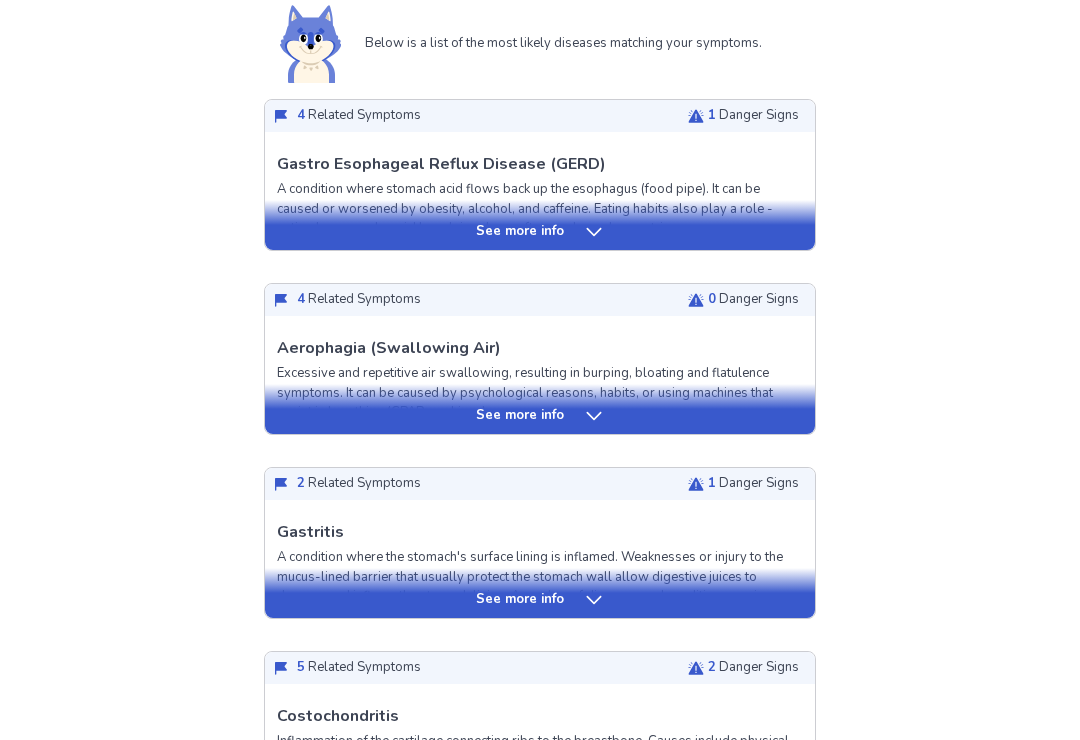 scroll, scrollTop: 629, scrollLeft: 0, axis: vertical 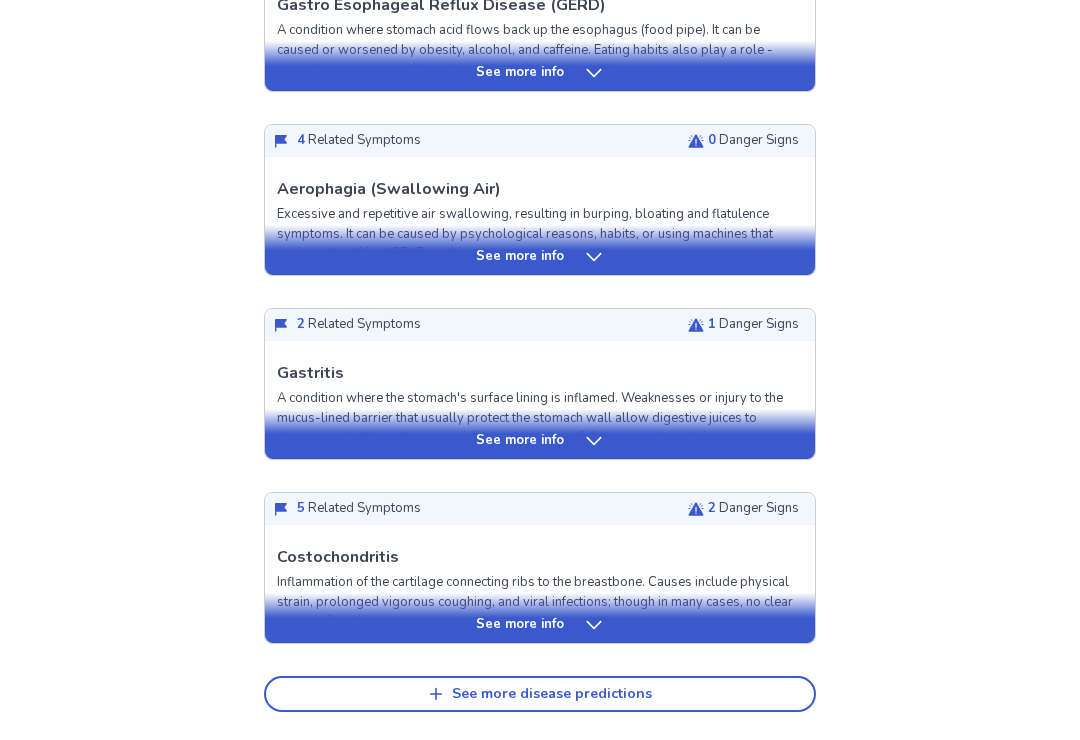 click on "See more info" at bounding box center (540, 258) 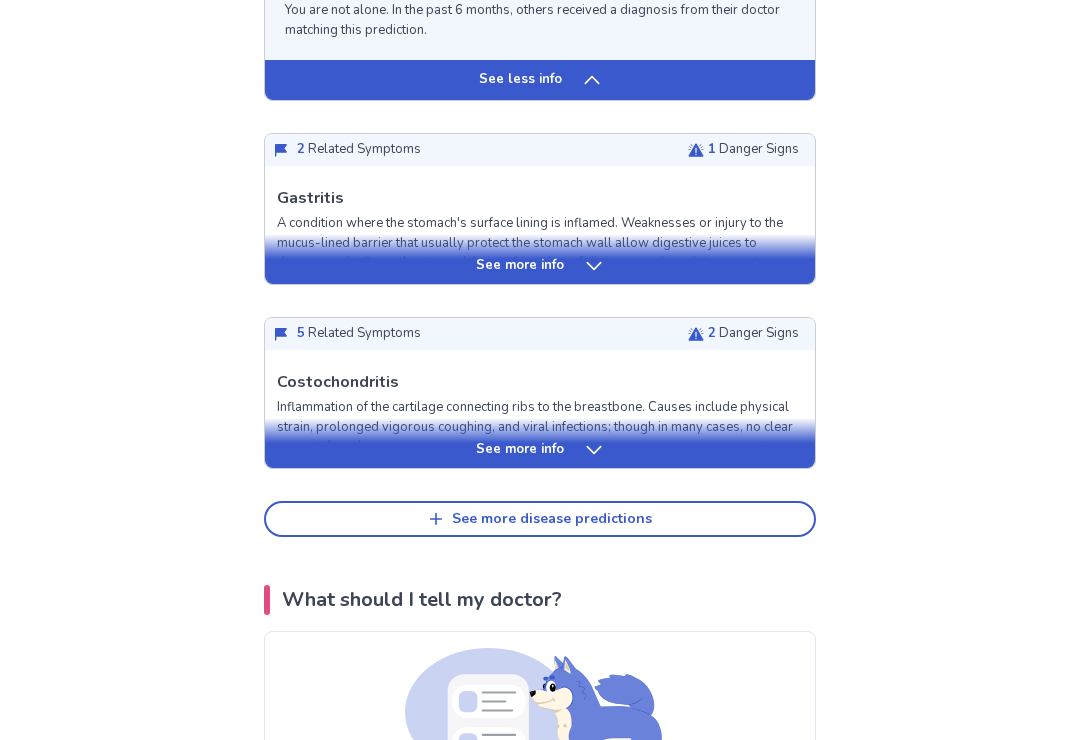 scroll, scrollTop: 1647, scrollLeft: 0, axis: vertical 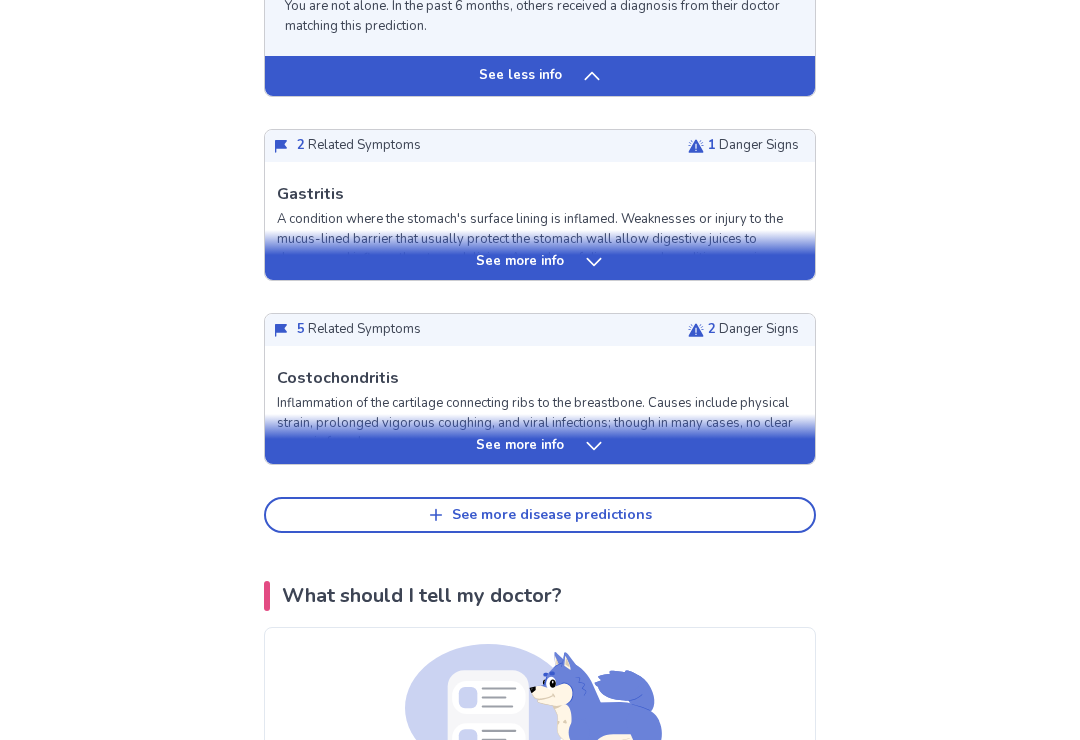 click on "See more info" at bounding box center (540, 262) 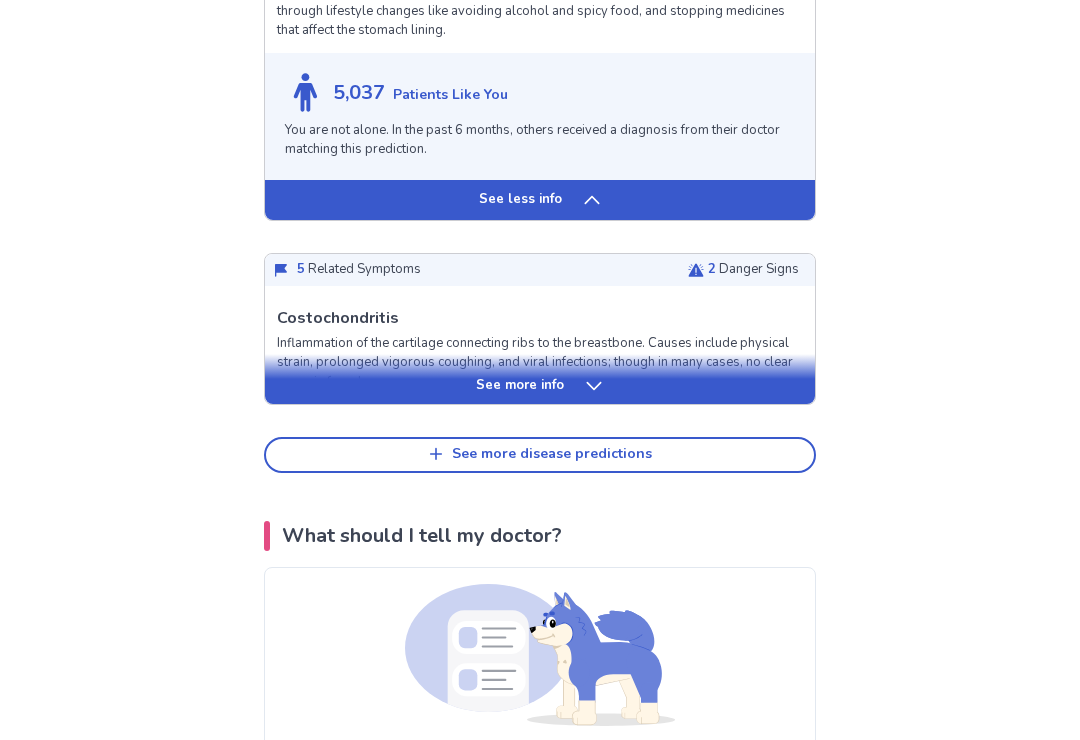 click on "See more info" at bounding box center (540, 379) 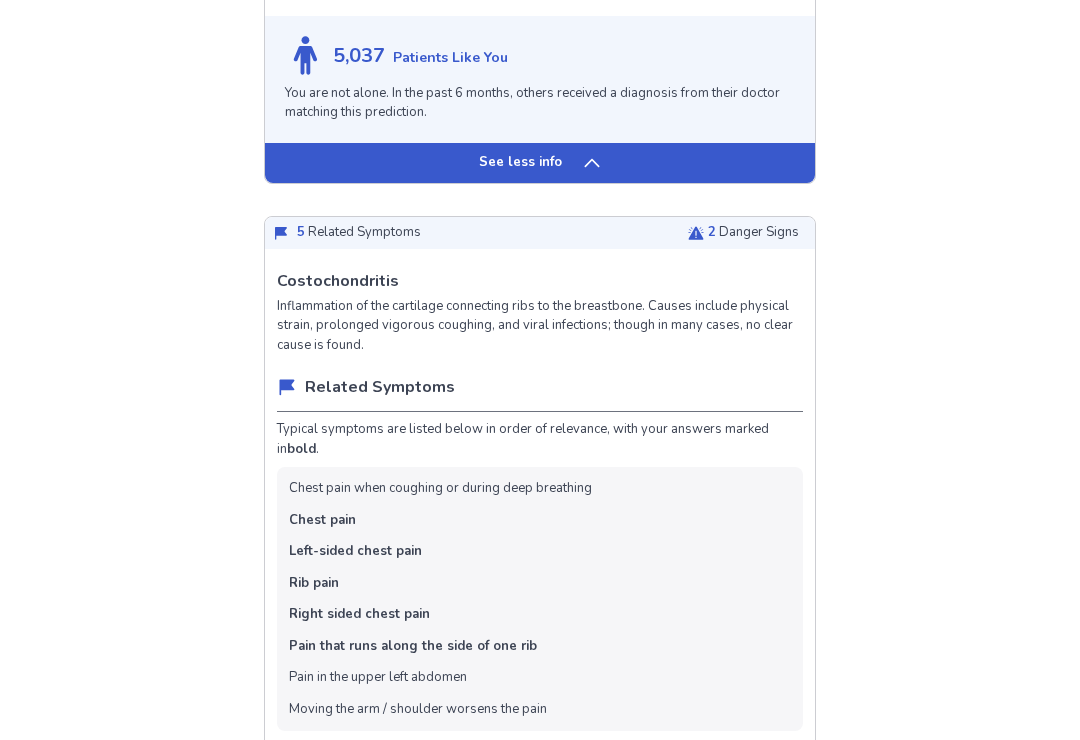 scroll, scrollTop: 2822, scrollLeft: 0, axis: vertical 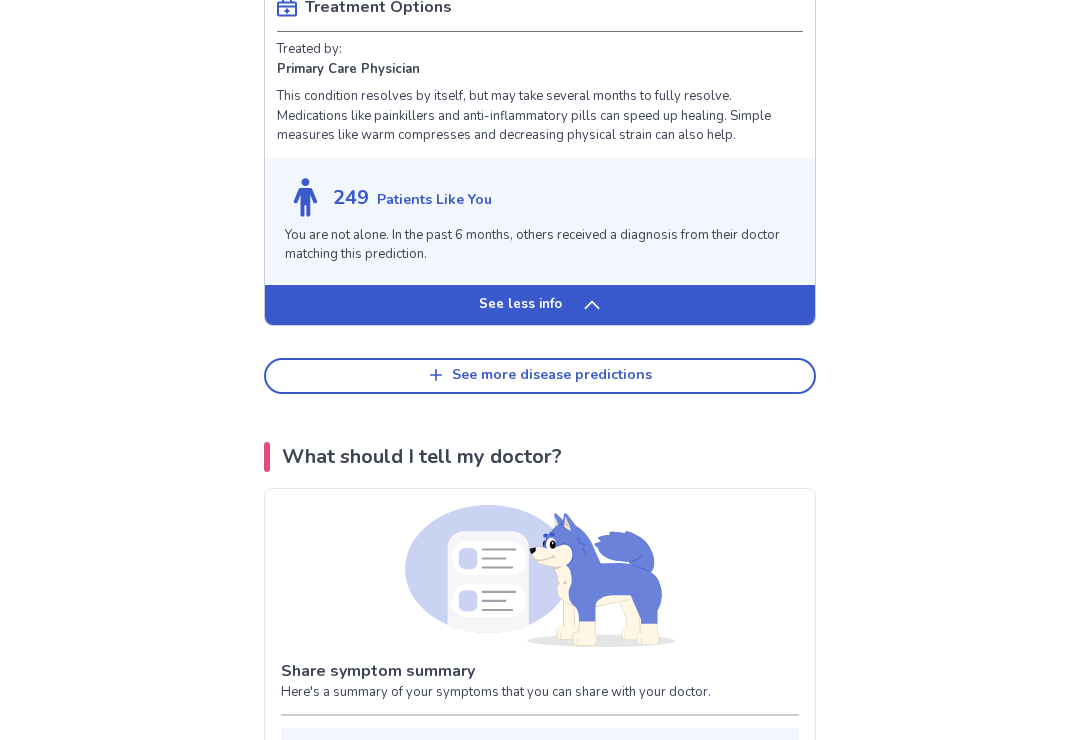 click on "See more disease predictions" at bounding box center [540, 377] 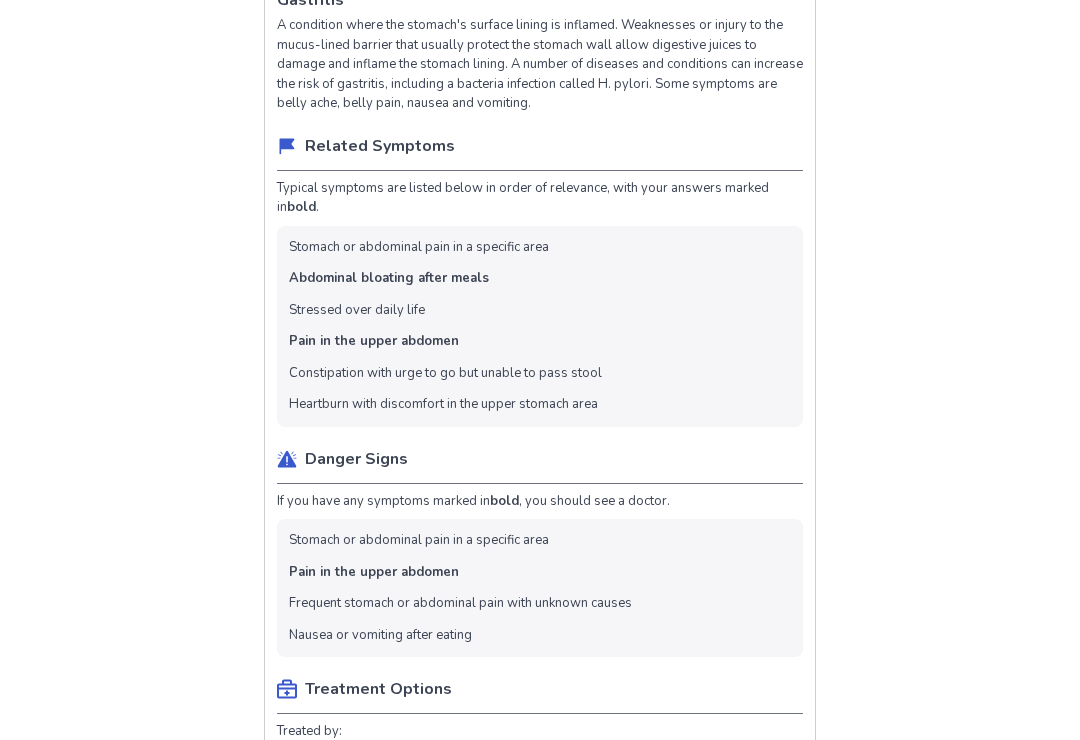scroll, scrollTop: 1700, scrollLeft: 0, axis: vertical 